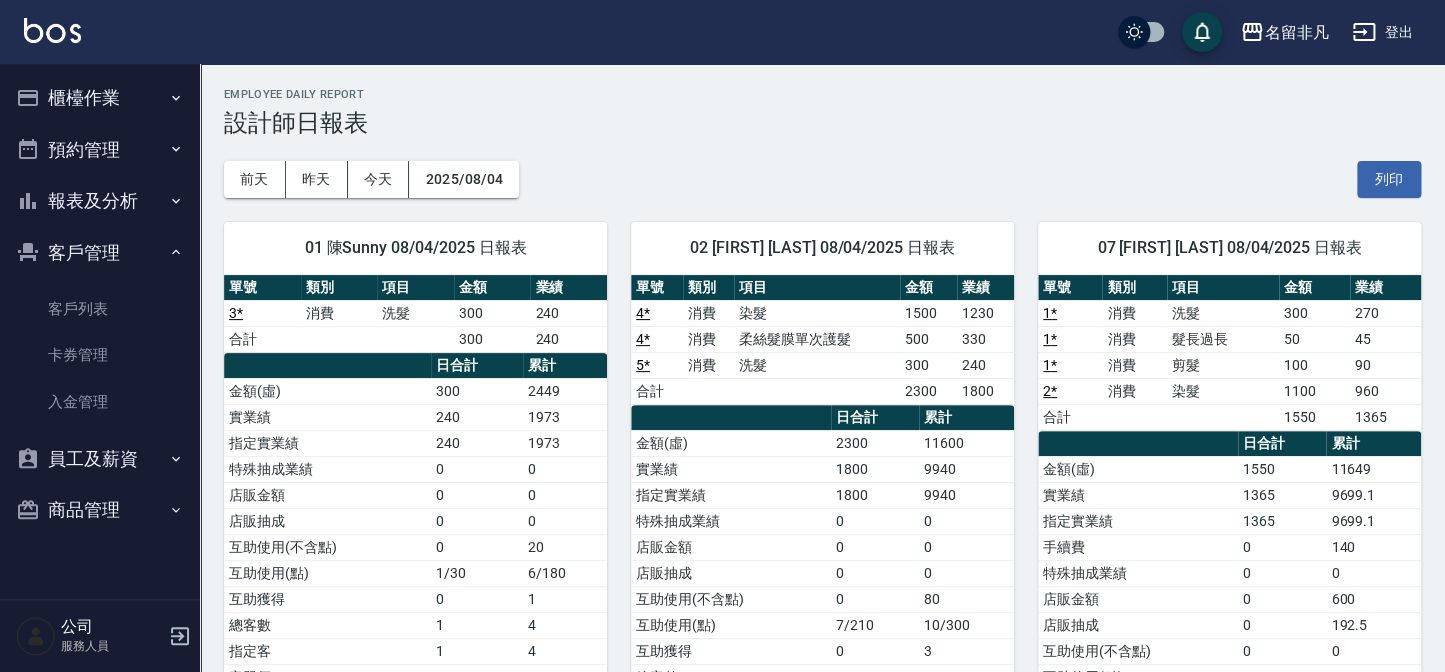scroll, scrollTop: 0, scrollLeft: 0, axis: both 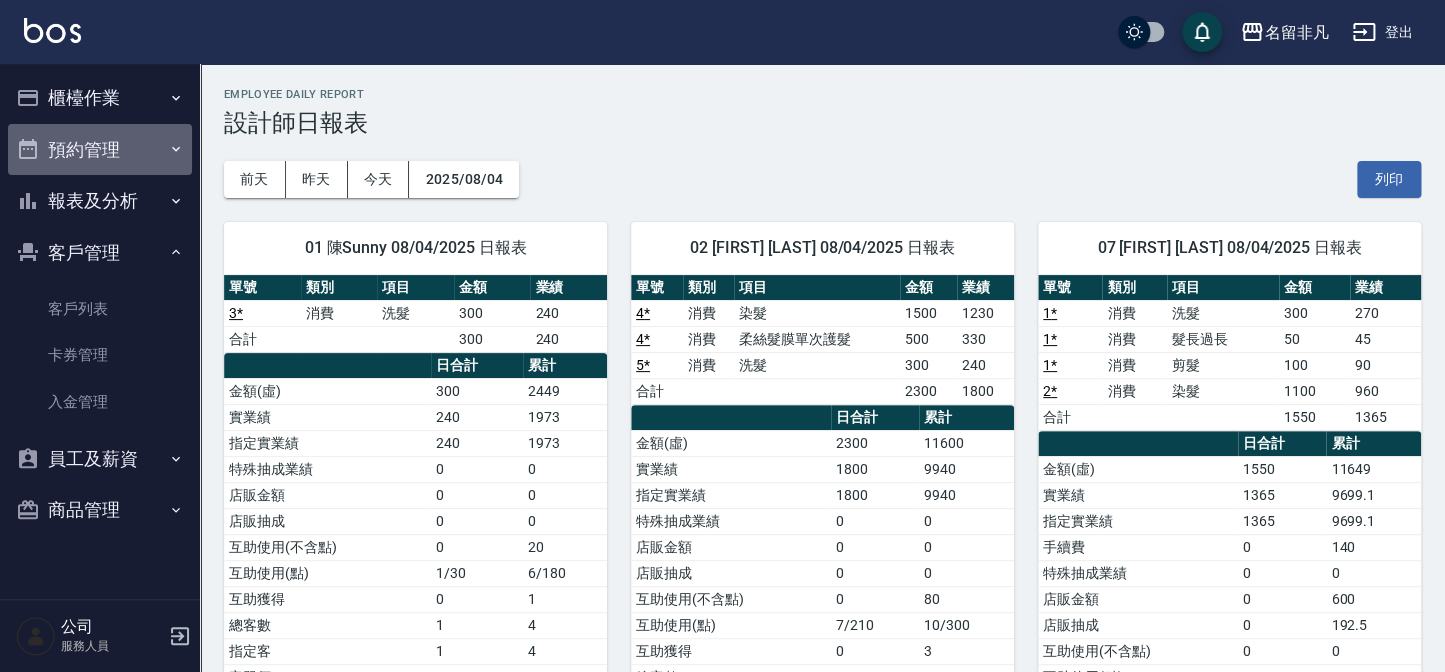 click on "預約管理" at bounding box center [100, 150] 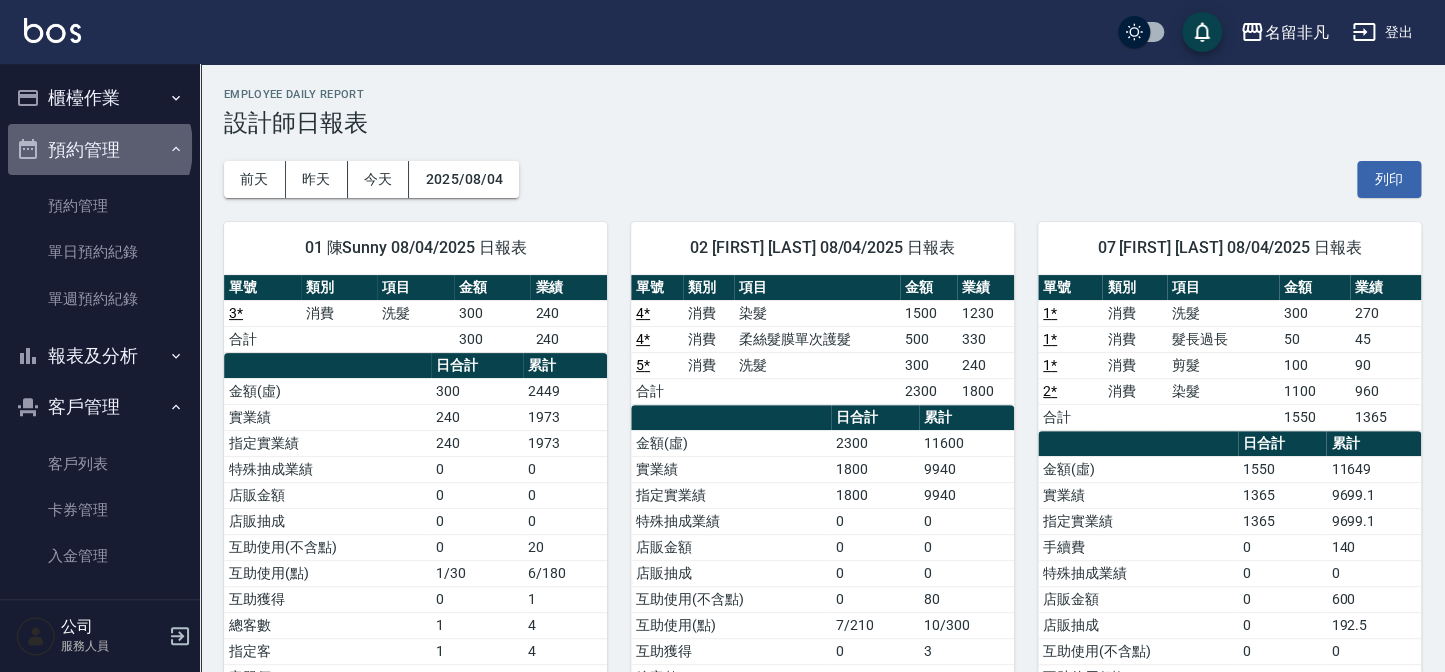 click on "預約管理" at bounding box center [100, 150] 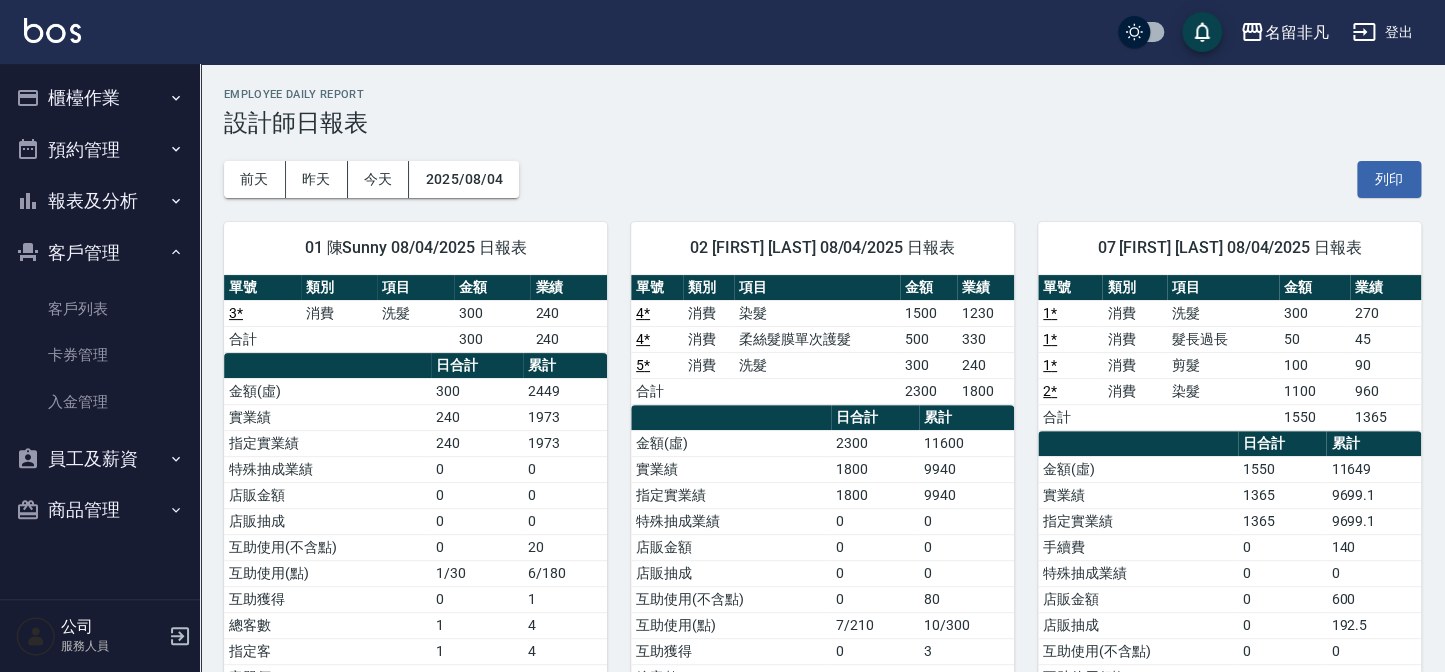 click on "櫃檯作業" at bounding box center [100, 98] 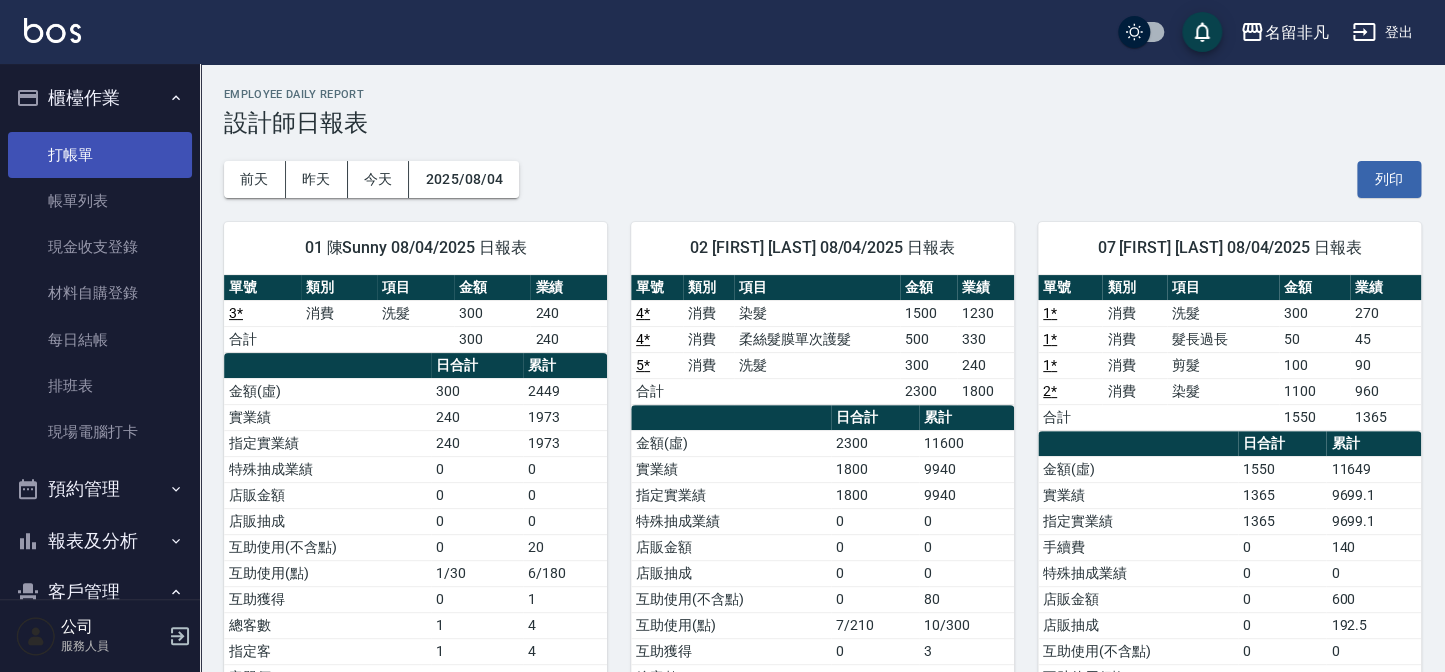 click on "打帳單" at bounding box center [100, 155] 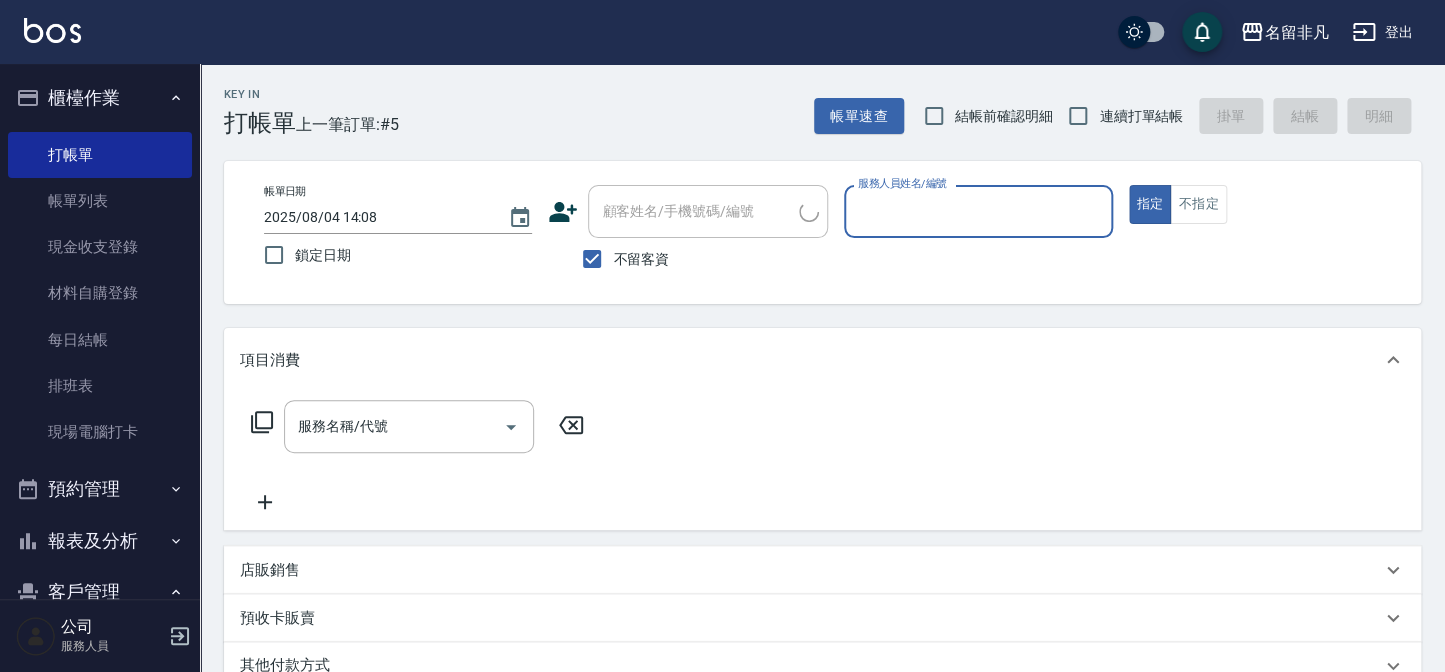 click on "服務人員姓名/編號" at bounding box center [978, 211] 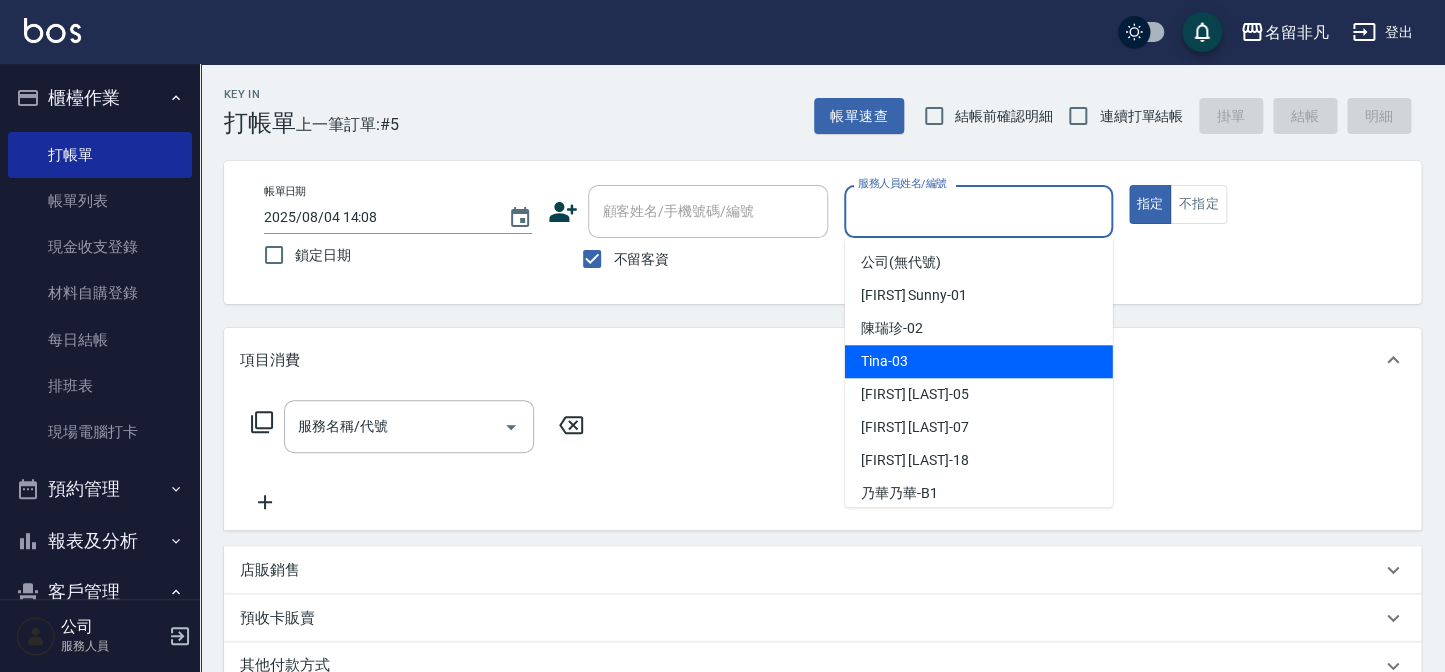 click on "Tina -03" at bounding box center [979, 361] 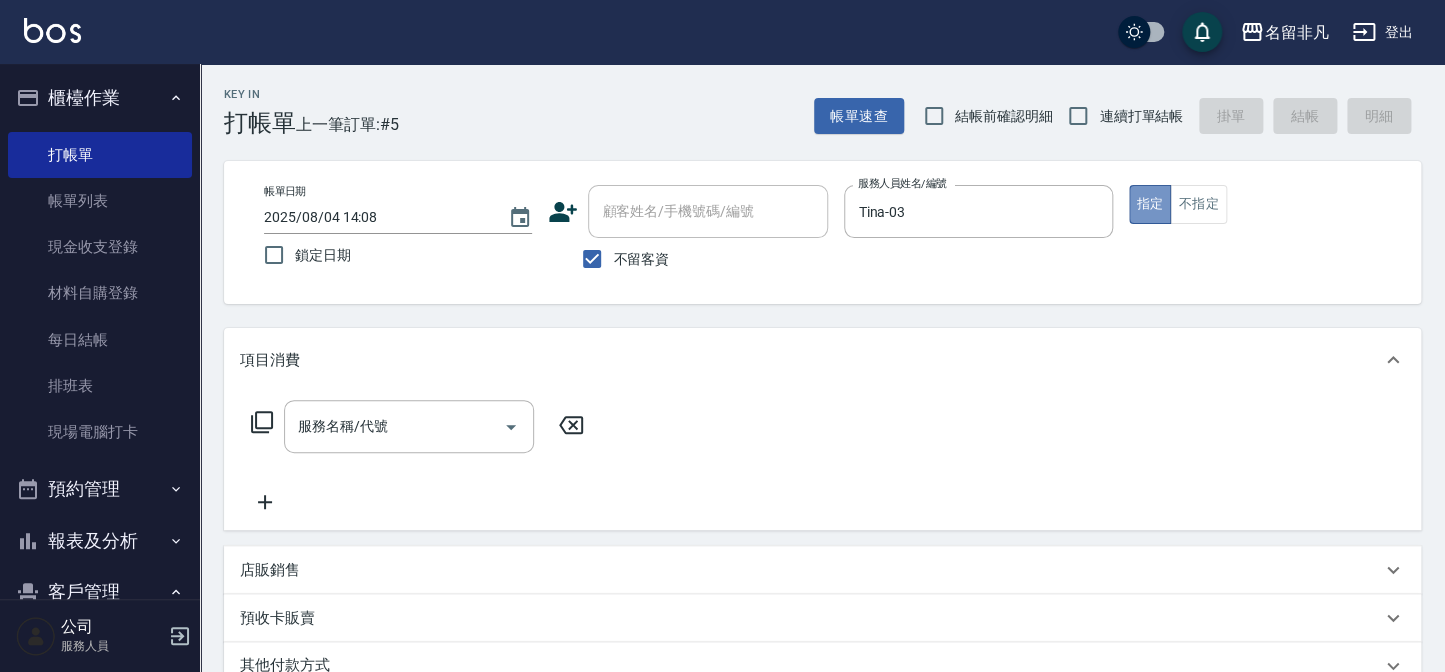 drag, startPoint x: 1150, startPoint y: 208, endPoint x: 969, endPoint y: 249, distance: 185.58556 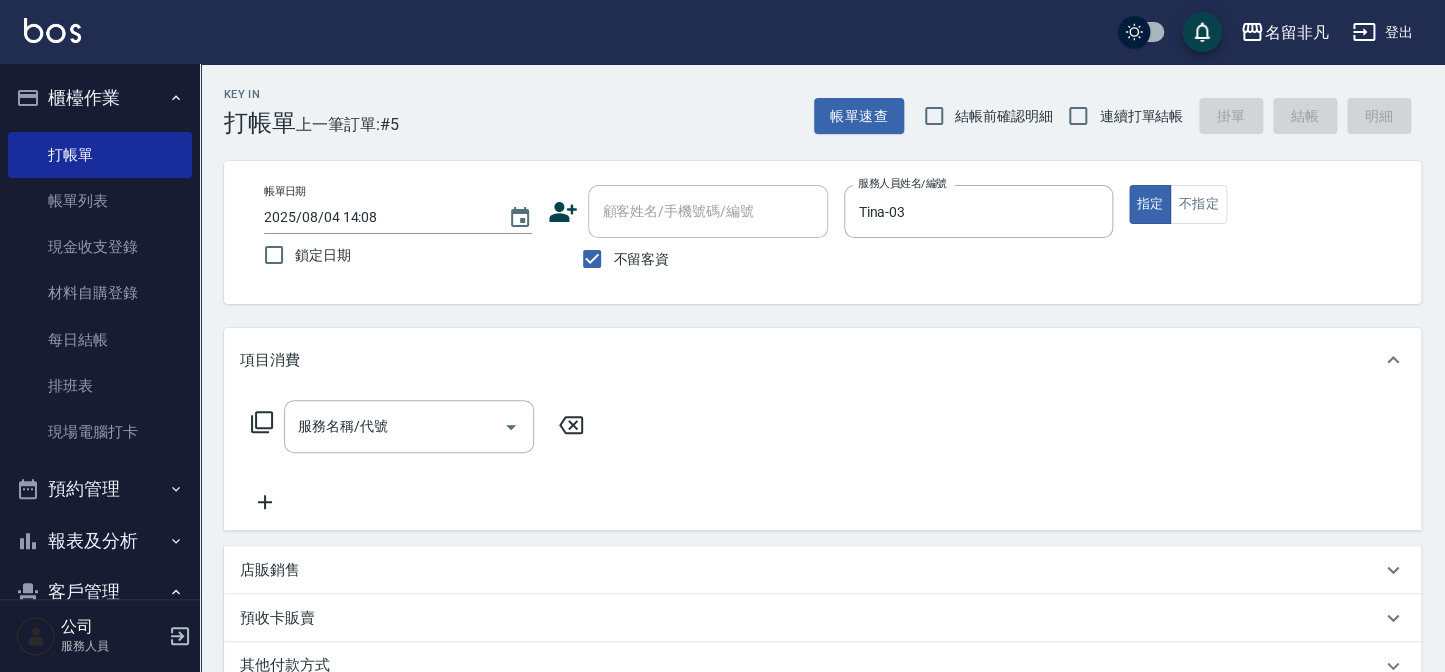 click 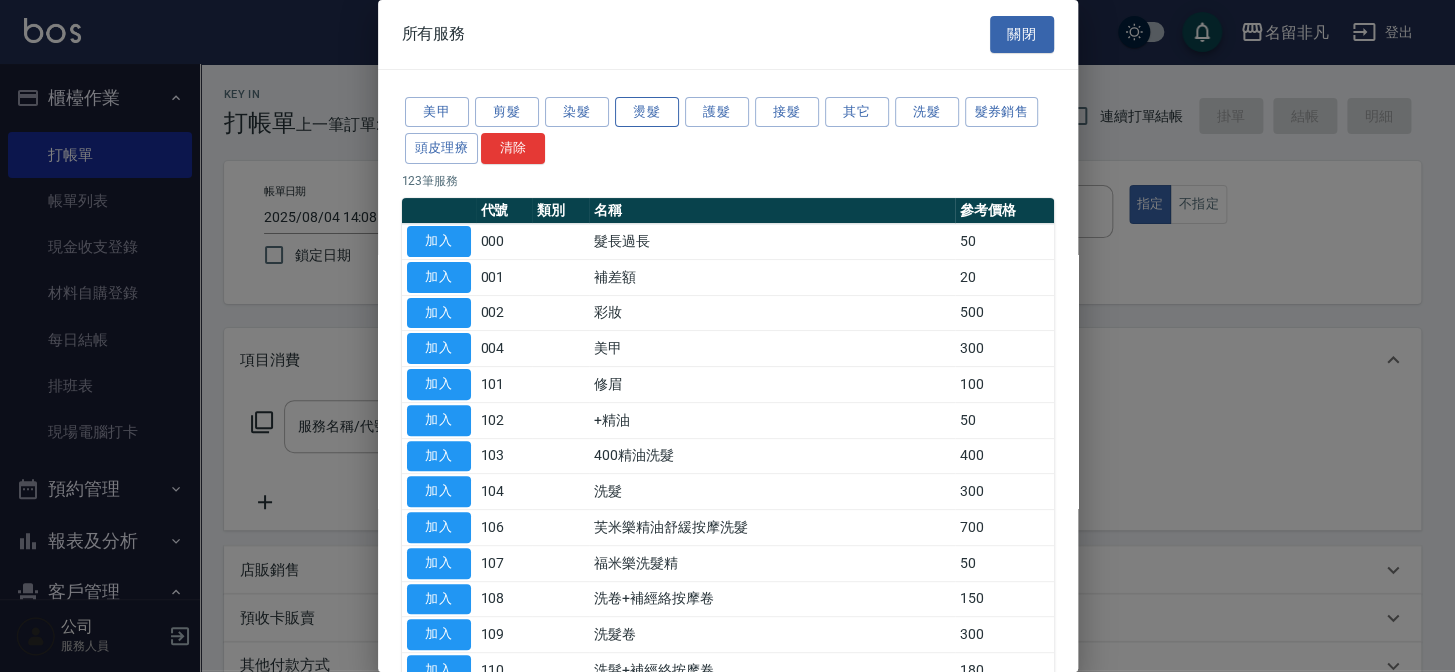click on "燙髮" at bounding box center [647, 112] 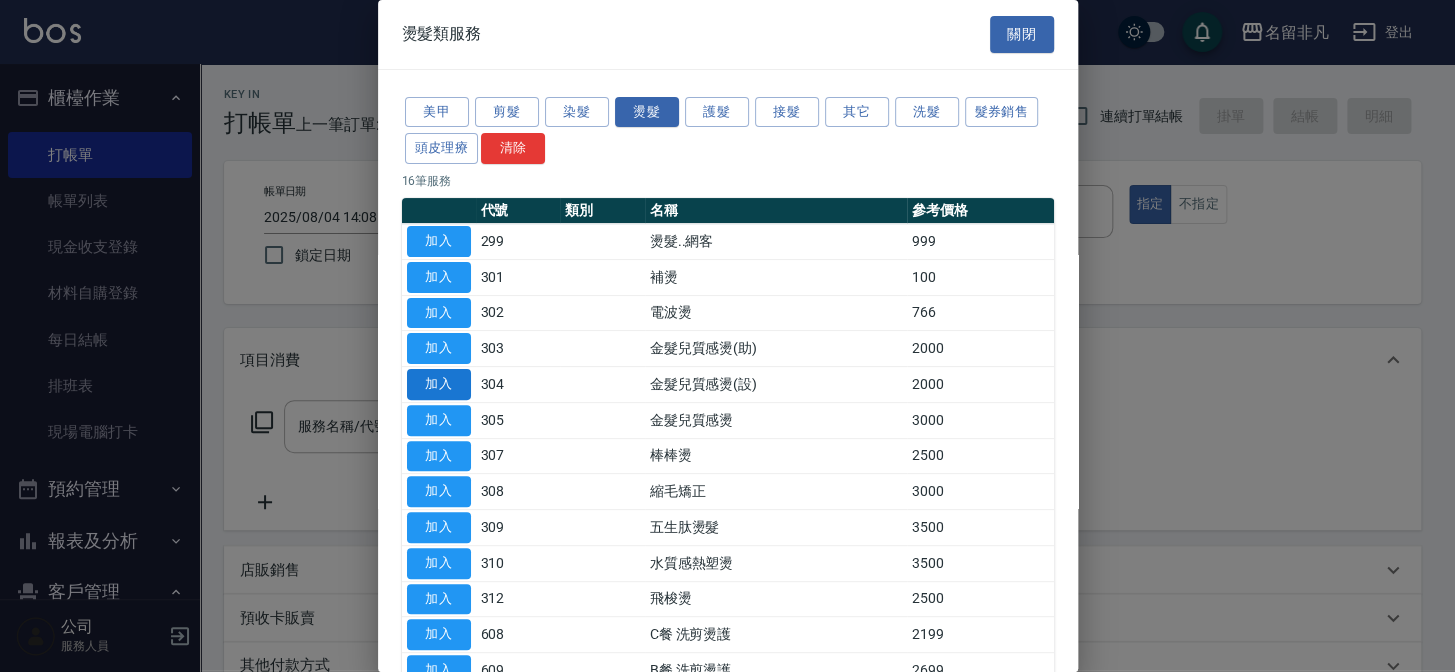 click on "加入" at bounding box center [439, 384] 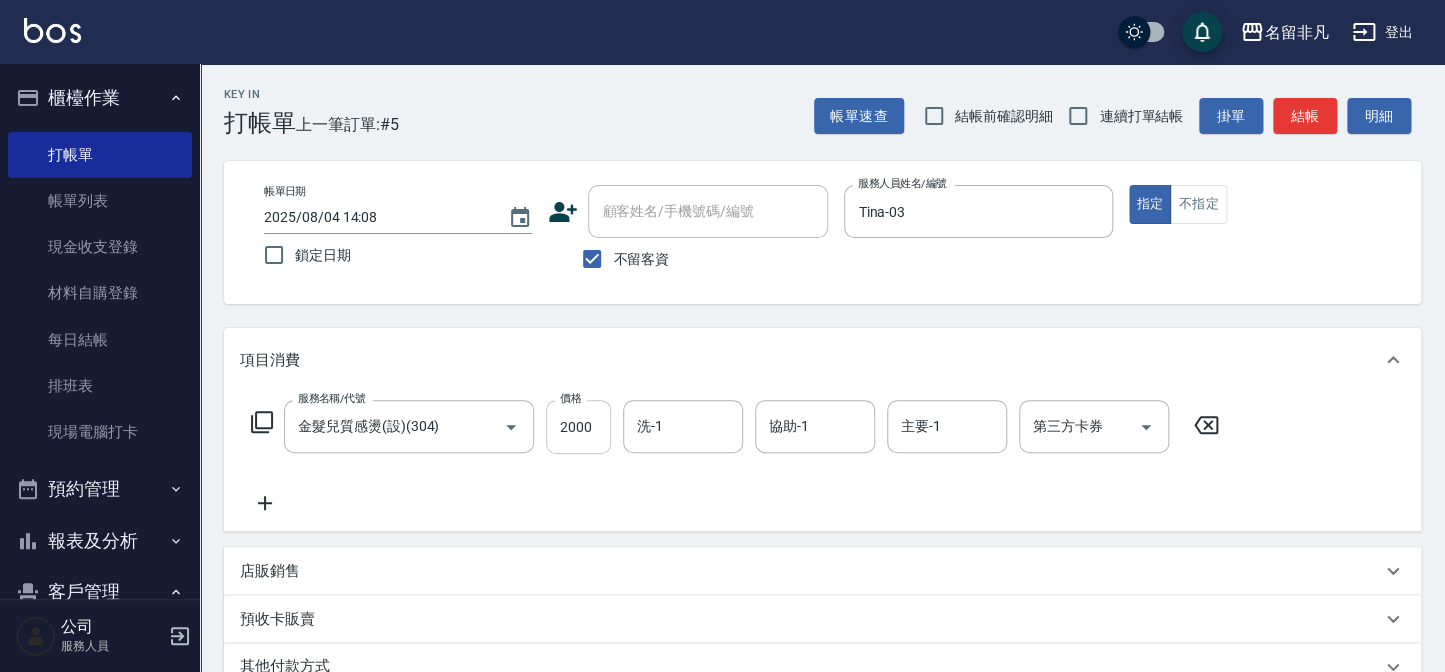 click on "2000" at bounding box center (578, 427) 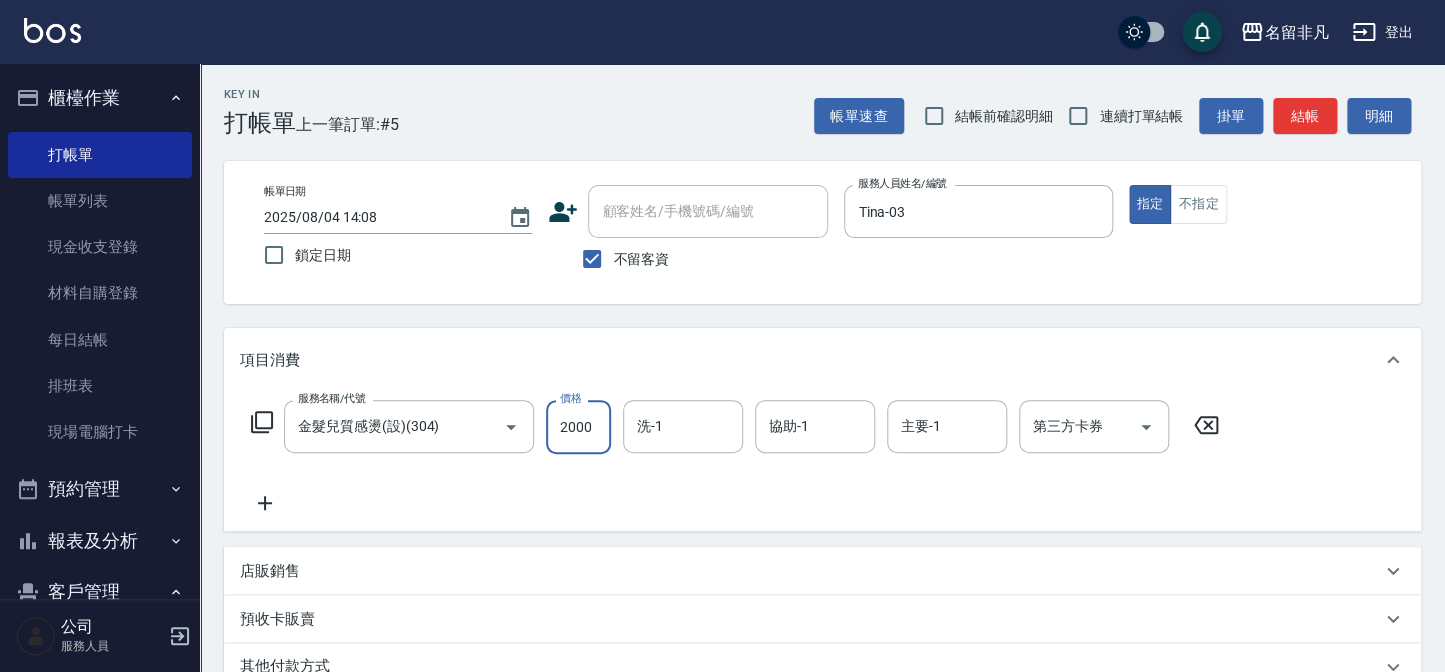 click on "2000" at bounding box center [578, 427] 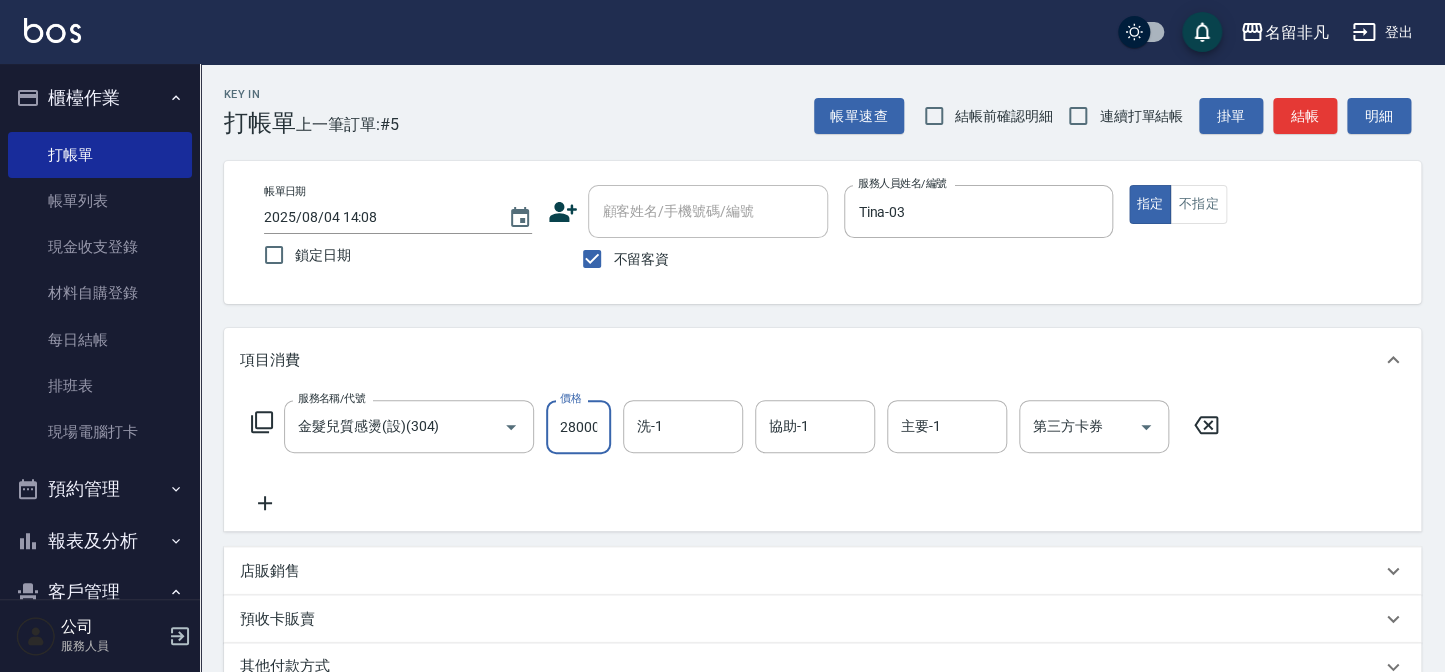 click on "280000" at bounding box center [578, 427] 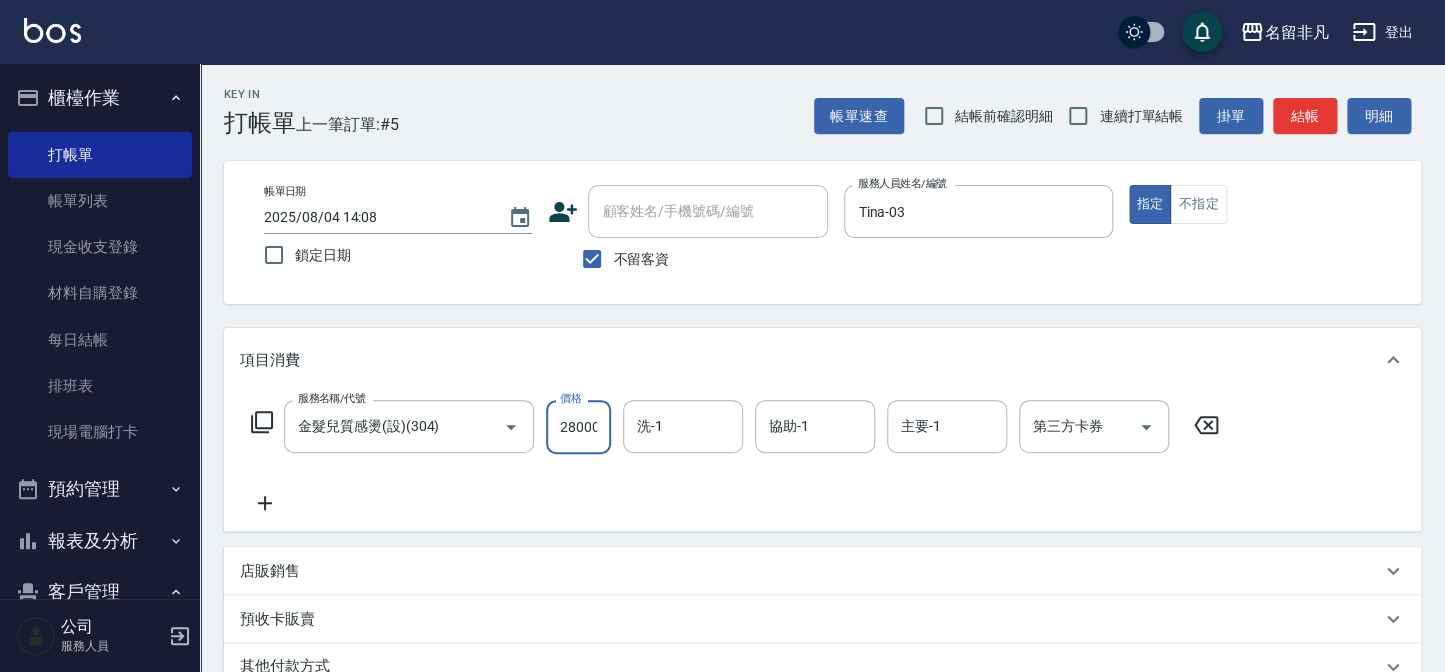 click on "28000" at bounding box center (578, 427) 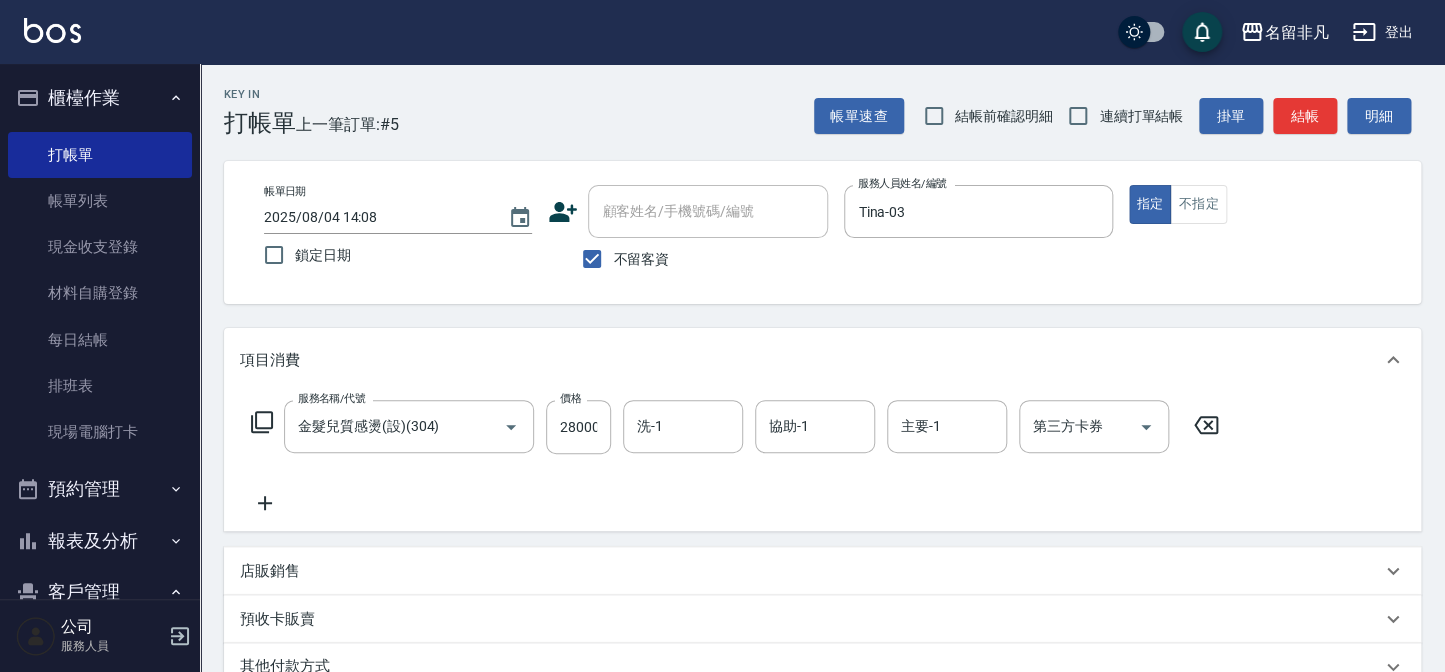 click on "店販銷售" at bounding box center (270, 571) 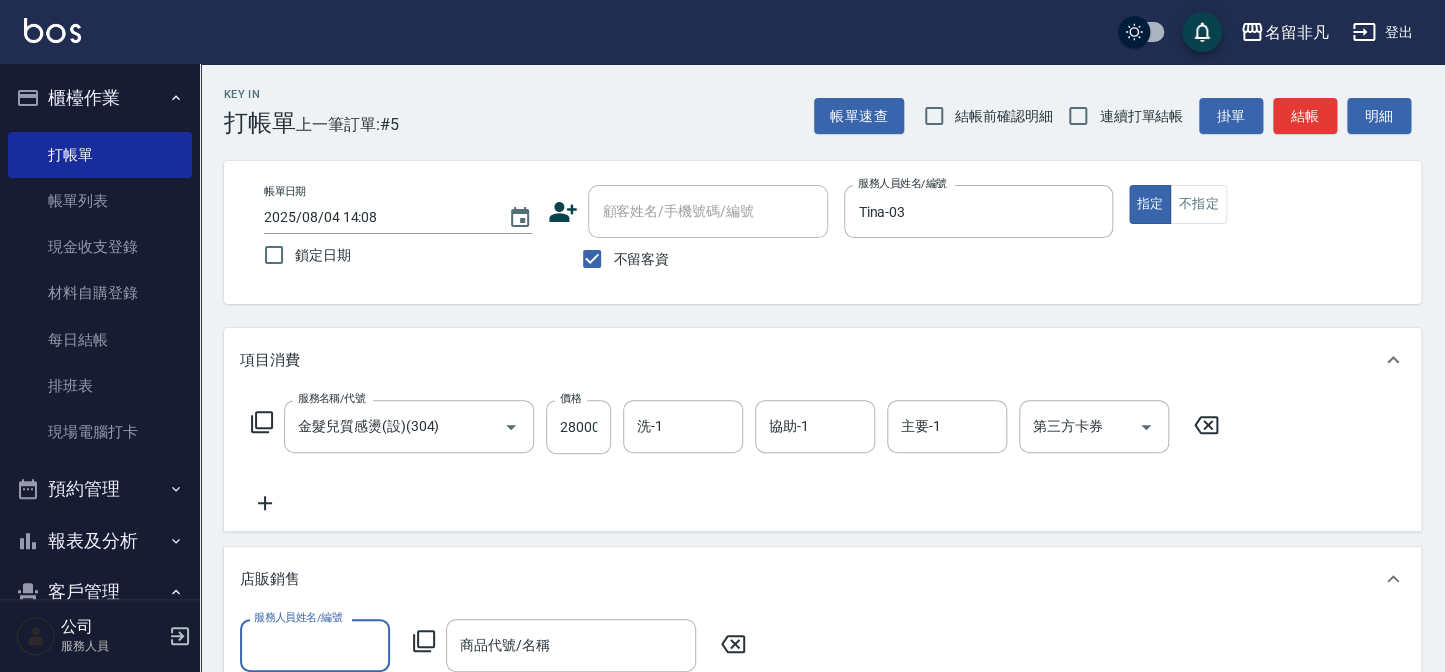 scroll, scrollTop: 0, scrollLeft: 0, axis: both 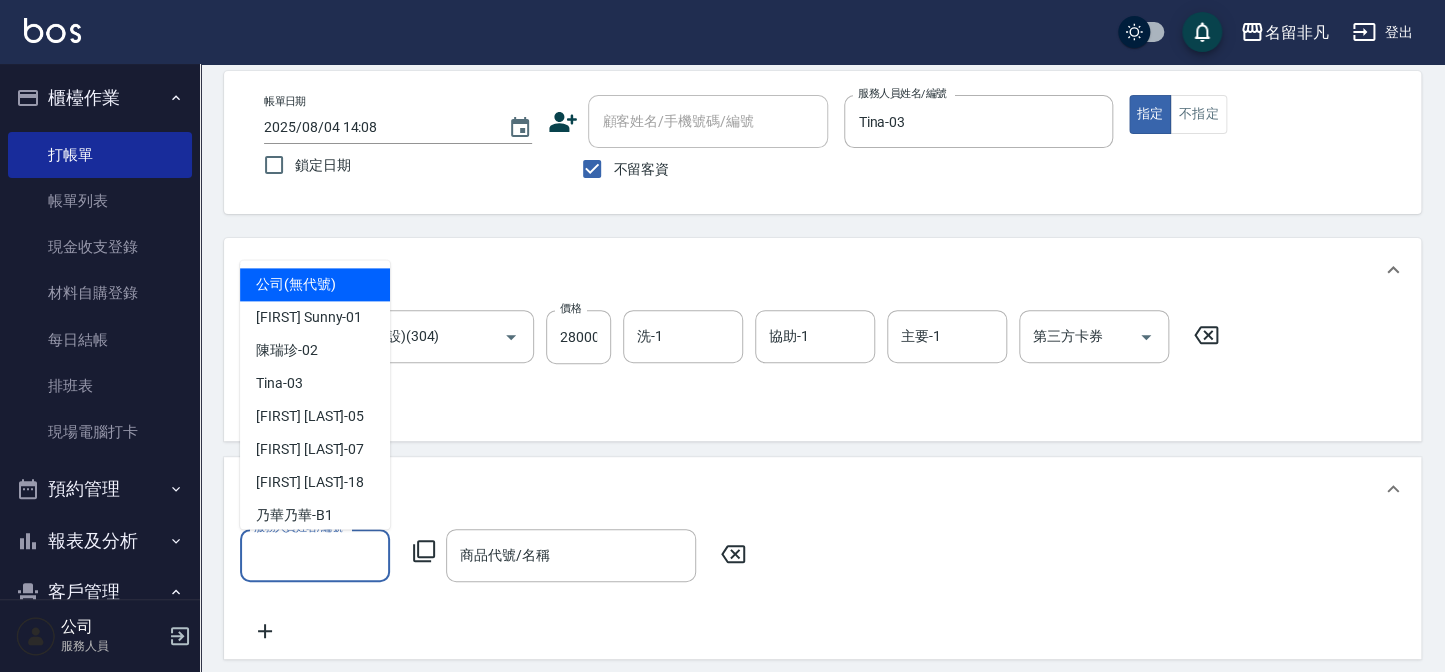 click on "服務人員姓名/編號" at bounding box center [315, 555] 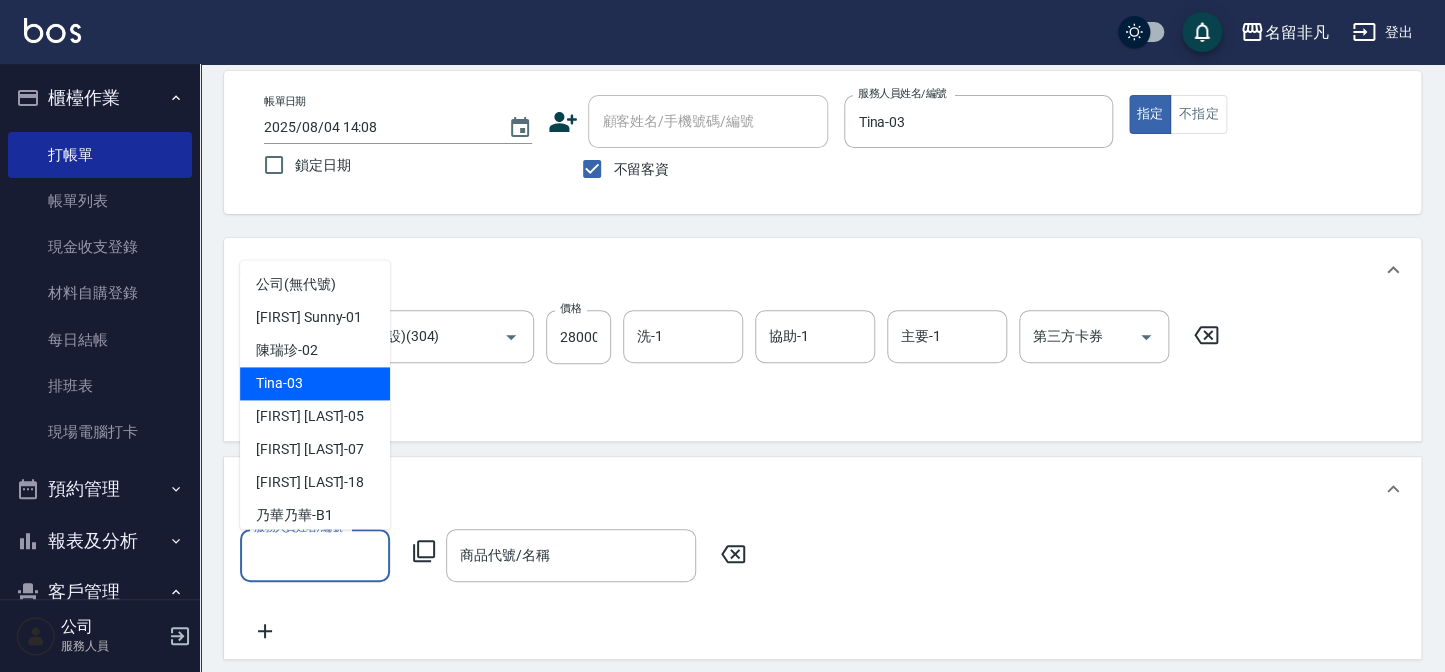 click on "Tina -03" at bounding box center [315, 383] 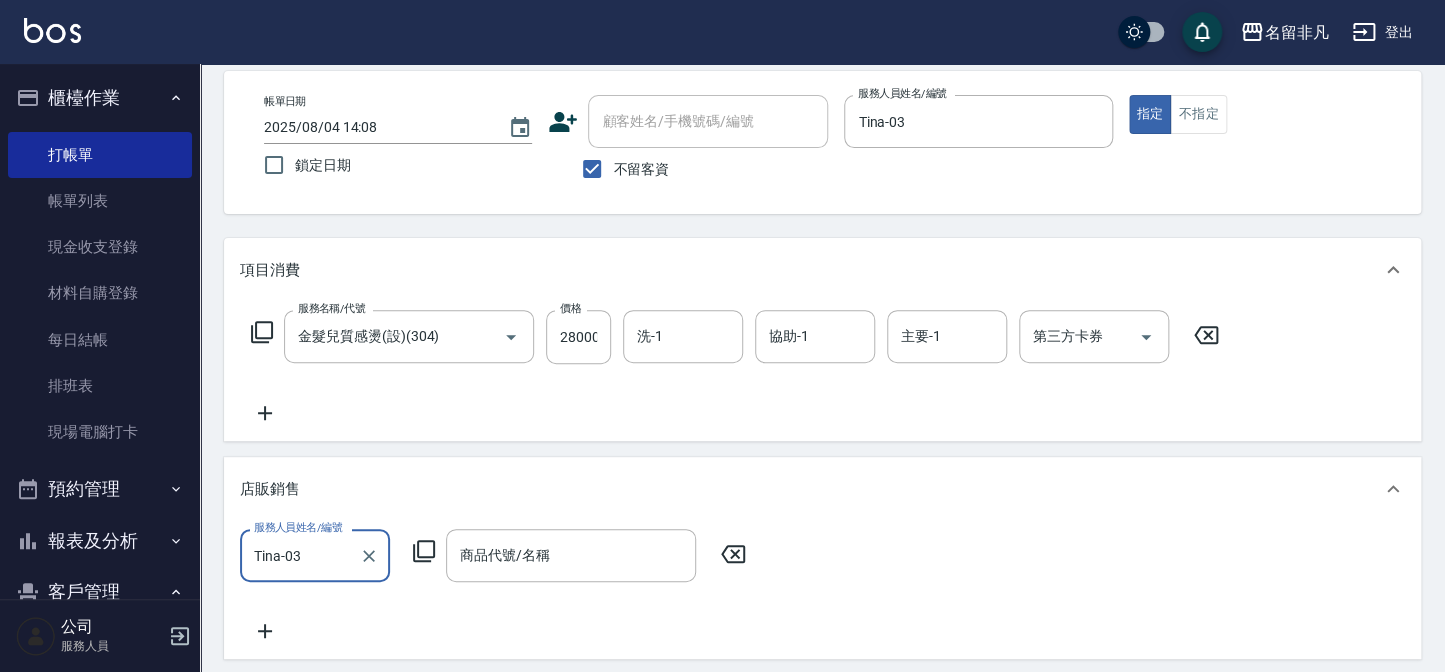 click 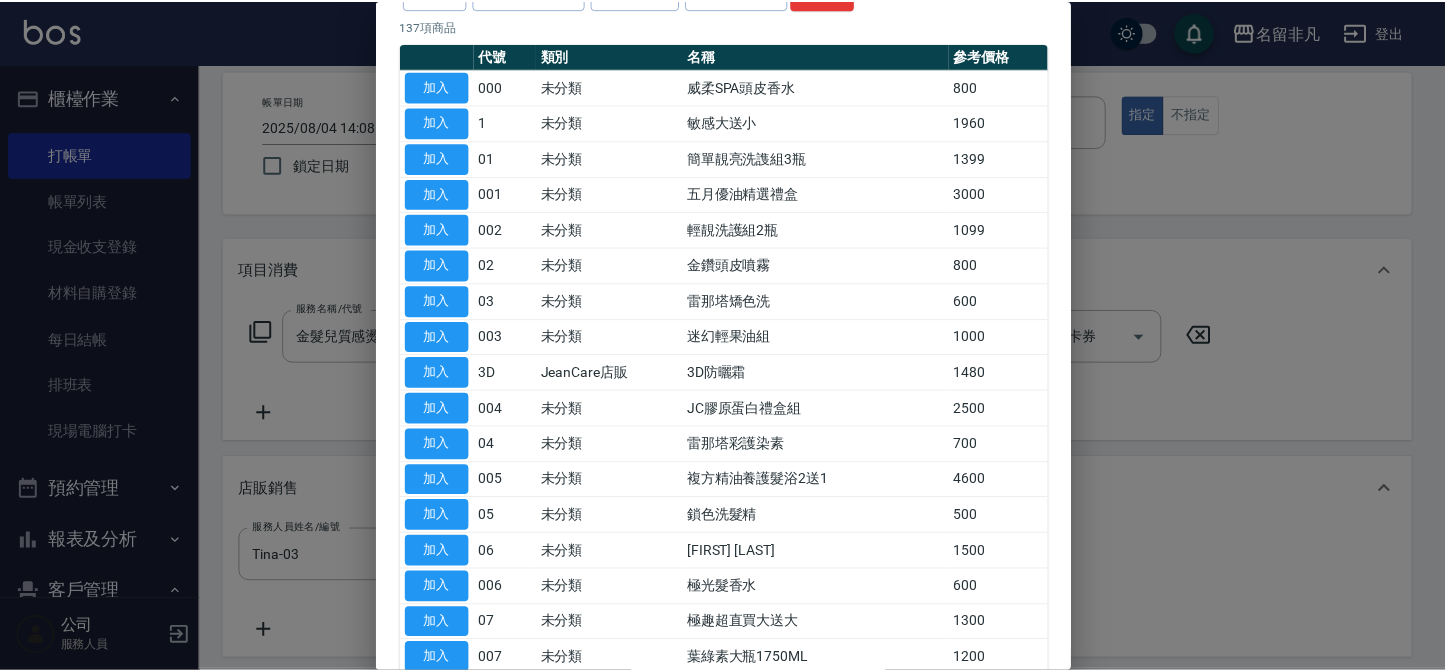 scroll, scrollTop: 272, scrollLeft: 0, axis: vertical 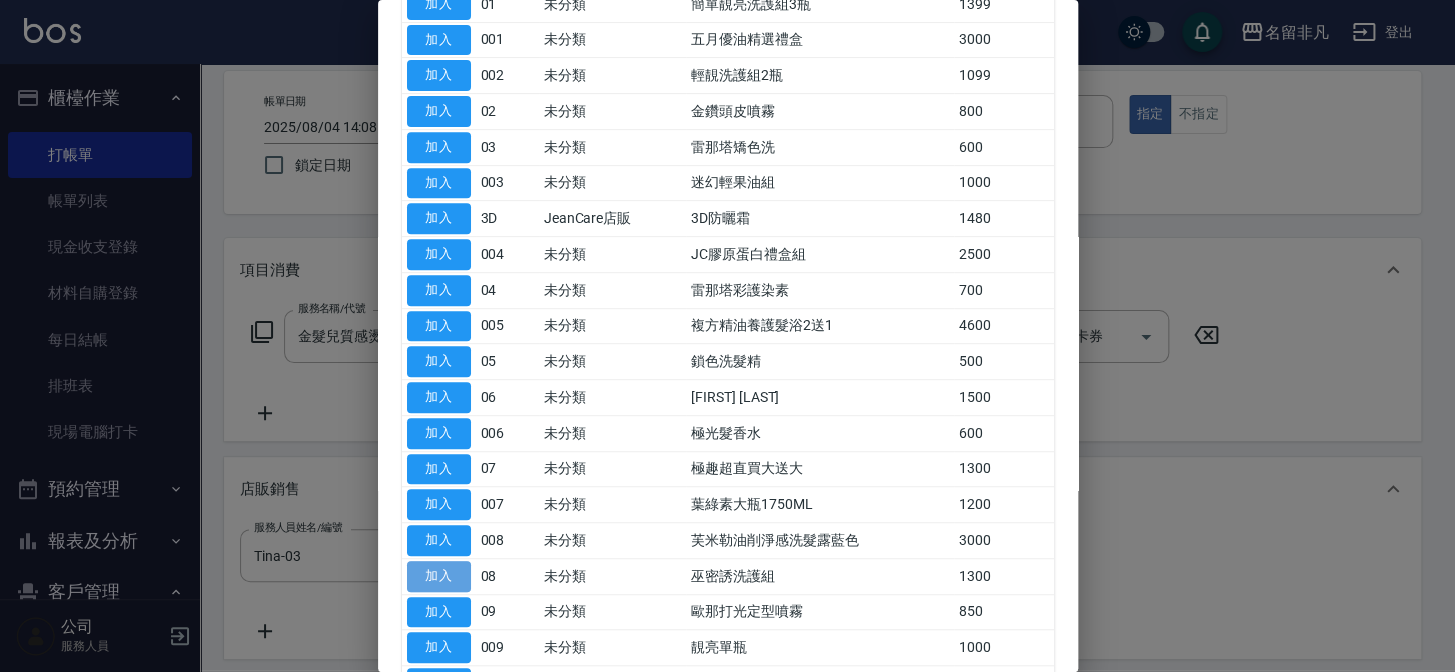 click on "加入" at bounding box center (439, 576) 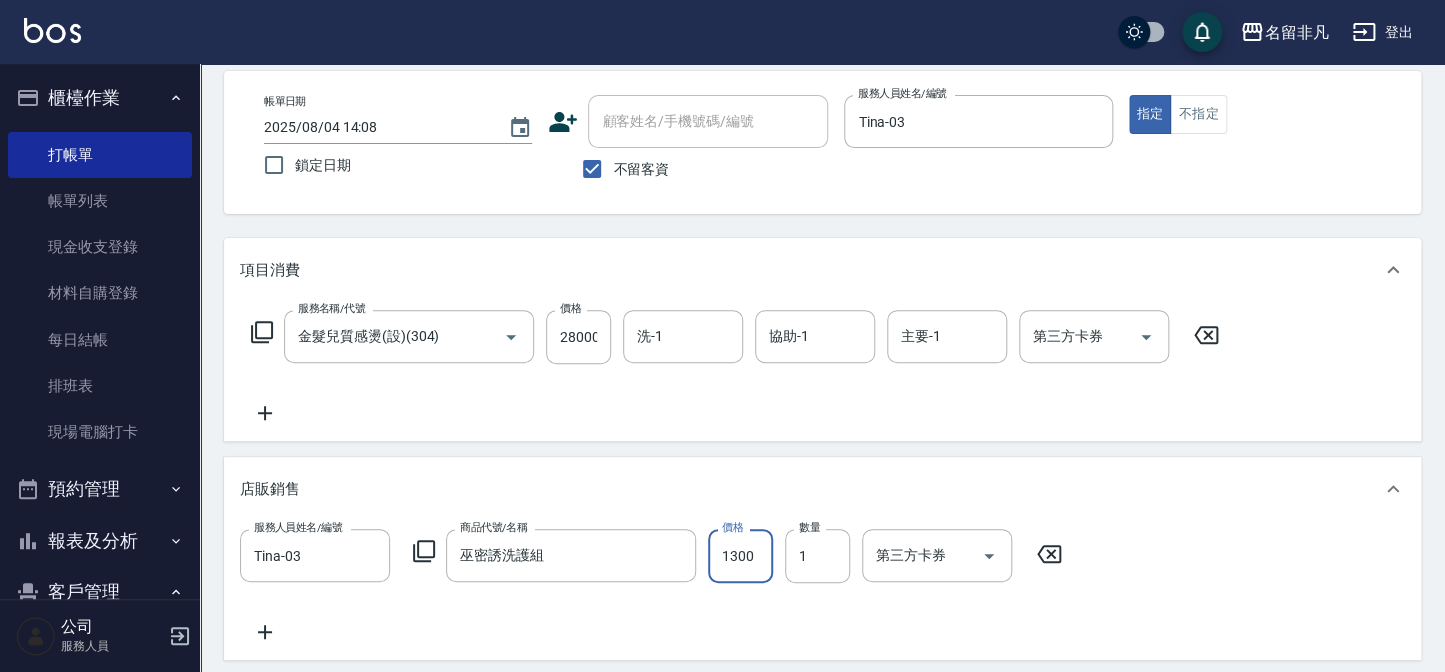 click on "1300" at bounding box center [740, 556] 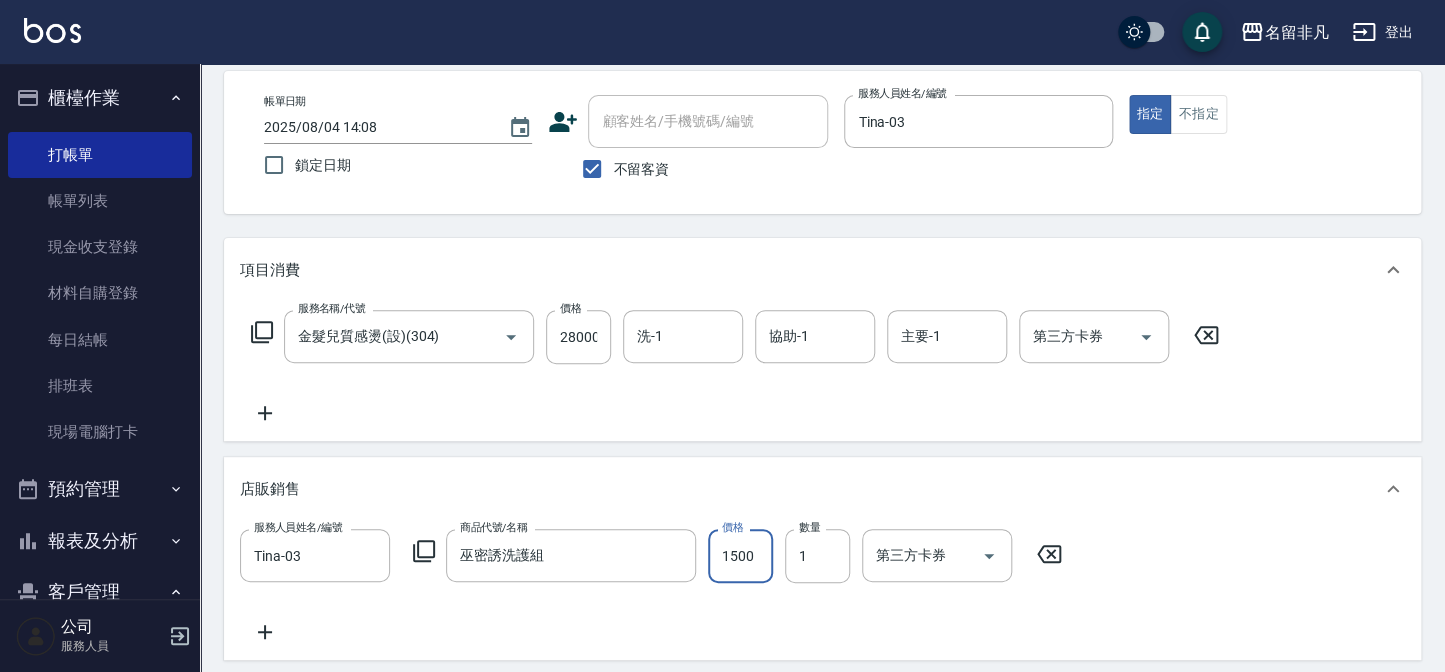 type on "1500" 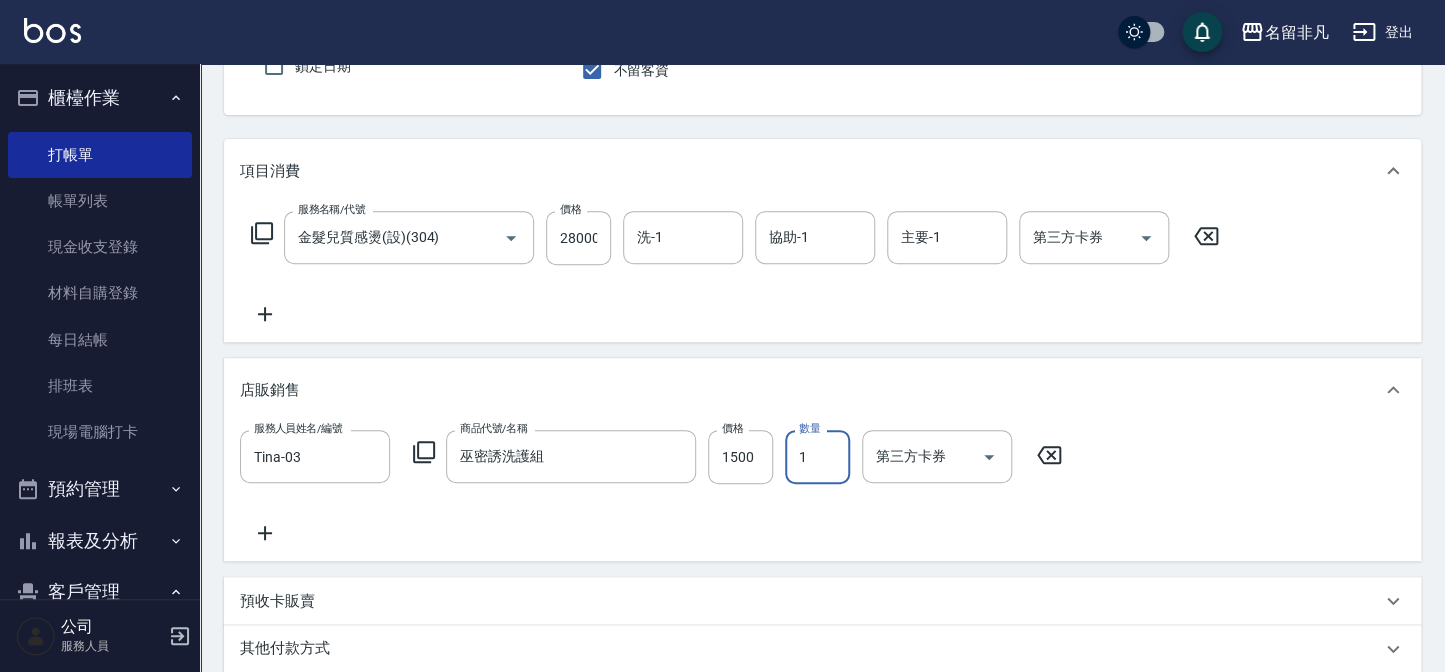 scroll, scrollTop: 5, scrollLeft: 0, axis: vertical 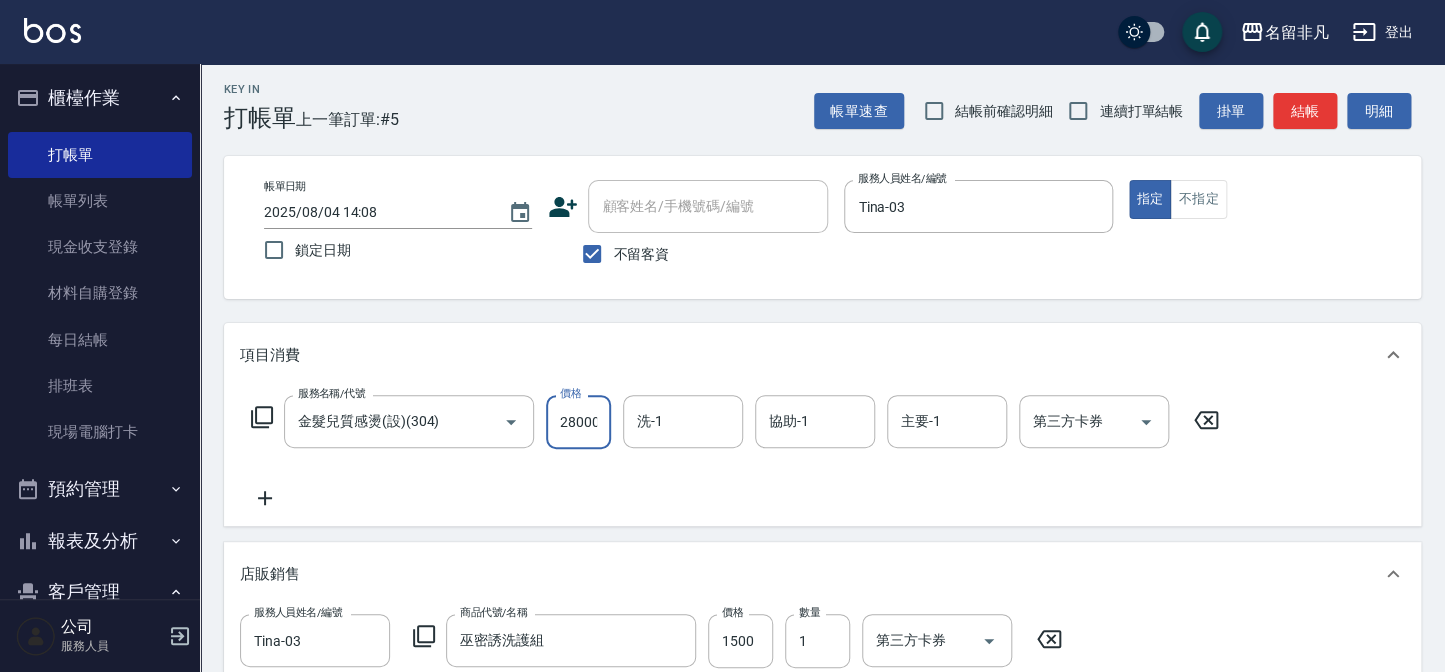 click on "28000" at bounding box center (578, 422) 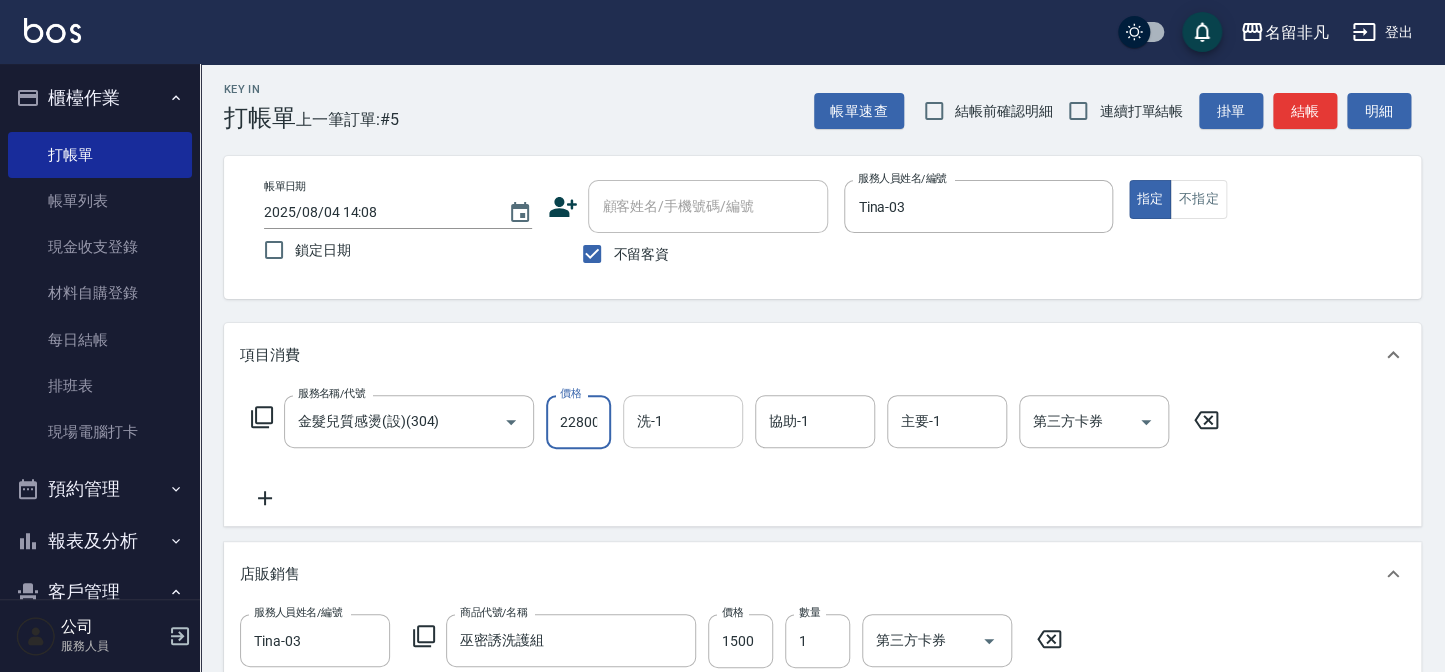 scroll, scrollTop: 0, scrollLeft: 1, axis: horizontal 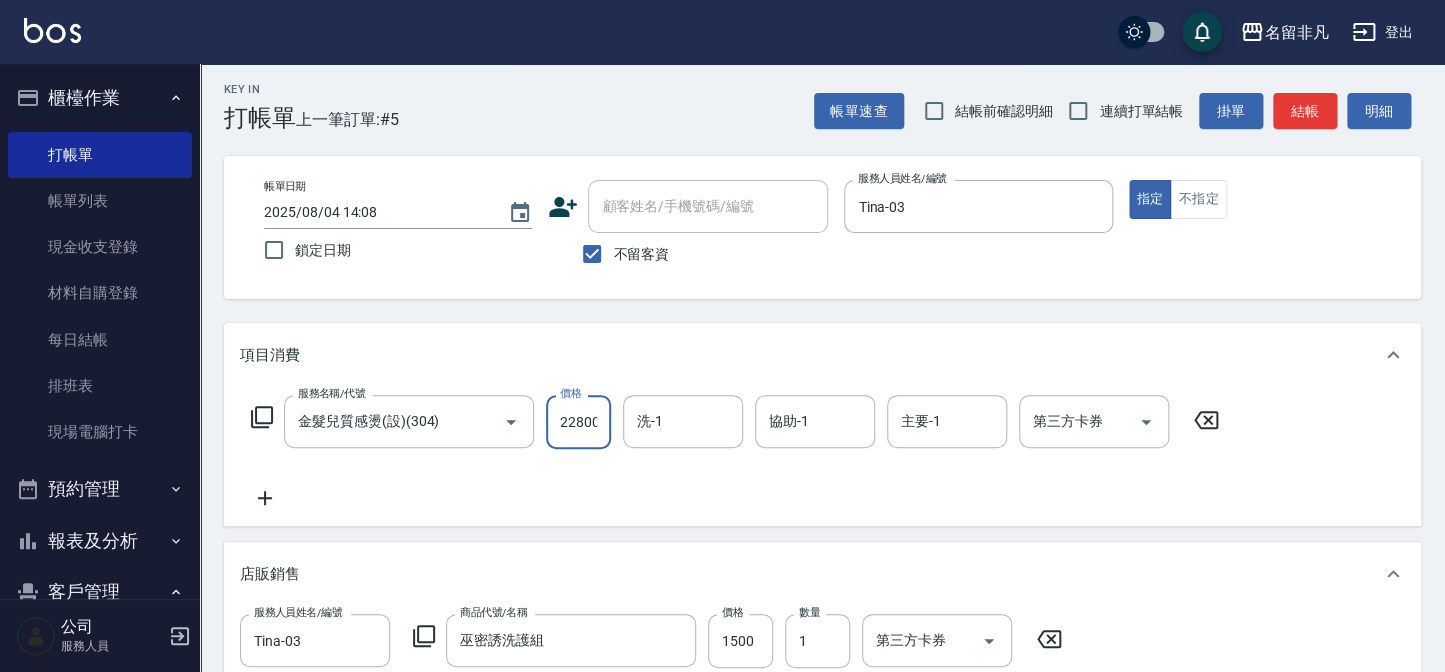click on "22800" at bounding box center (578, 422) 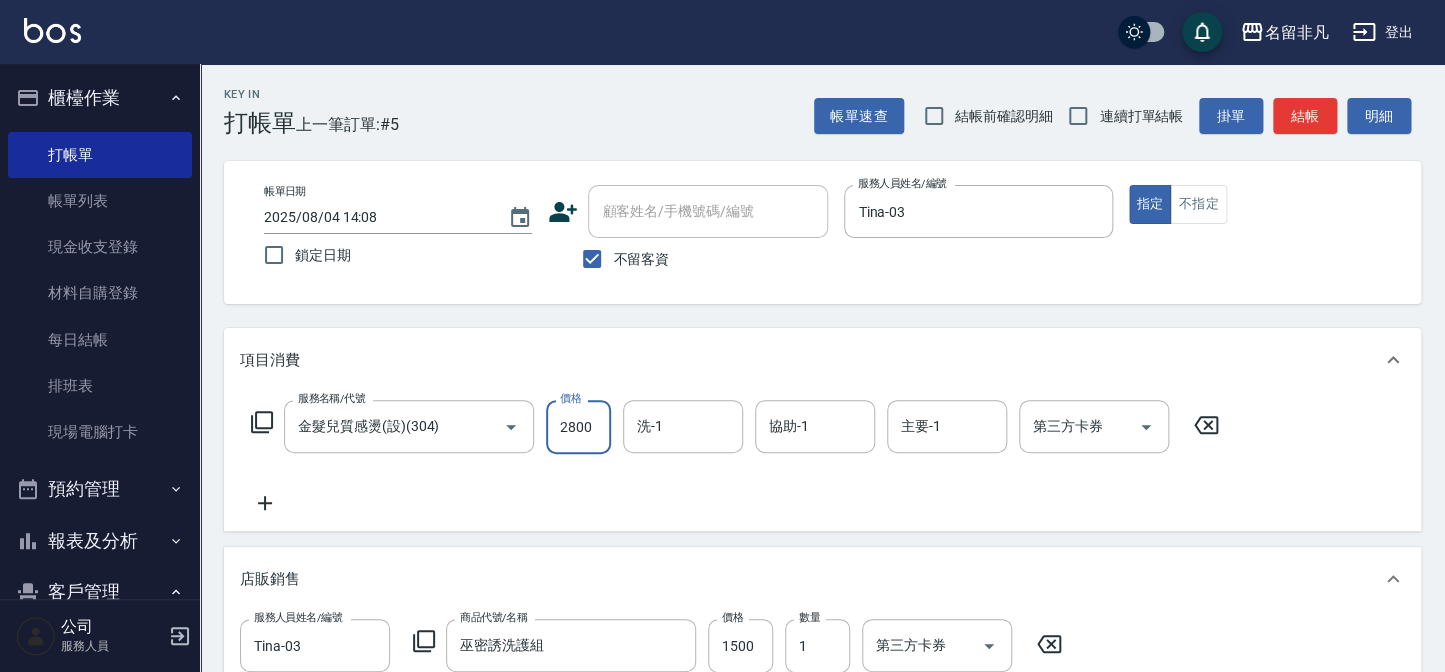 scroll, scrollTop: 0, scrollLeft: 0, axis: both 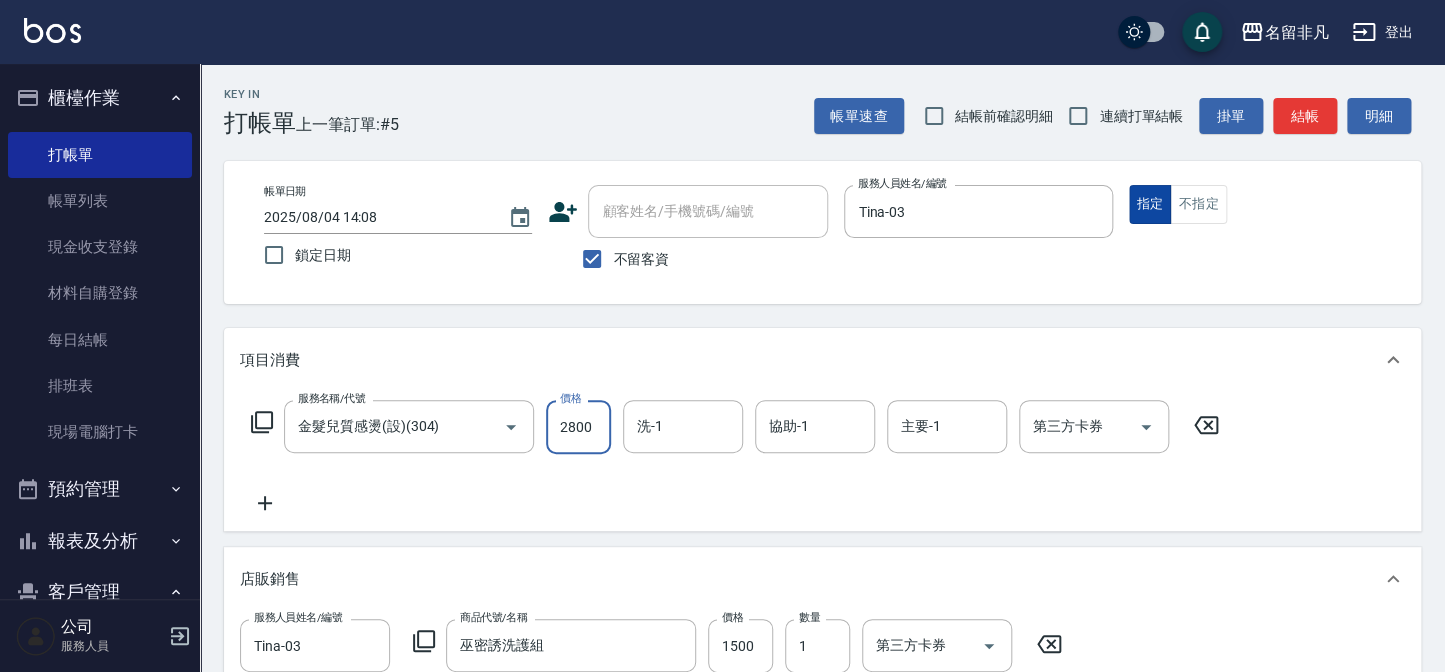 type on "2800" 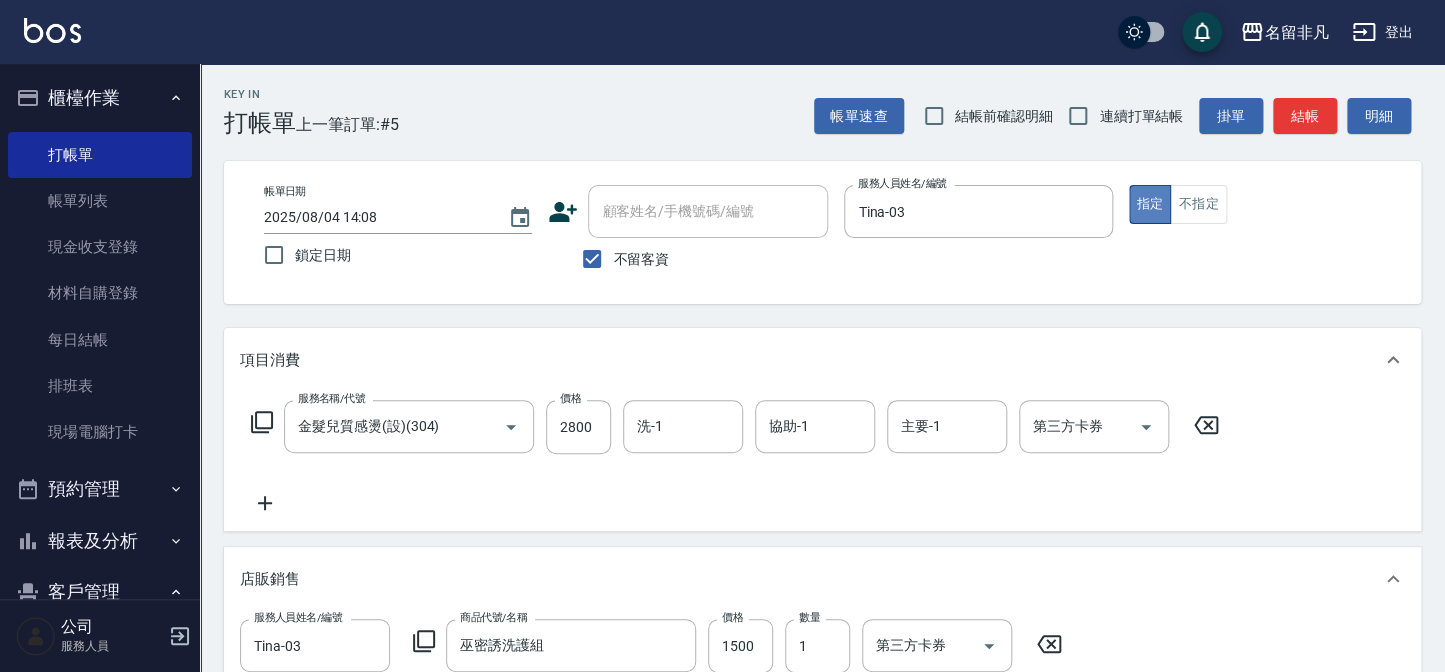 click on "指定" at bounding box center [1150, 204] 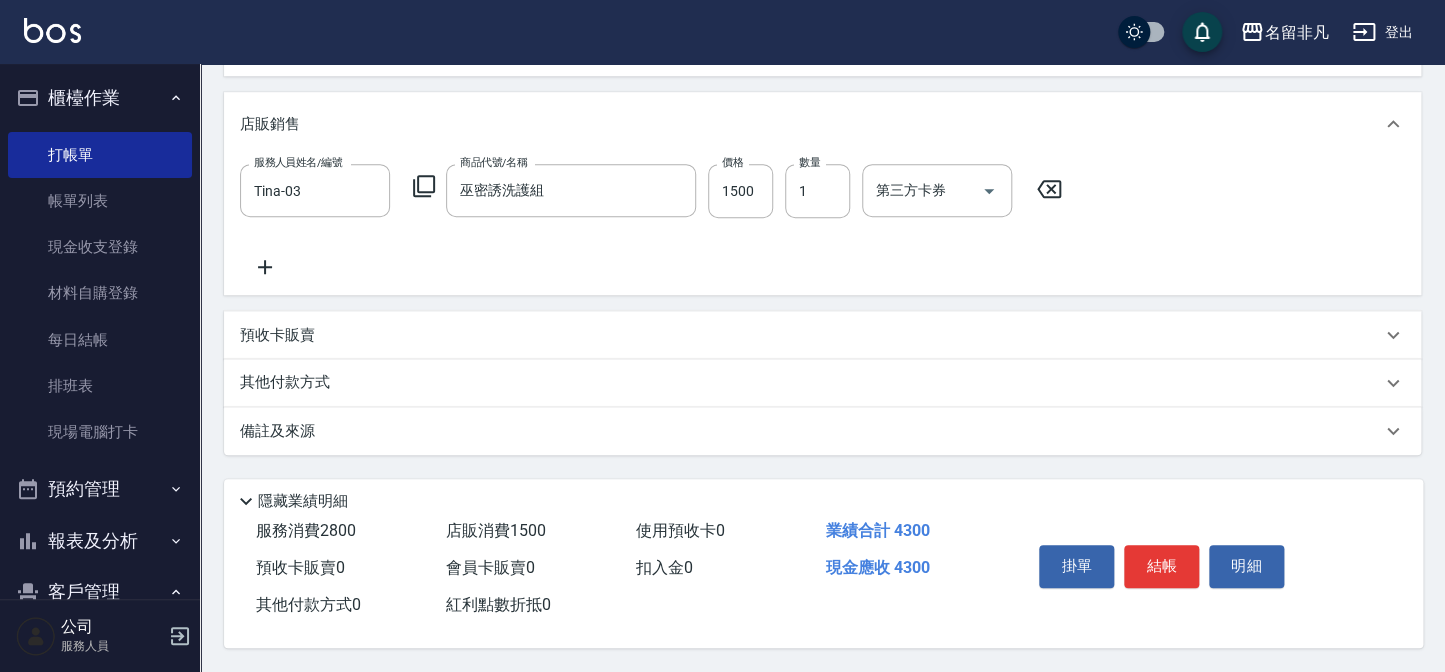scroll, scrollTop: 460, scrollLeft: 0, axis: vertical 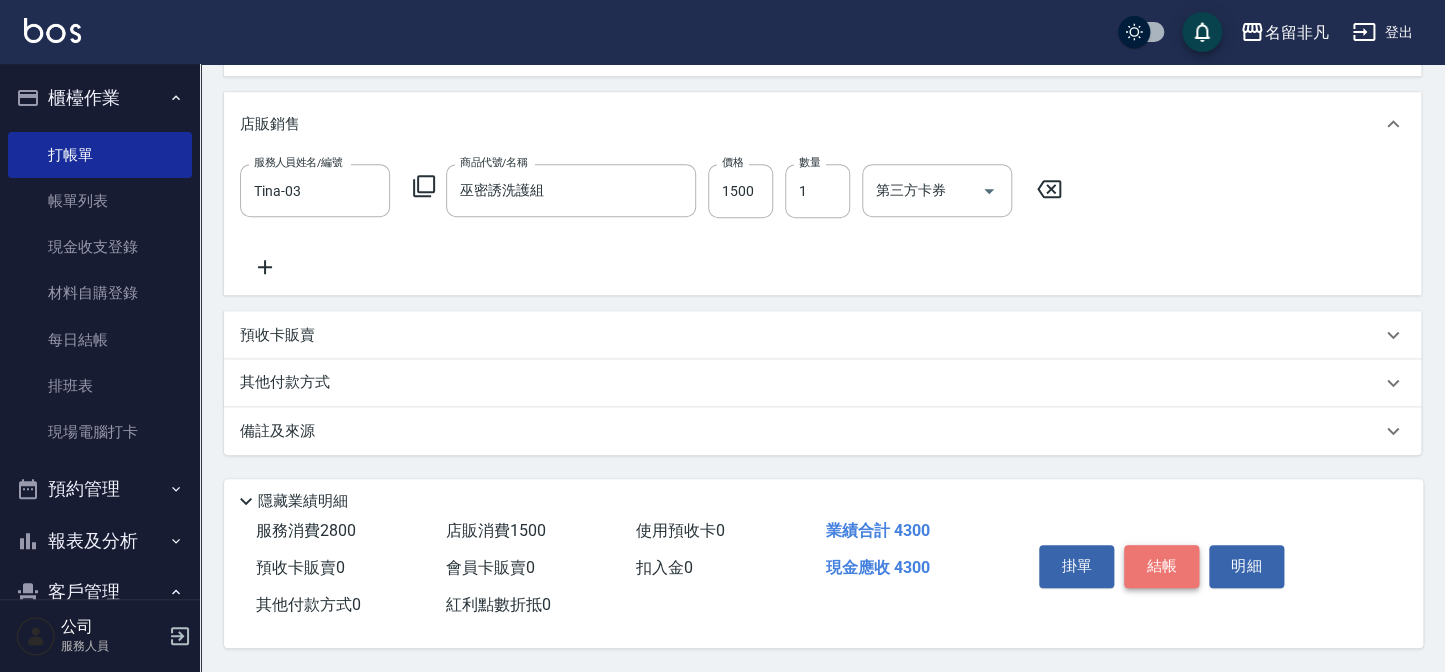 click on "結帳" at bounding box center (1161, 566) 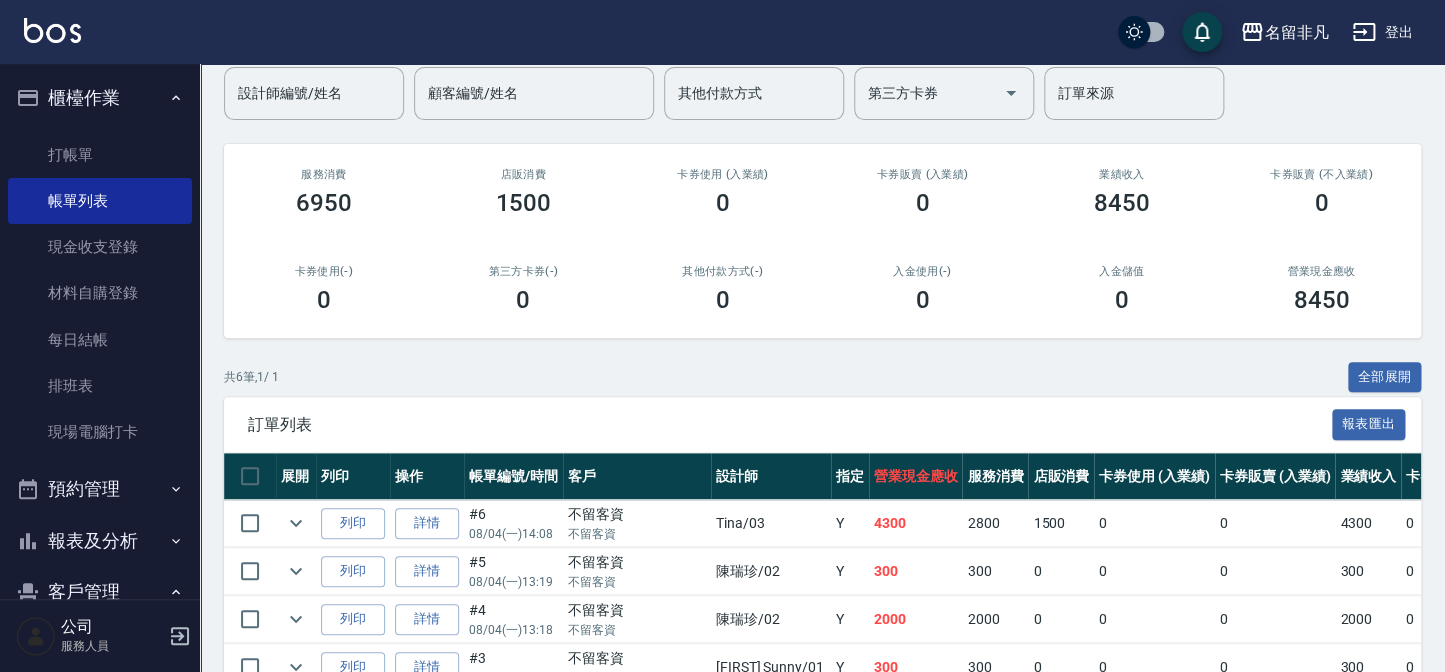 scroll, scrollTop: 181, scrollLeft: 0, axis: vertical 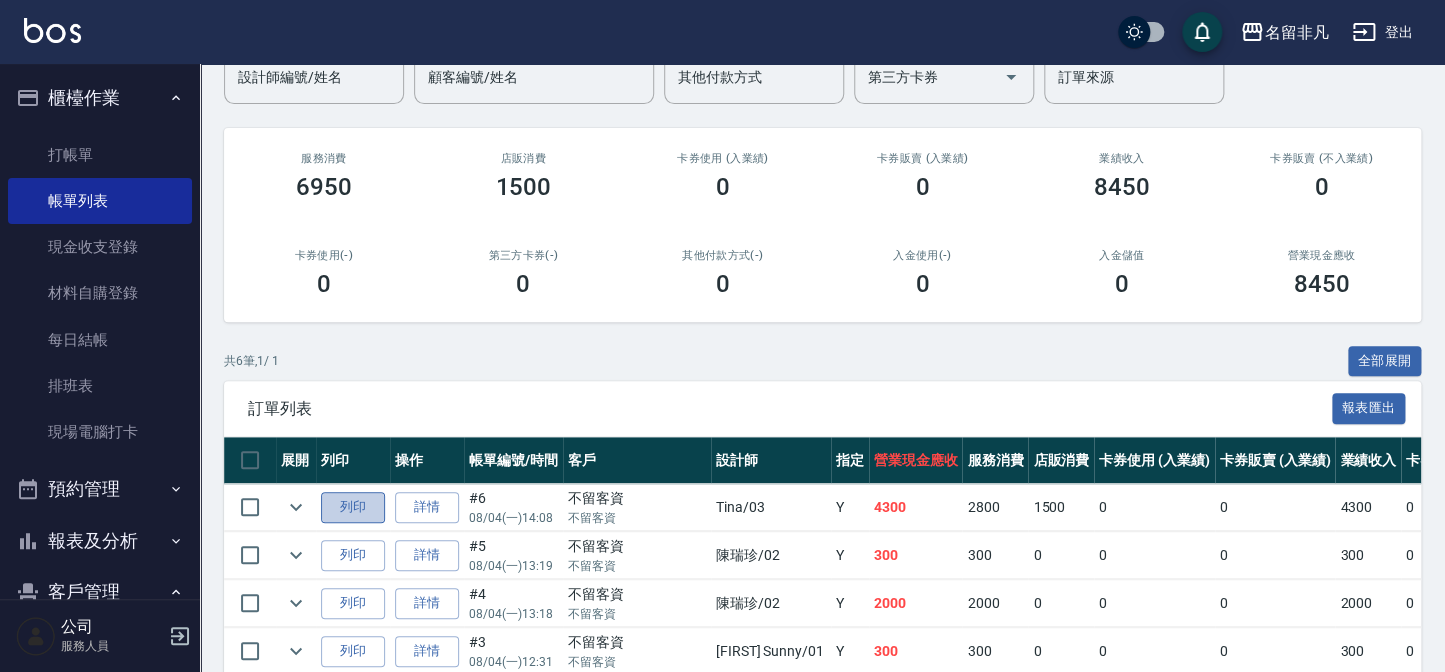 click on "列印" at bounding box center (353, 507) 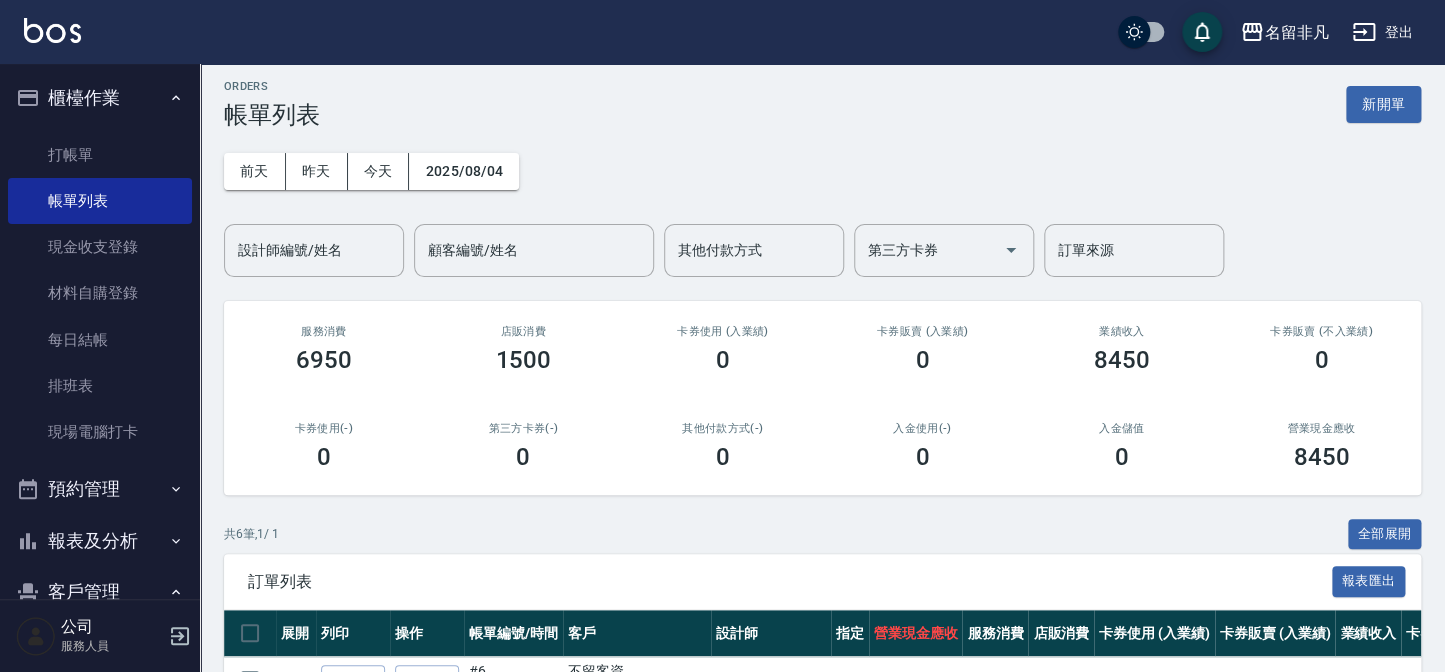 scroll, scrollTop: 0, scrollLeft: 0, axis: both 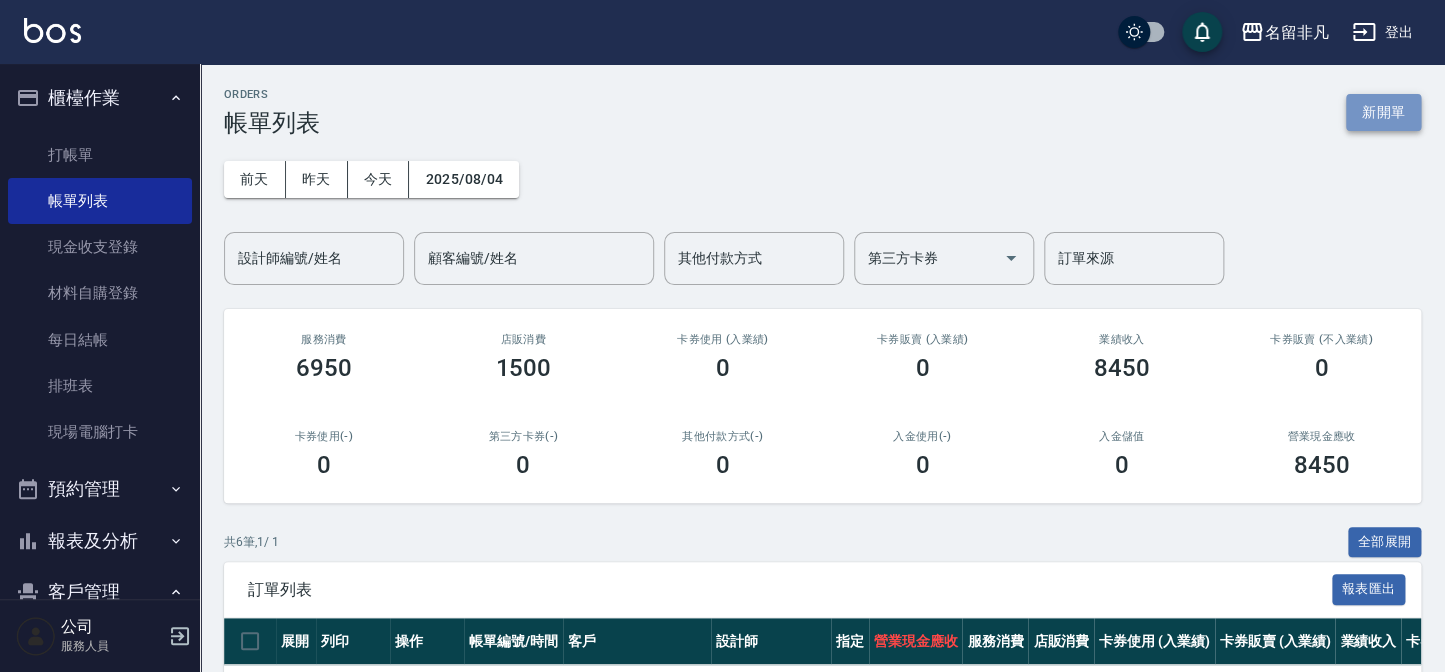 click on "新開單" at bounding box center [1383, 112] 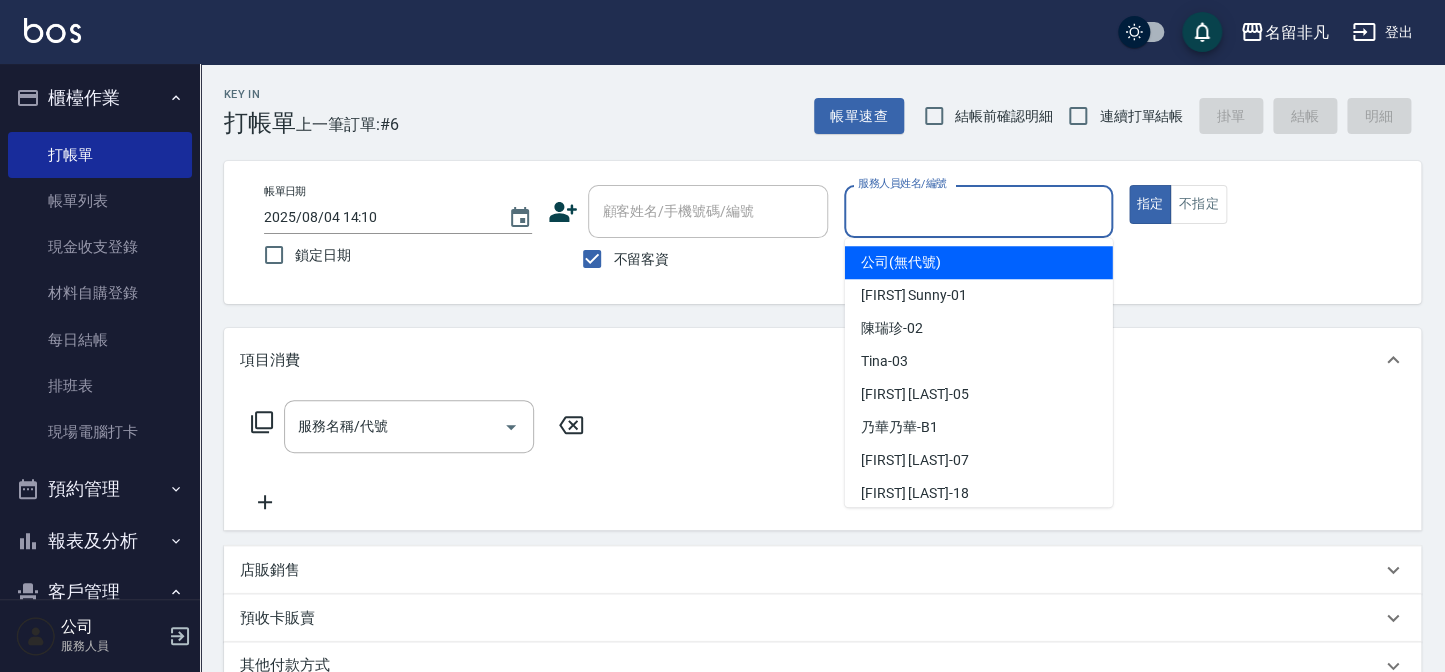 click on "服務人員姓名/編號" at bounding box center (978, 211) 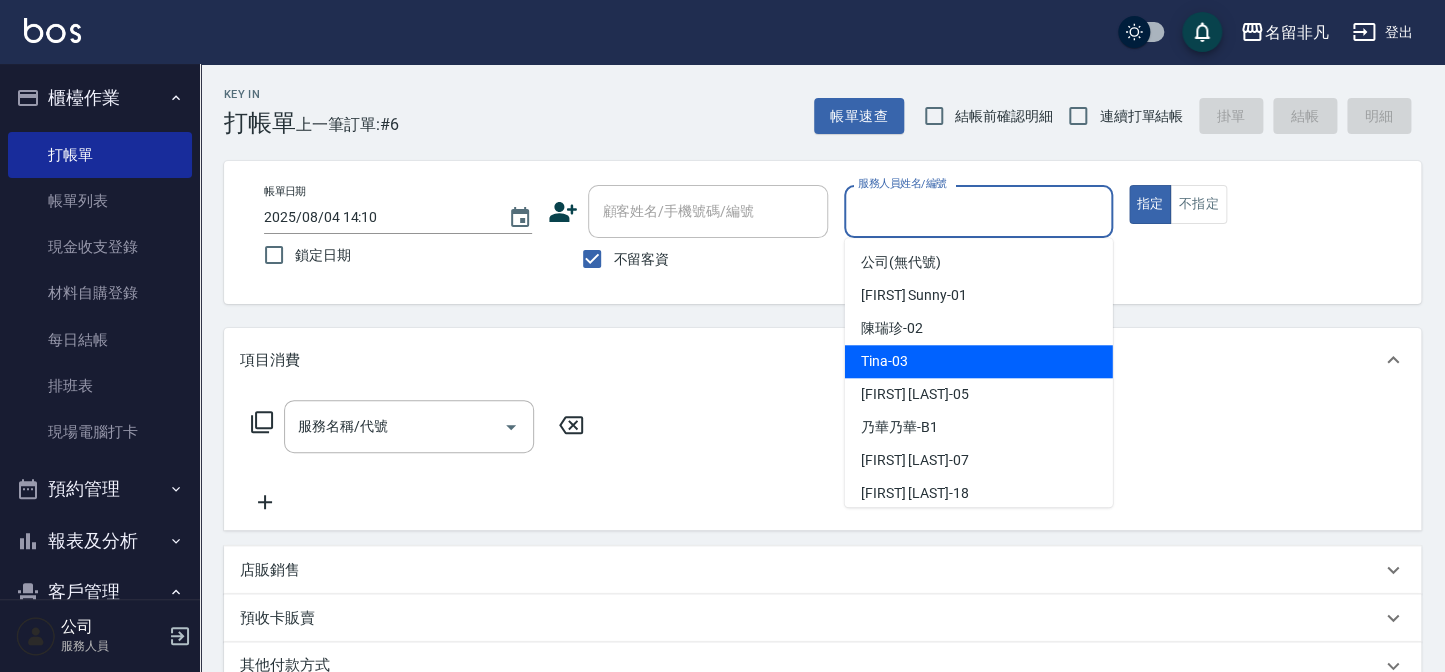 click on "Tina -03" at bounding box center (979, 361) 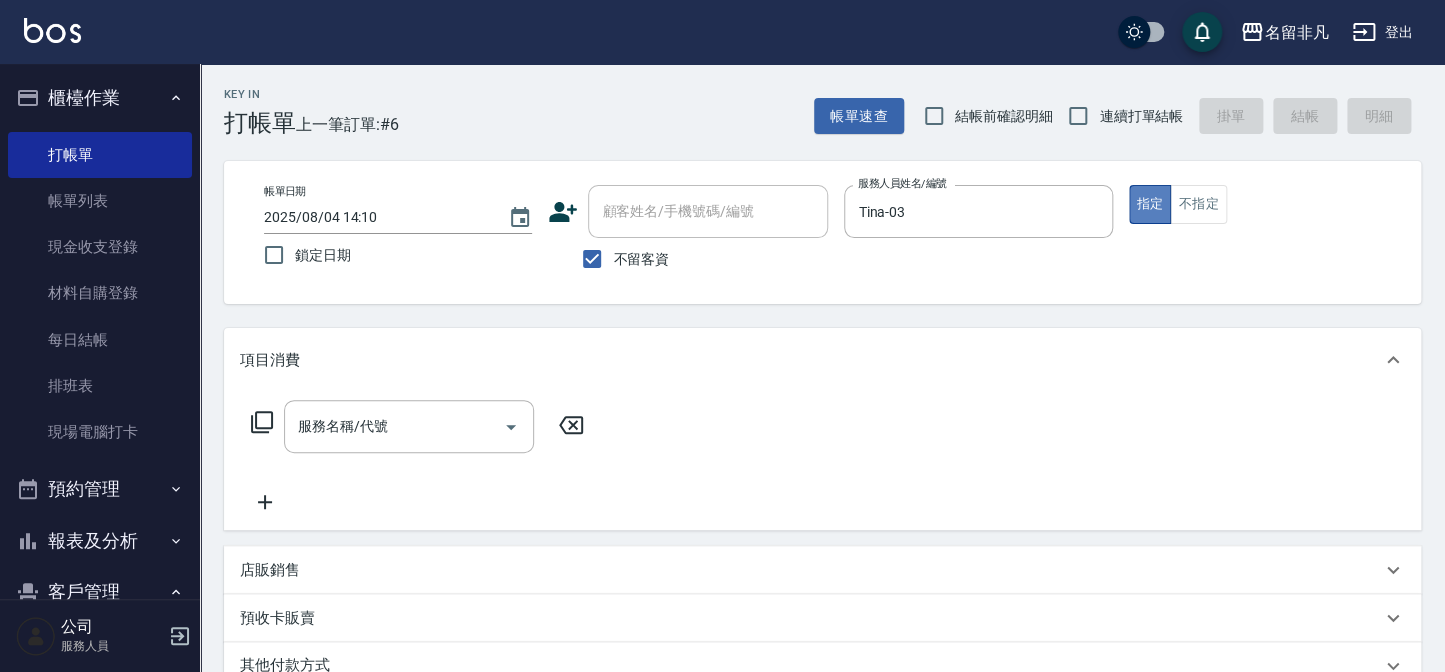 click on "指定" at bounding box center (1150, 204) 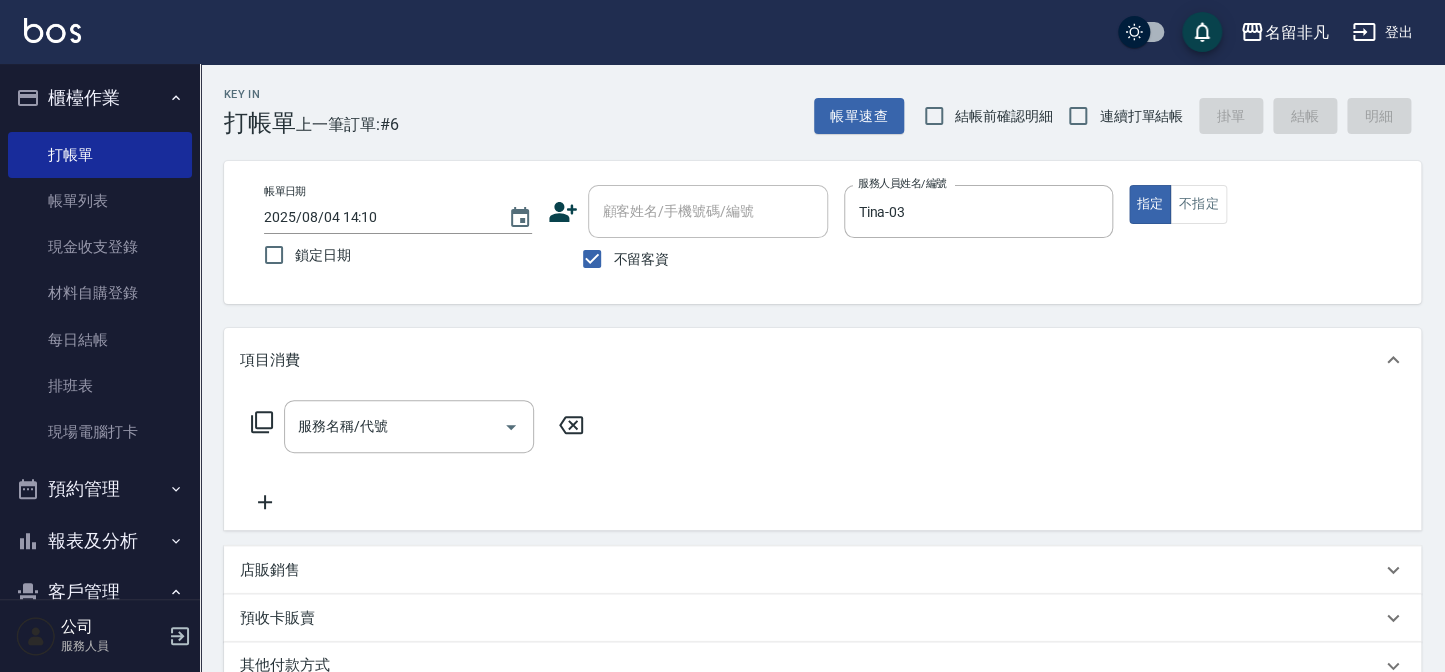 click 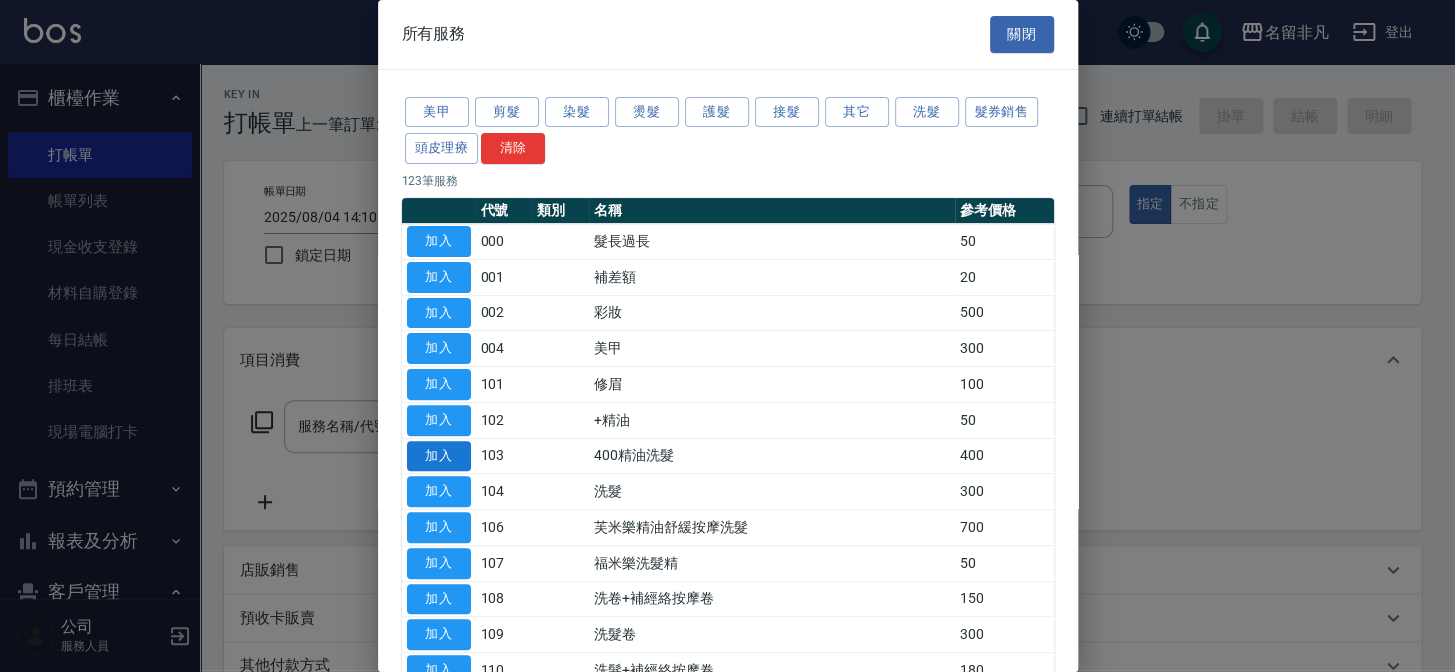 click on "加入" at bounding box center [439, 456] 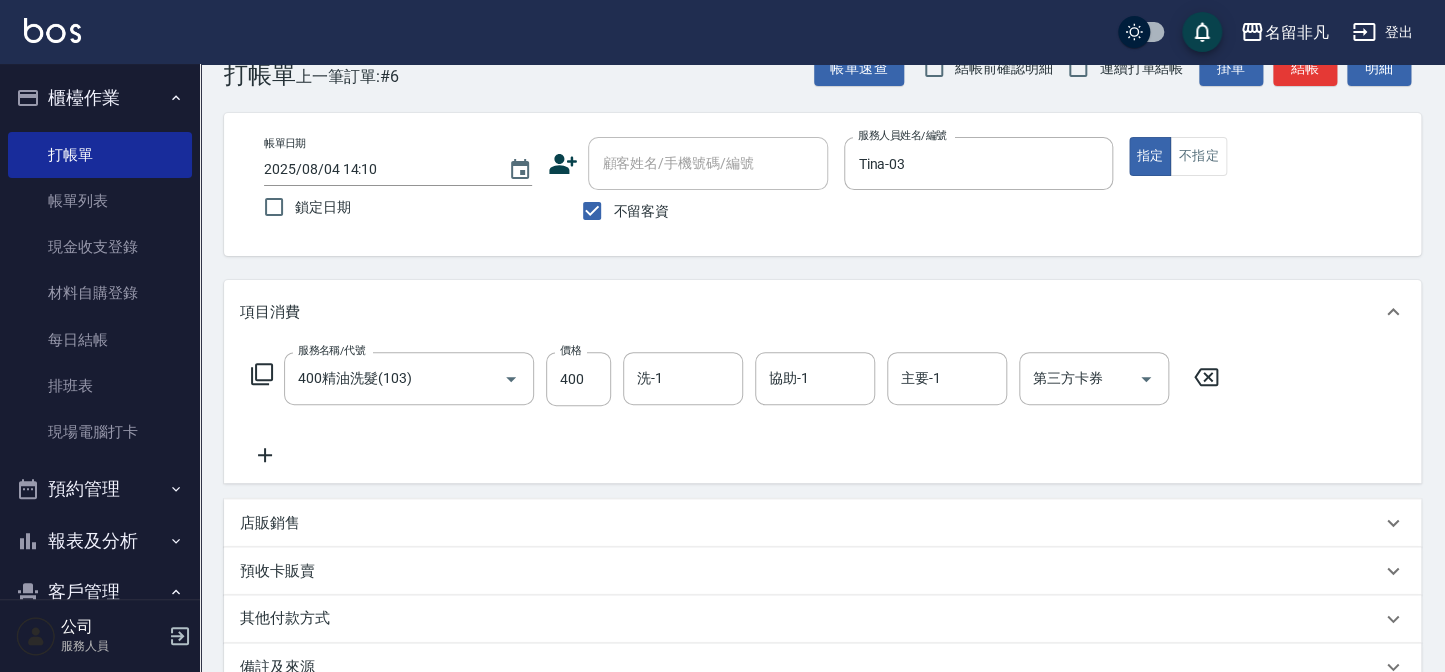 scroll, scrollTop: 16, scrollLeft: 0, axis: vertical 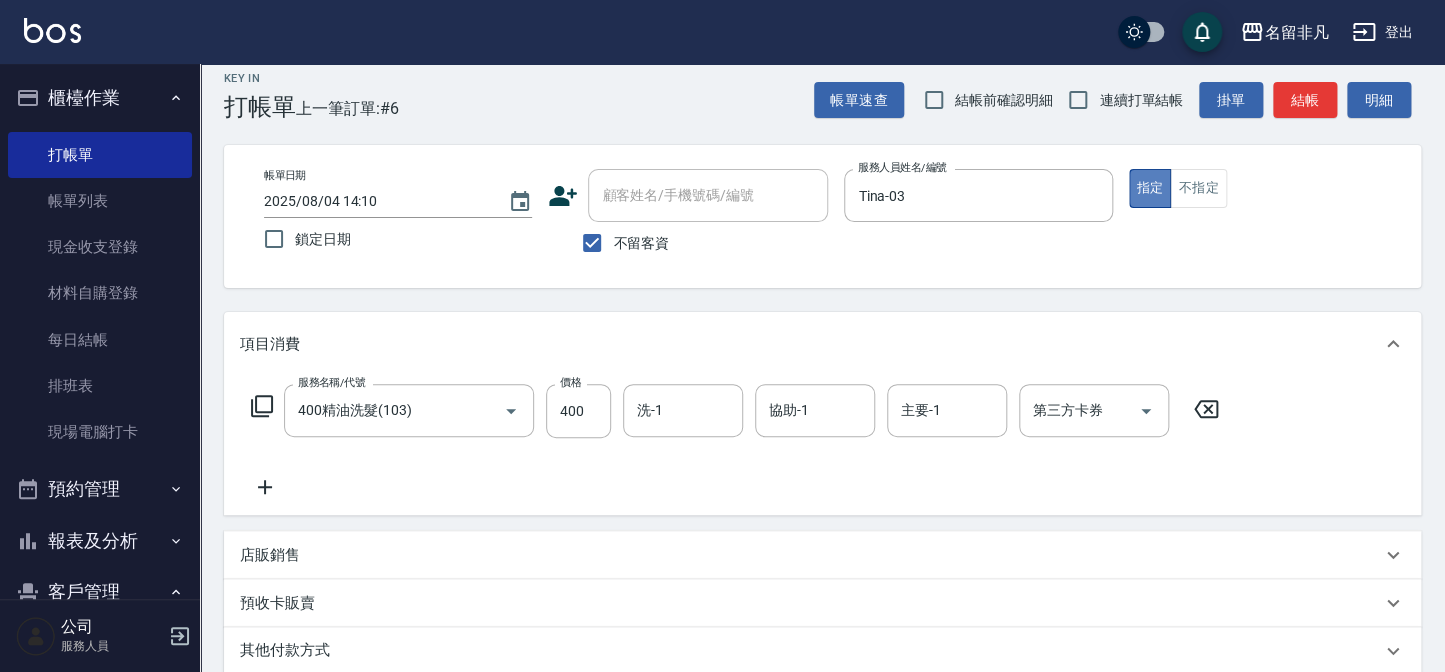 click on "指定" at bounding box center [1150, 188] 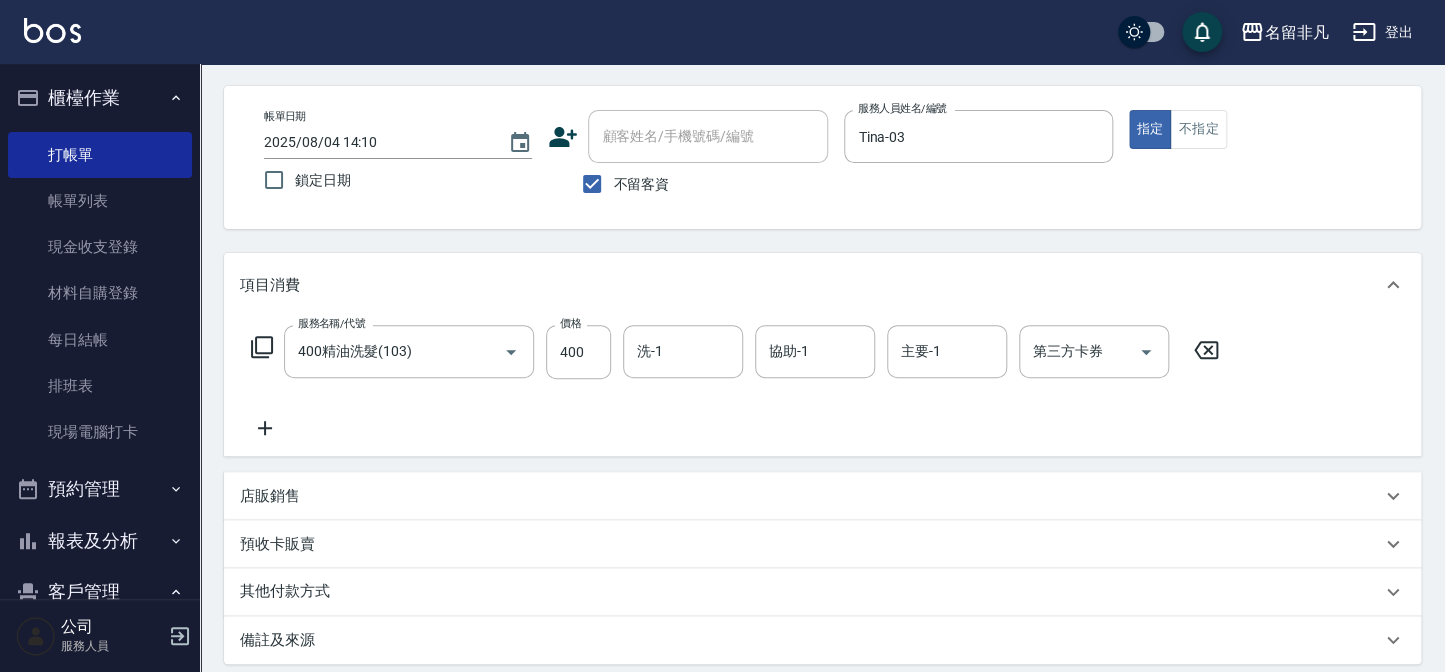 scroll, scrollTop: 107, scrollLeft: 0, axis: vertical 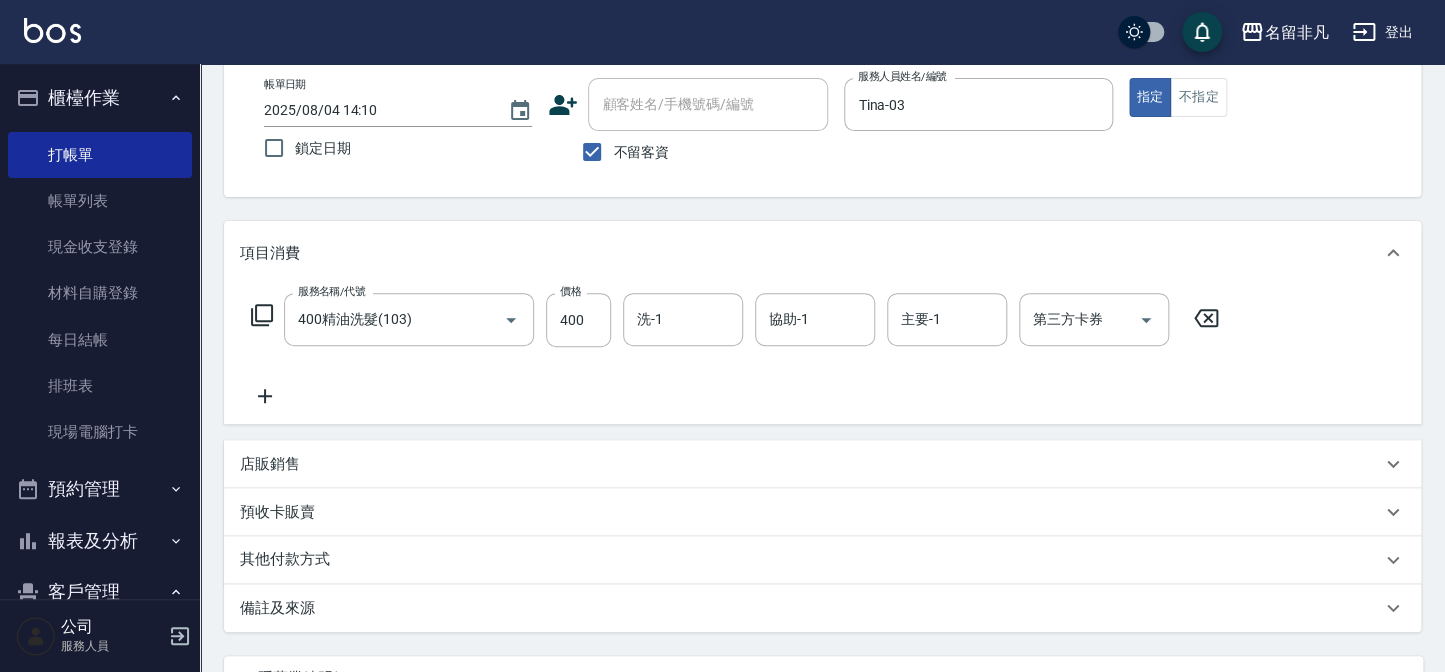 click 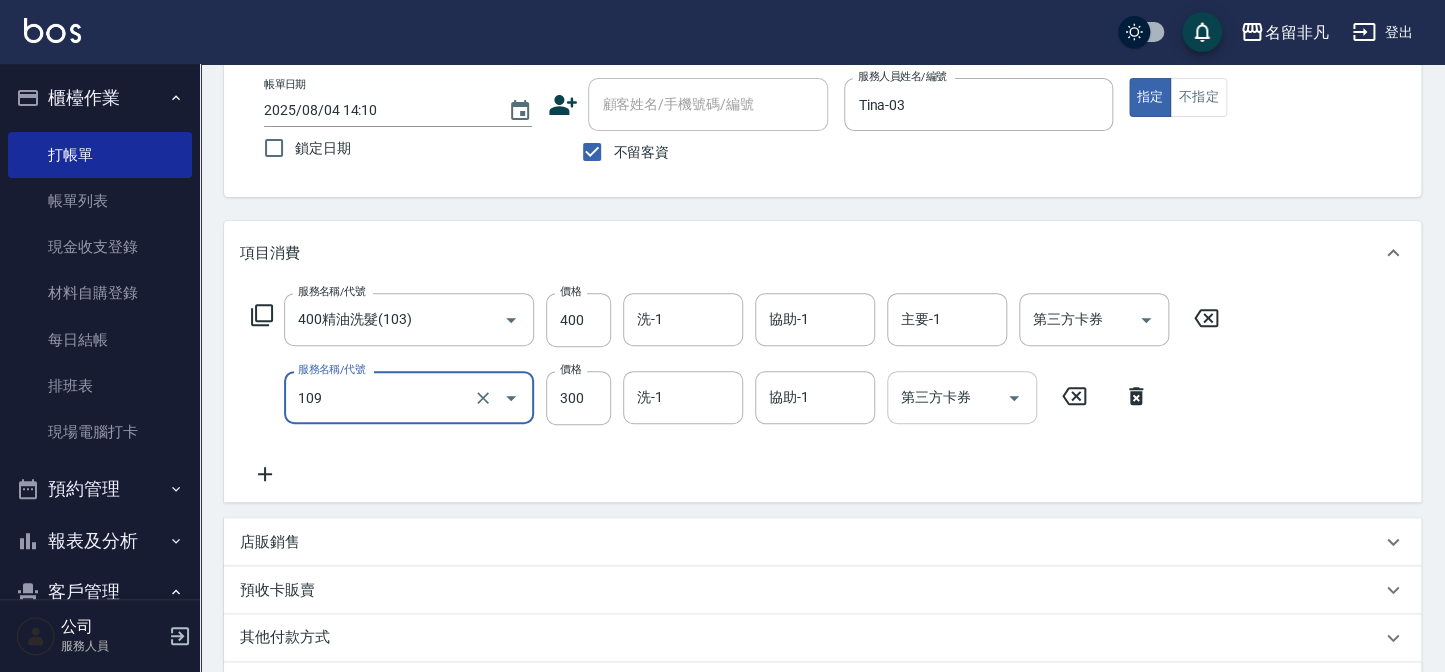 click on "第三方卡券" at bounding box center [947, 397] 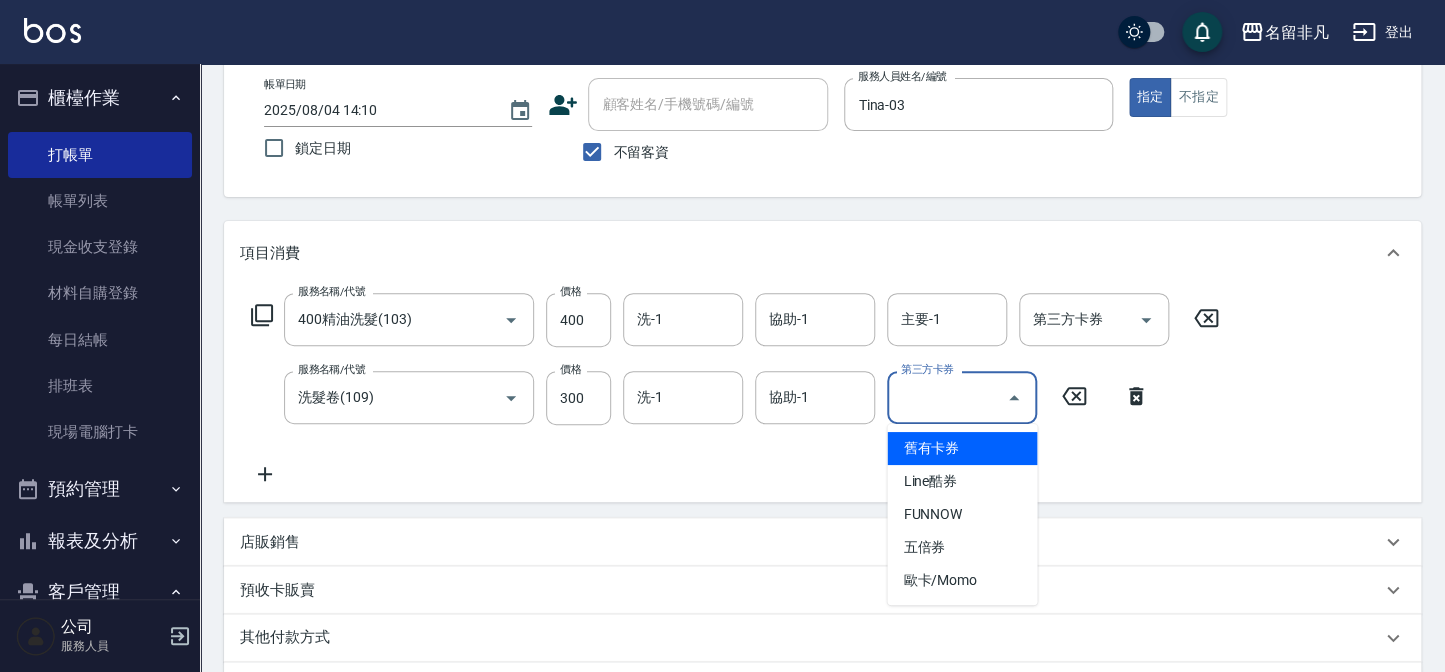 click on "舊有卡券" at bounding box center [962, 448] 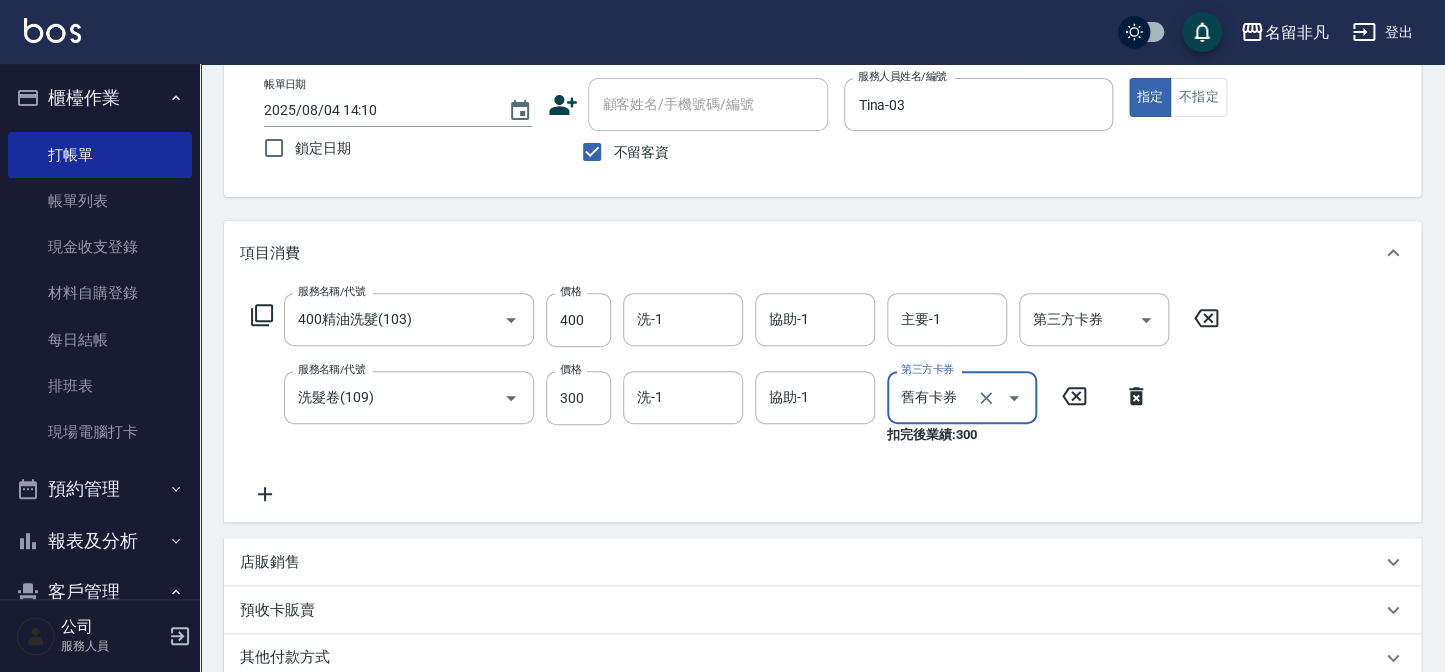 type on "舊有卡券" 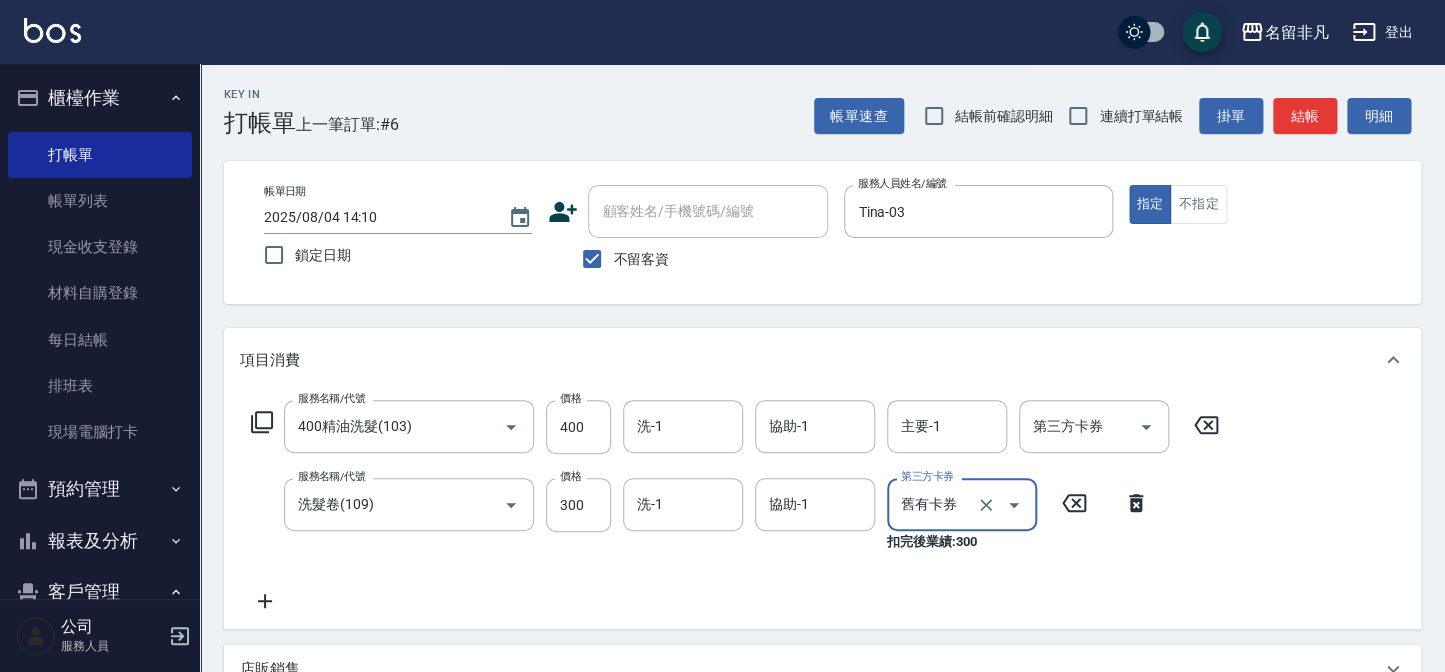 scroll, scrollTop: 0, scrollLeft: 0, axis: both 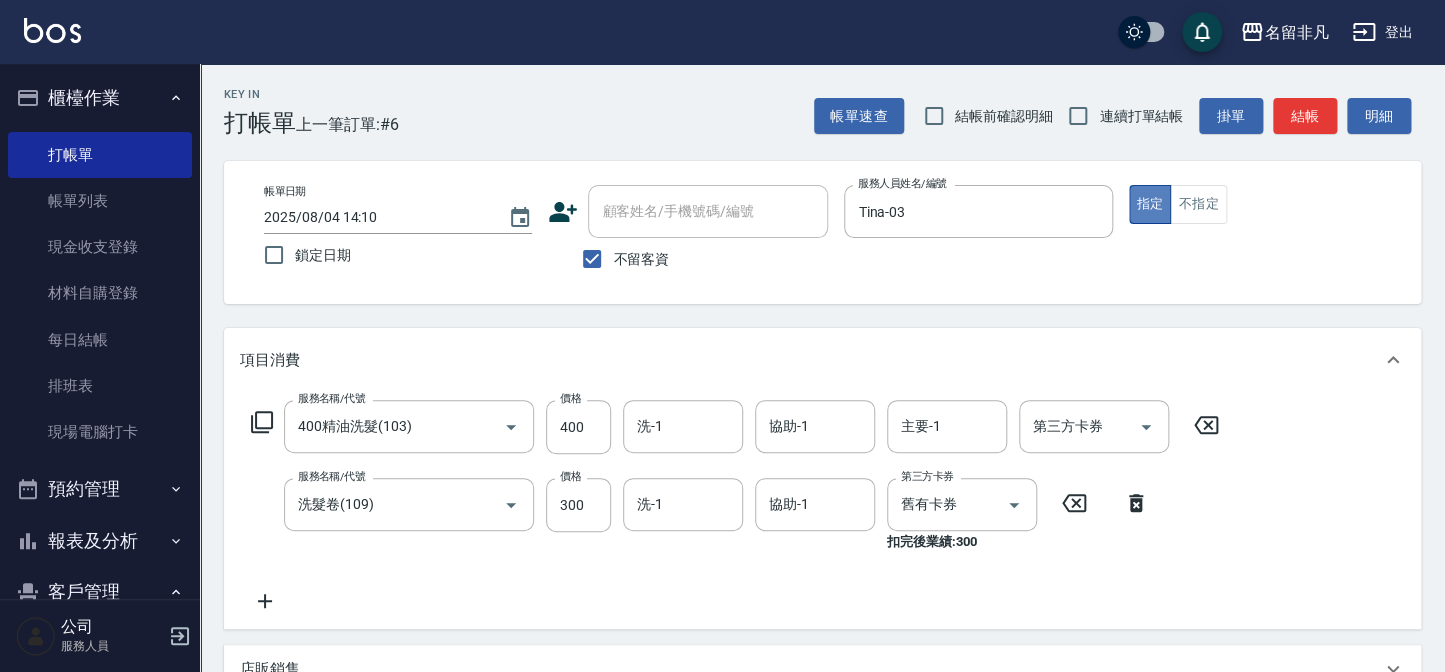 click on "指定" at bounding box center [1150, 204] 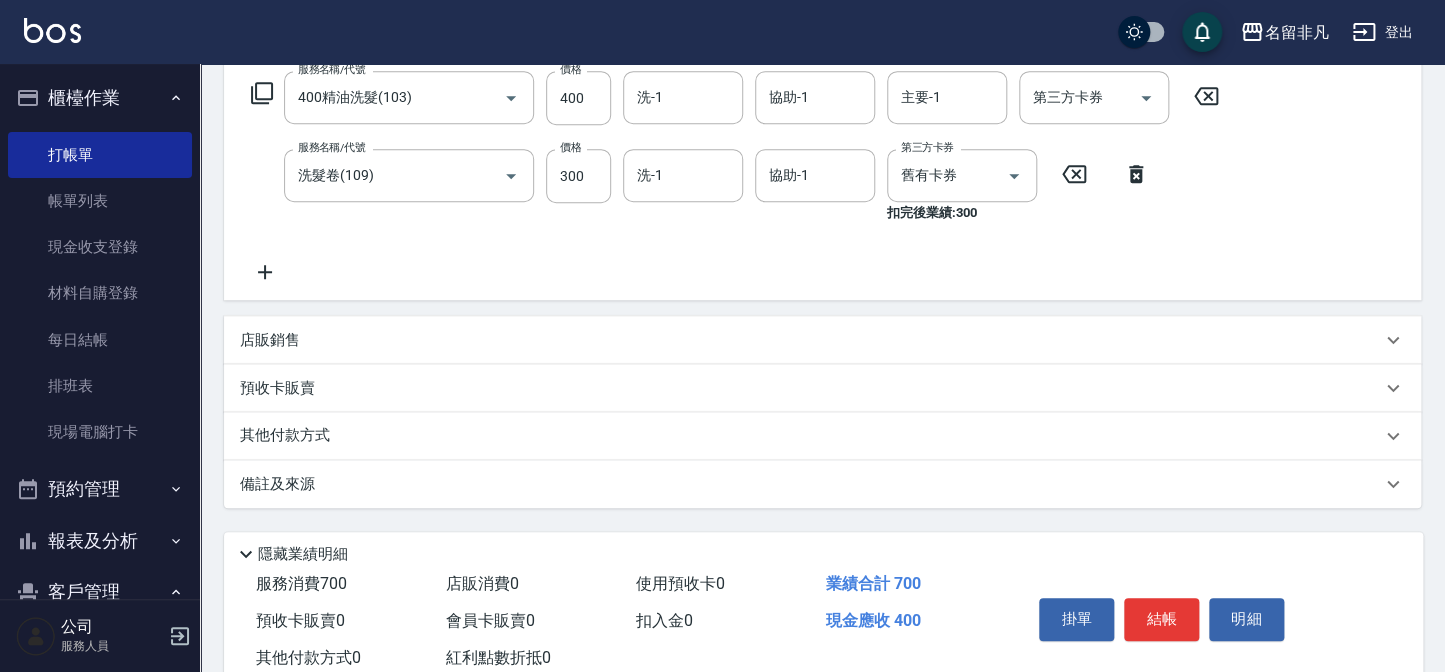 scroll, scrollTop: 387, scrollLeft: 0, axis: vertical 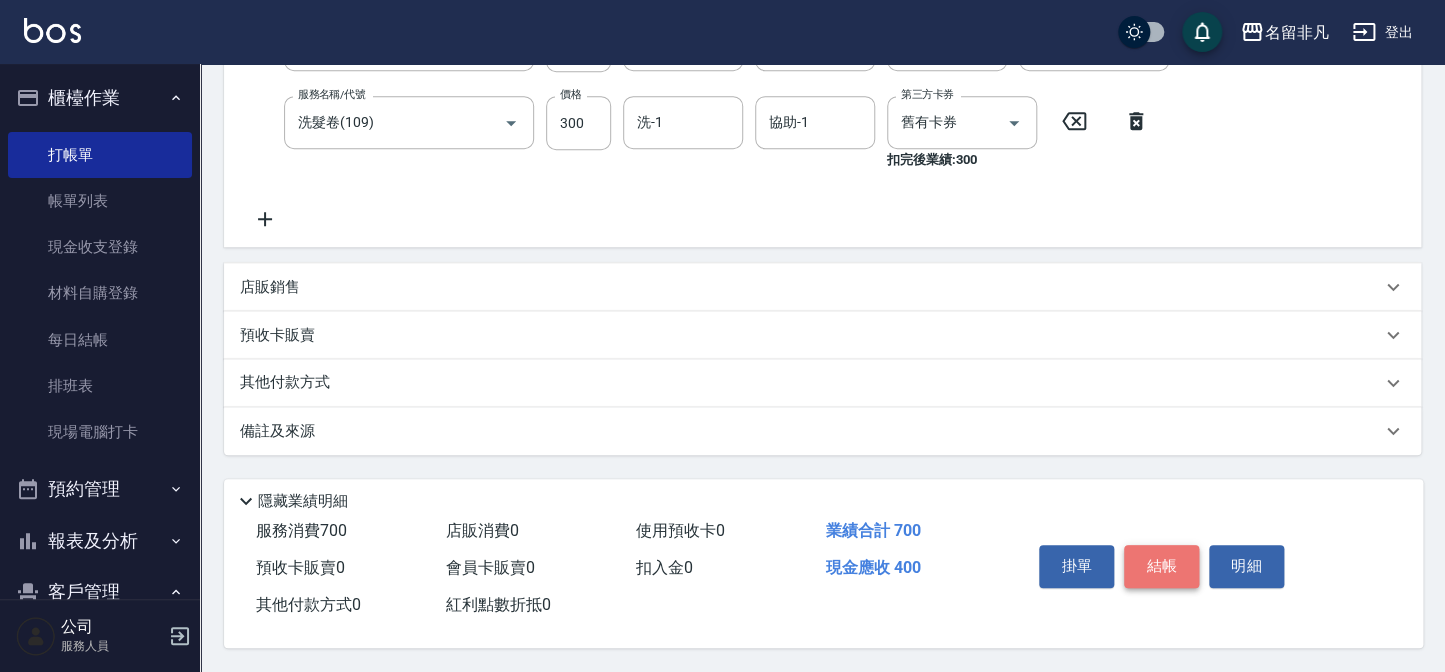 click on "結帳" at bounding box center (1161, 566) 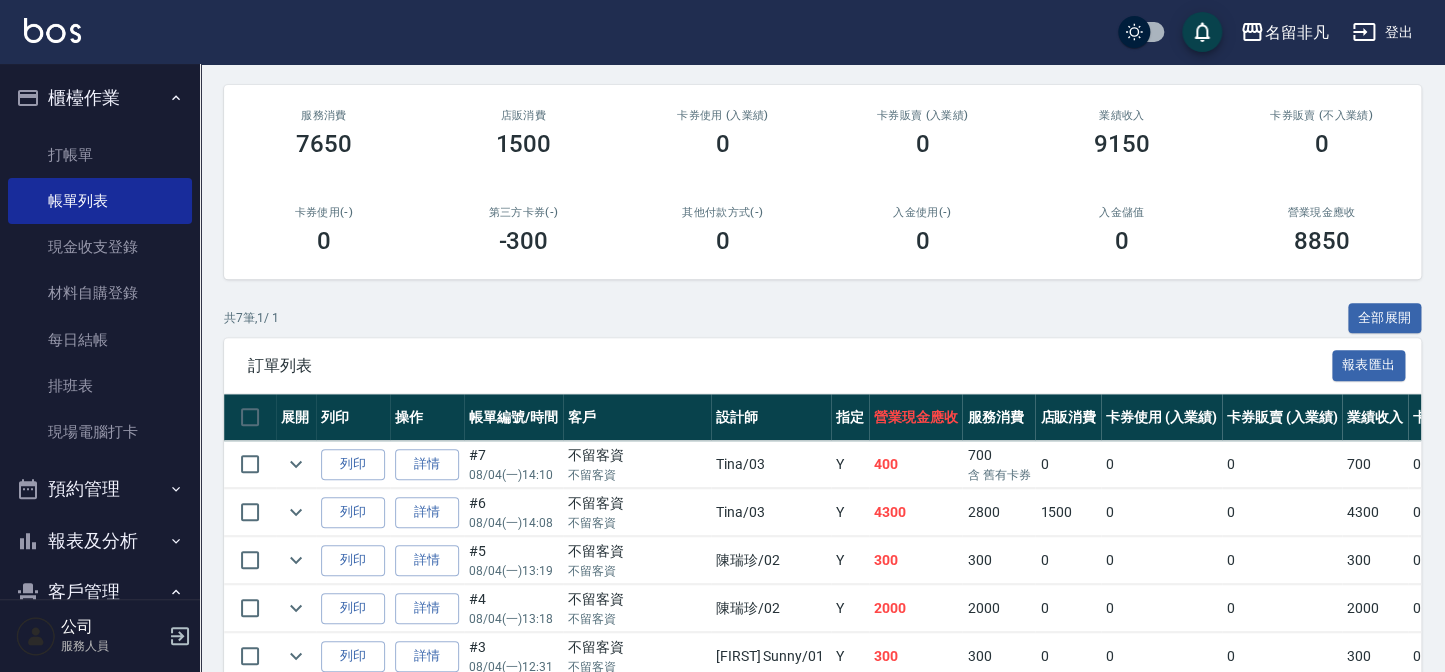 scroll, scrollTop: 272, scrollLeft: 0, axis: vertical 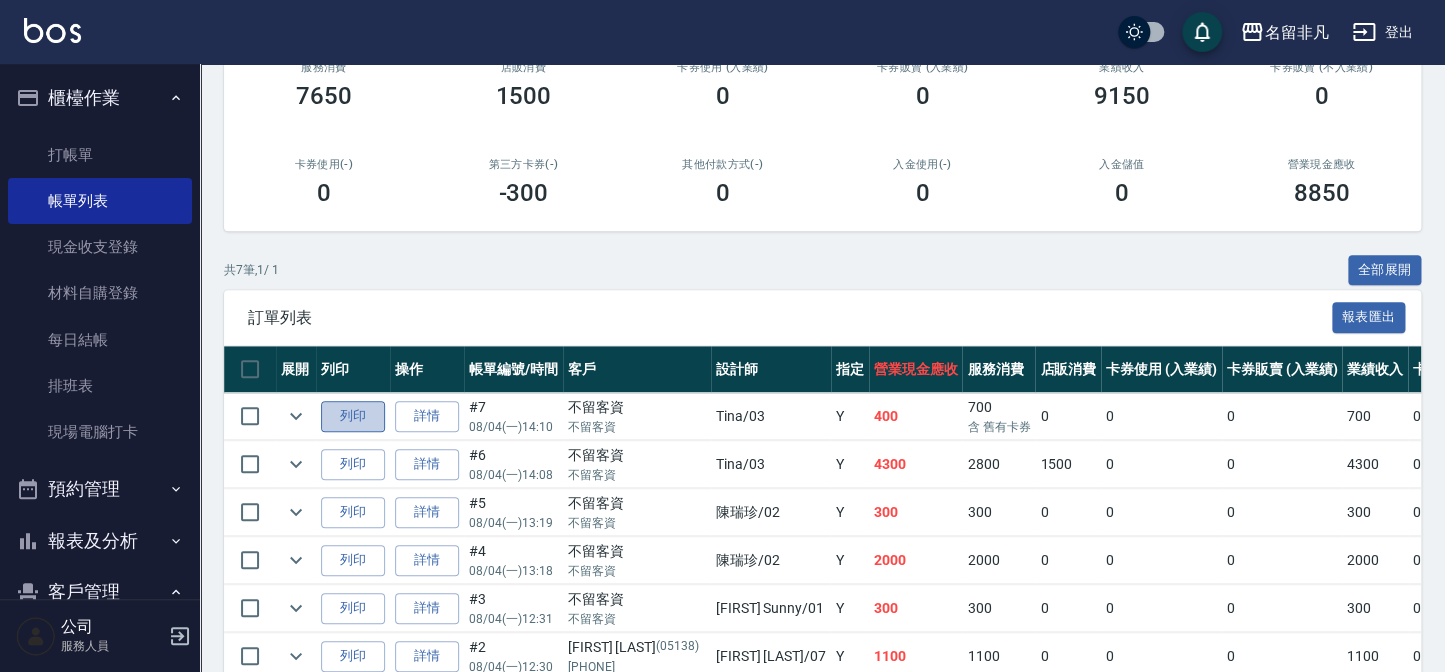 click on "列印" at bounding box center (353, 416) 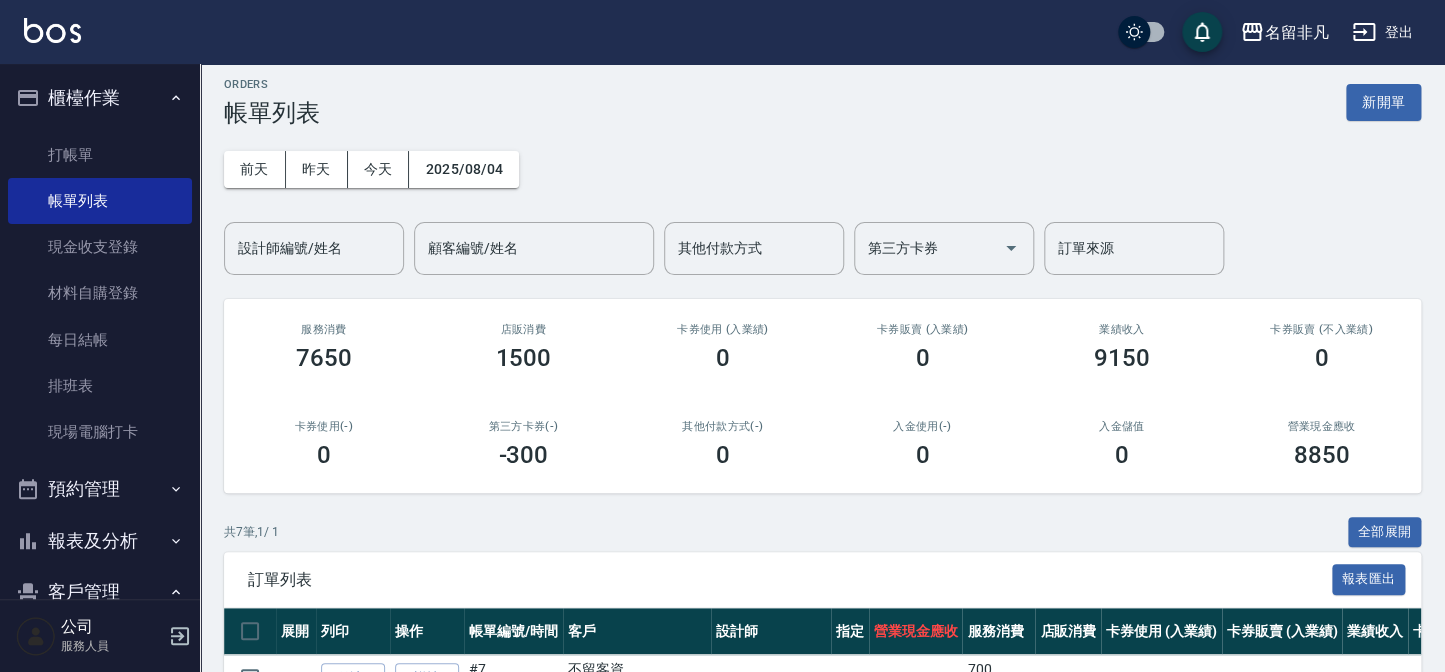 scroll, scrollTop: 0, scrollLeft: 0, axis: both 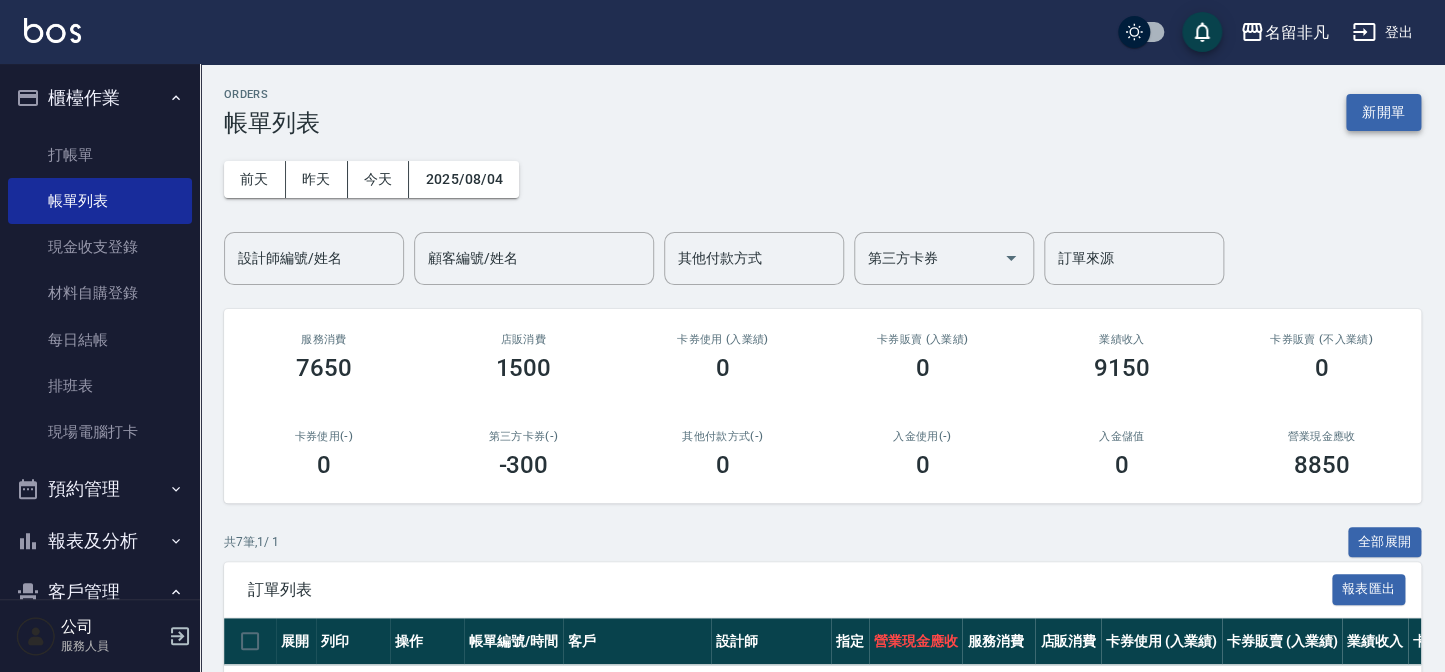 click on "新開單" at bounding box center [1383, 112] 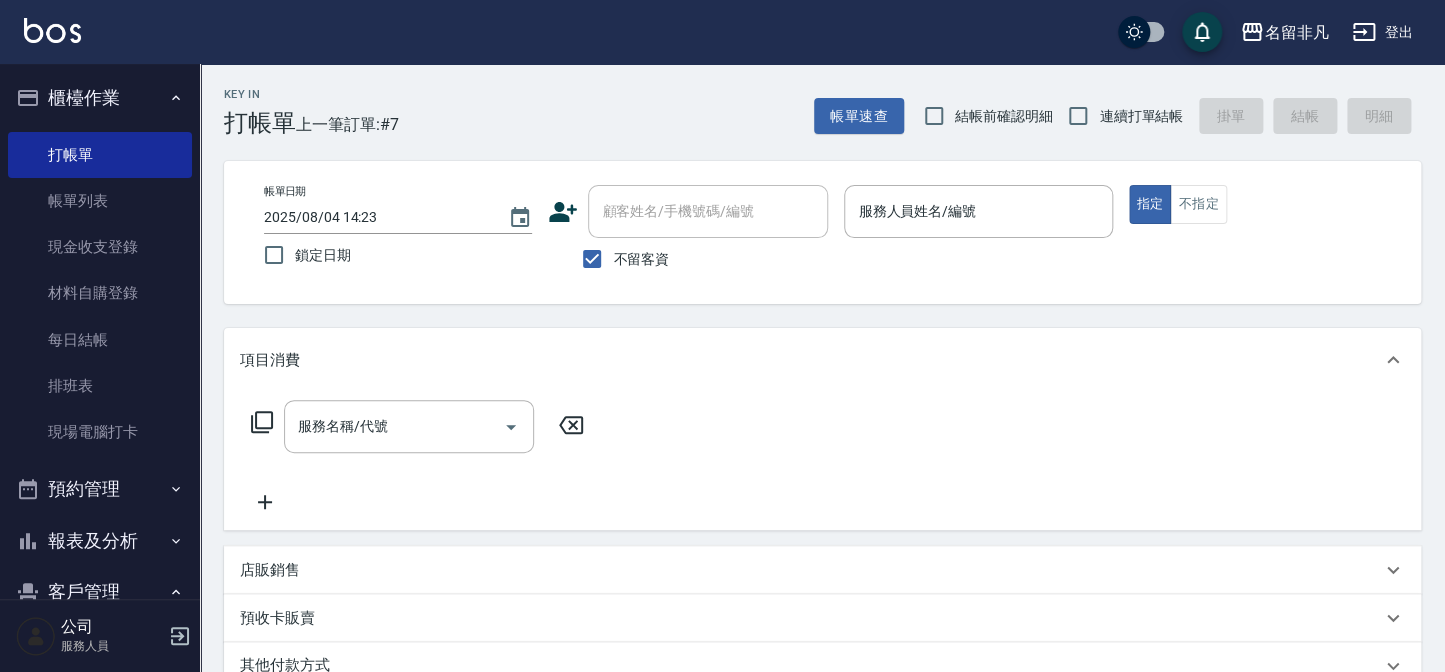 click on "不留客資" at bounding box center [641, 259] 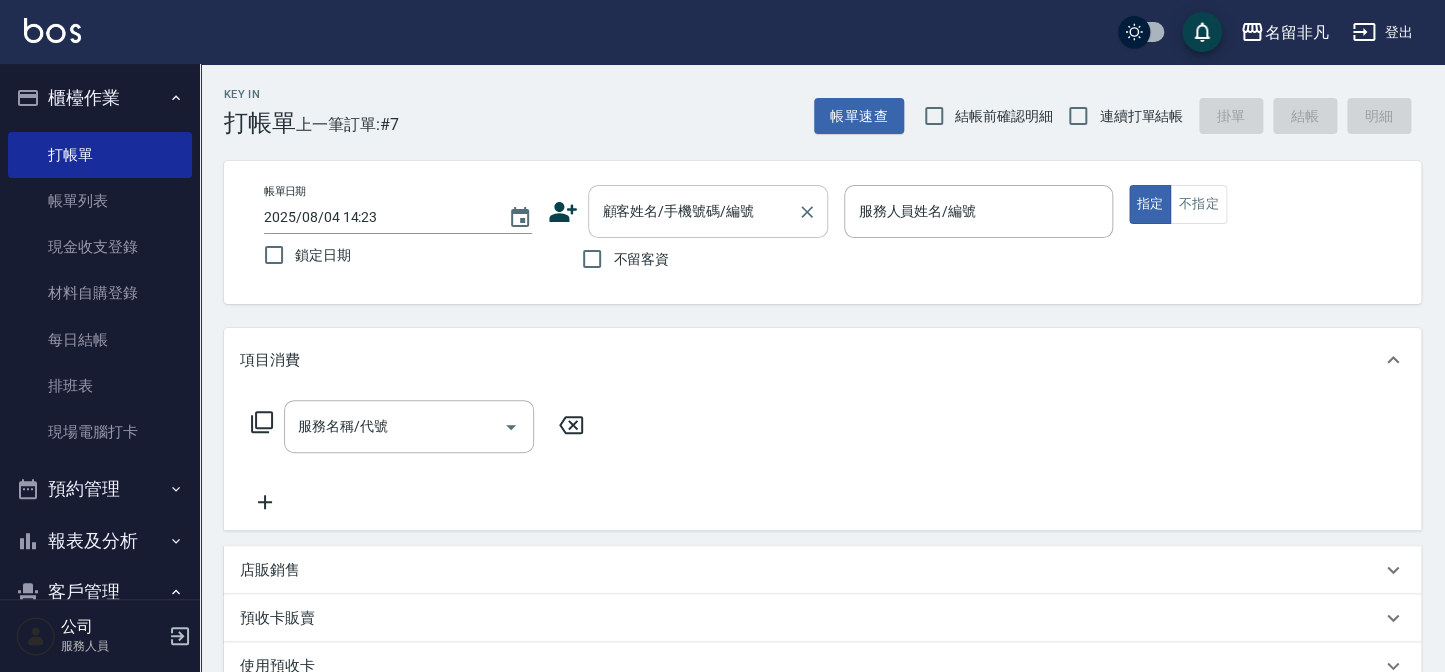 click on "顧客姓名/手機號碼/編號 顧客姓名/手機號碼/編號" at bounding box center [708, 211] 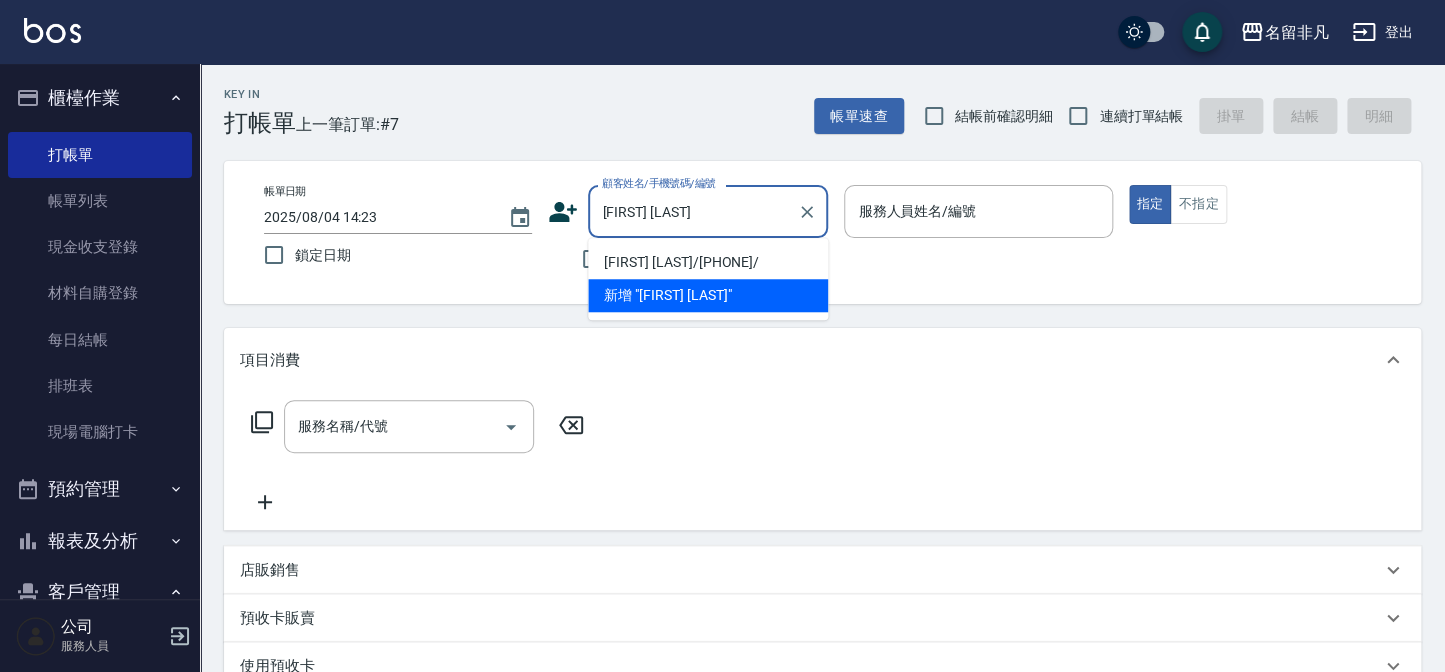 click on "[FIRST] [LAST]/[PHONE]/" at bounding box center (708, 262) 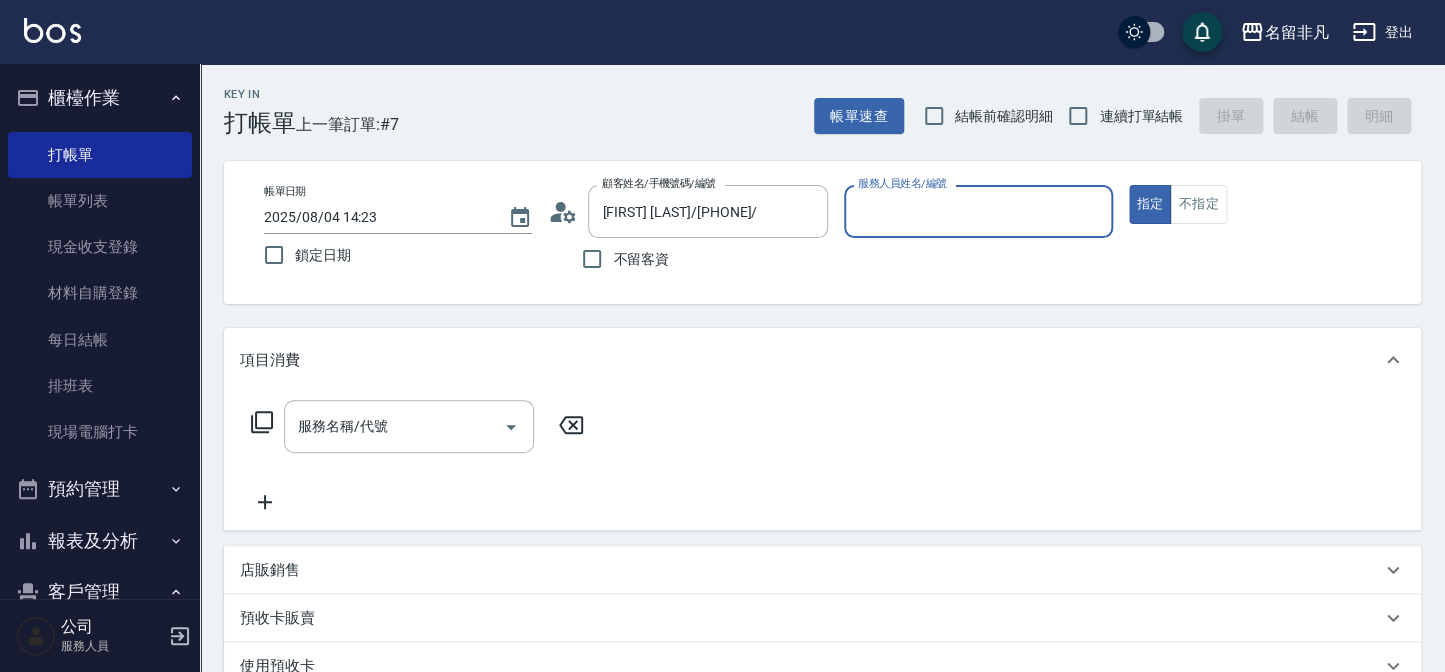 type on "[FIRST] [LAST]-07" 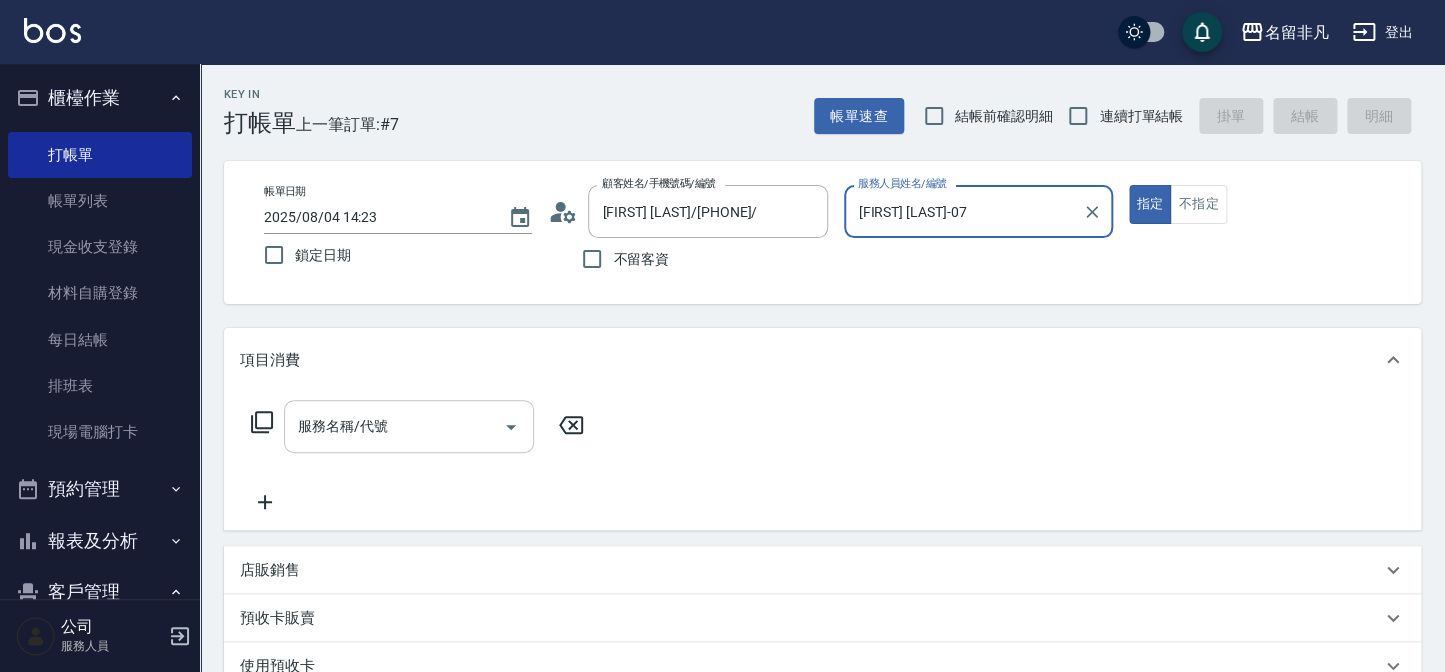 click on "服務名稱/代號" at bounding box center [409, 426] 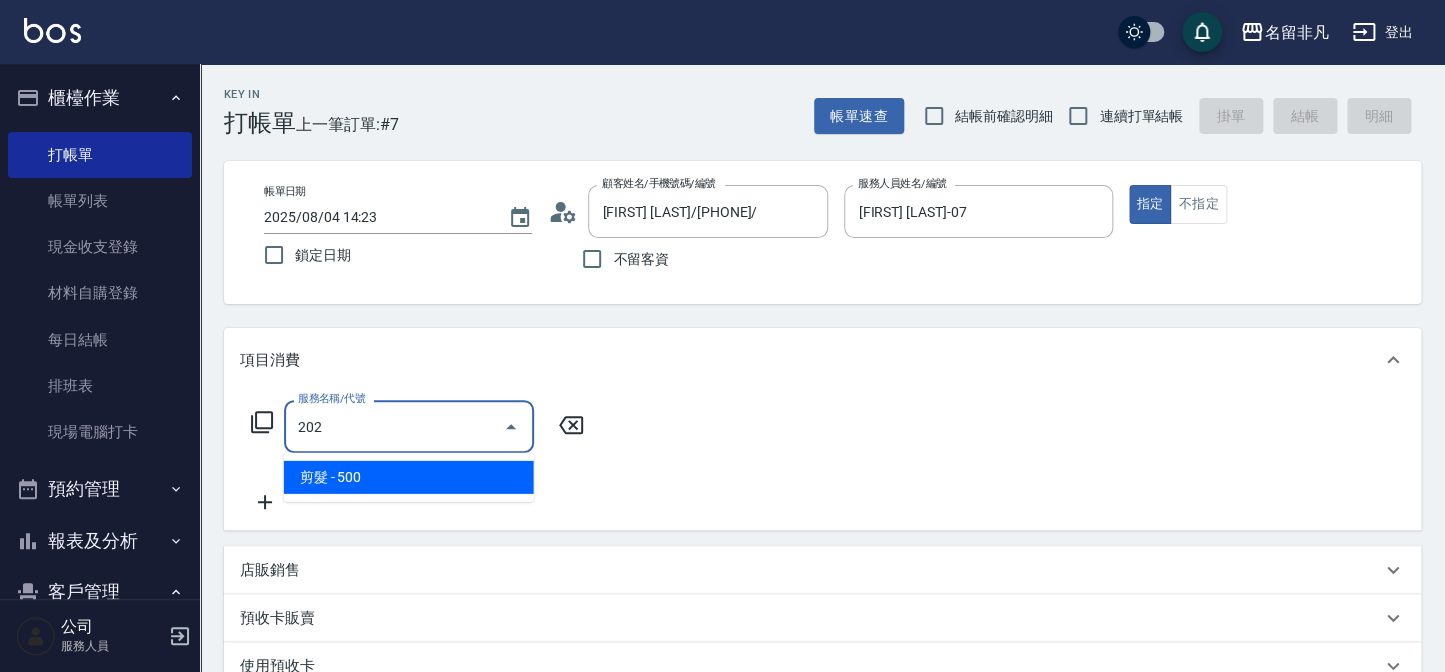 type on "剪髮(202)" 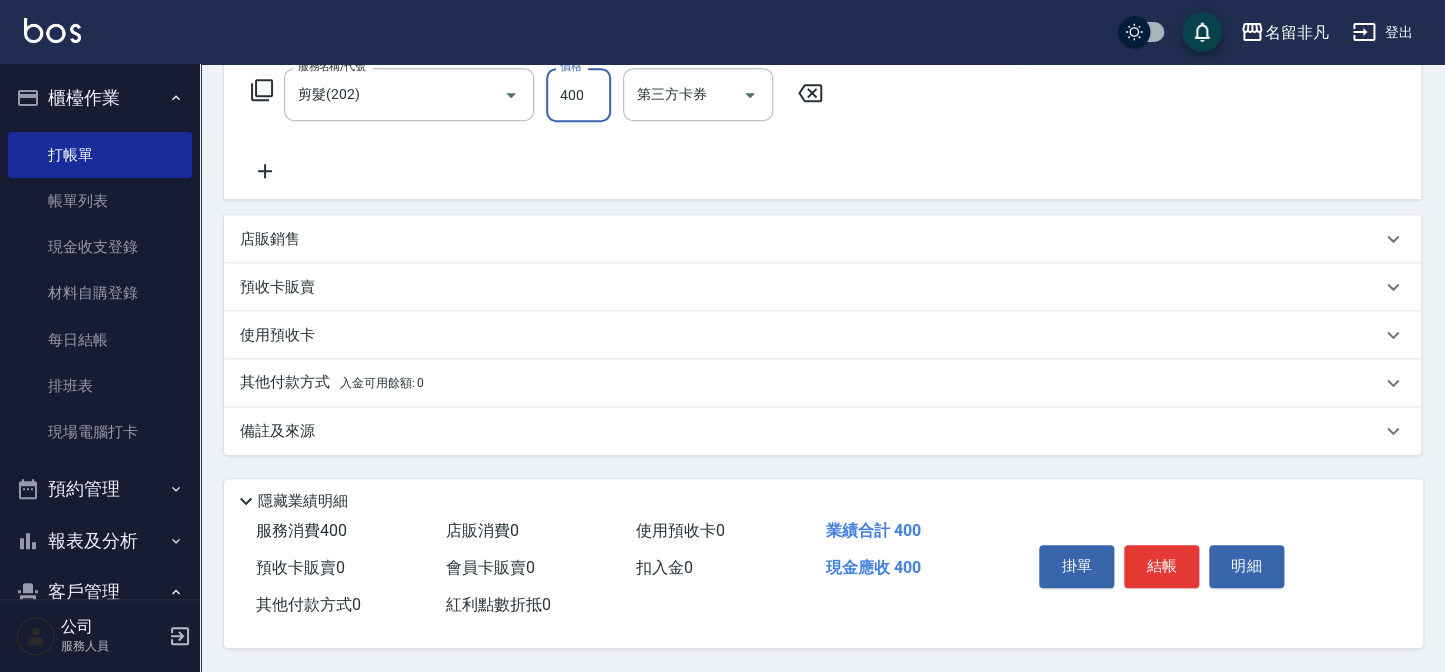 scroll, scrollTop: 337, scrollLeft: 0, axis: vertical 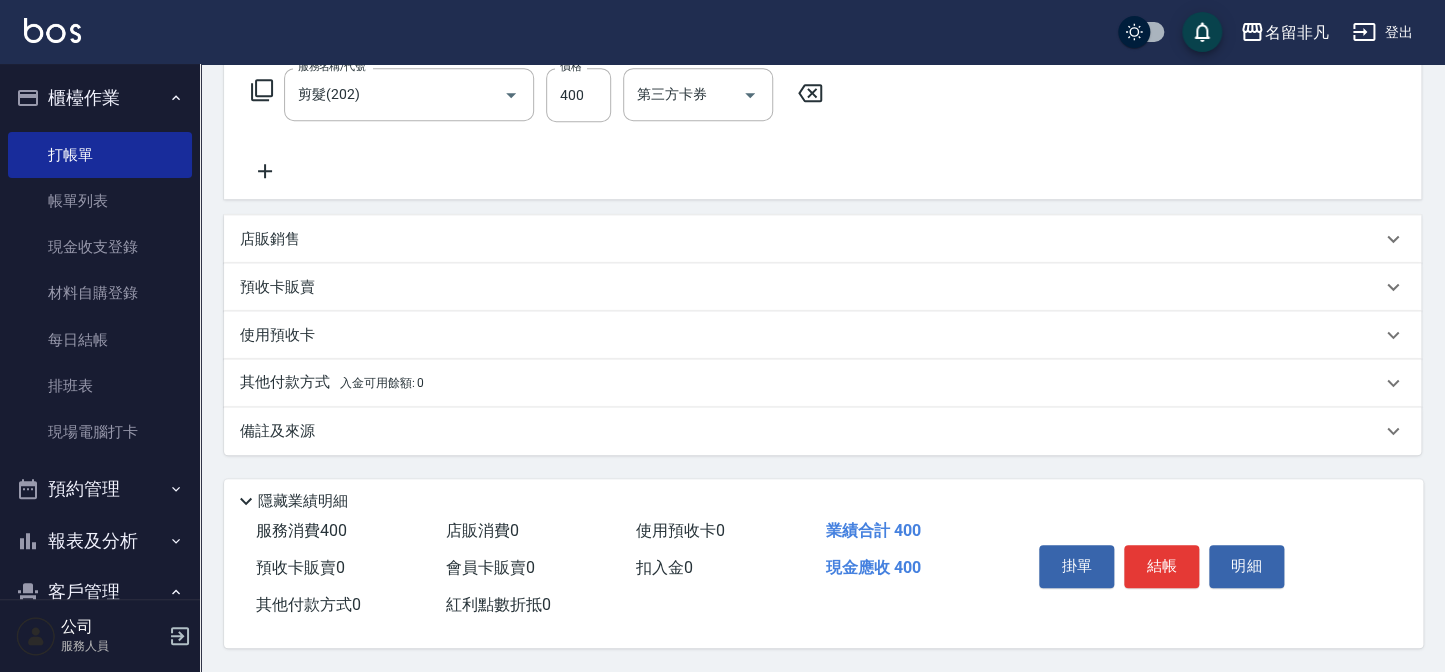 click on "掛單 結帳 明細" at bounding box center [1161, 568] 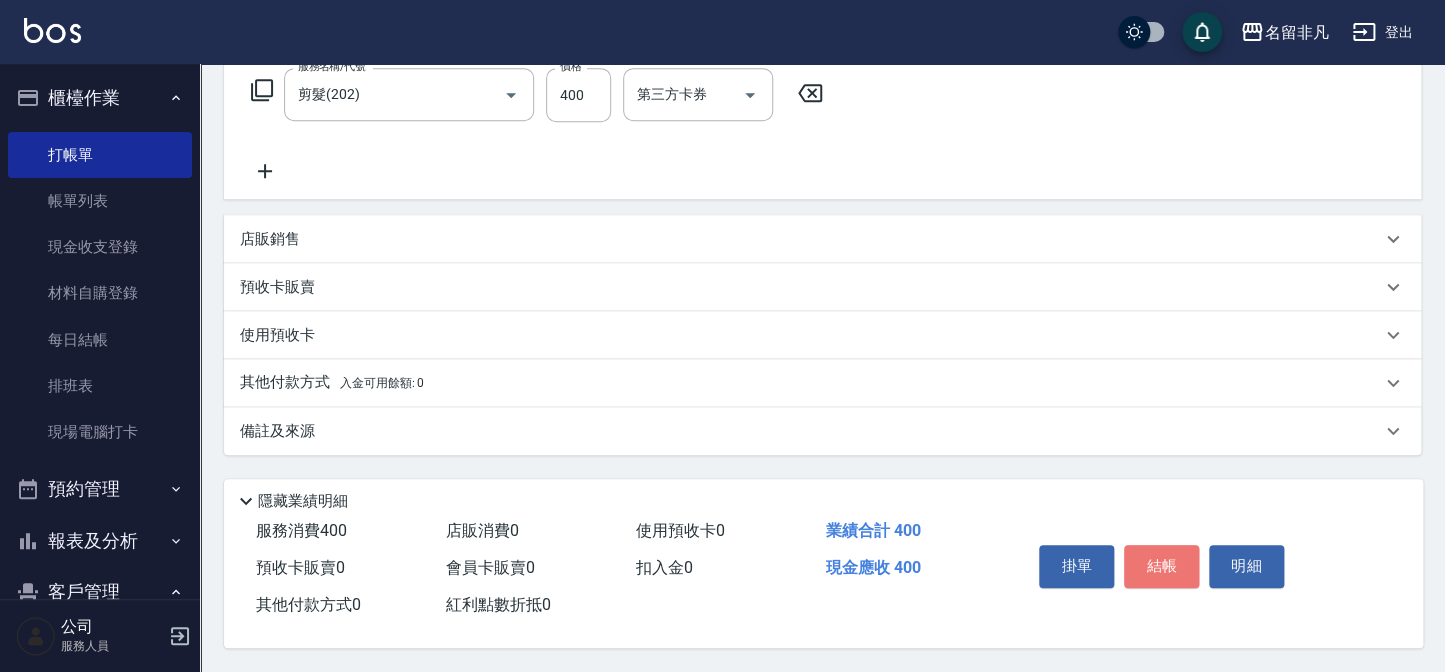 click on "結帳" at bounding box center (1161, 566) 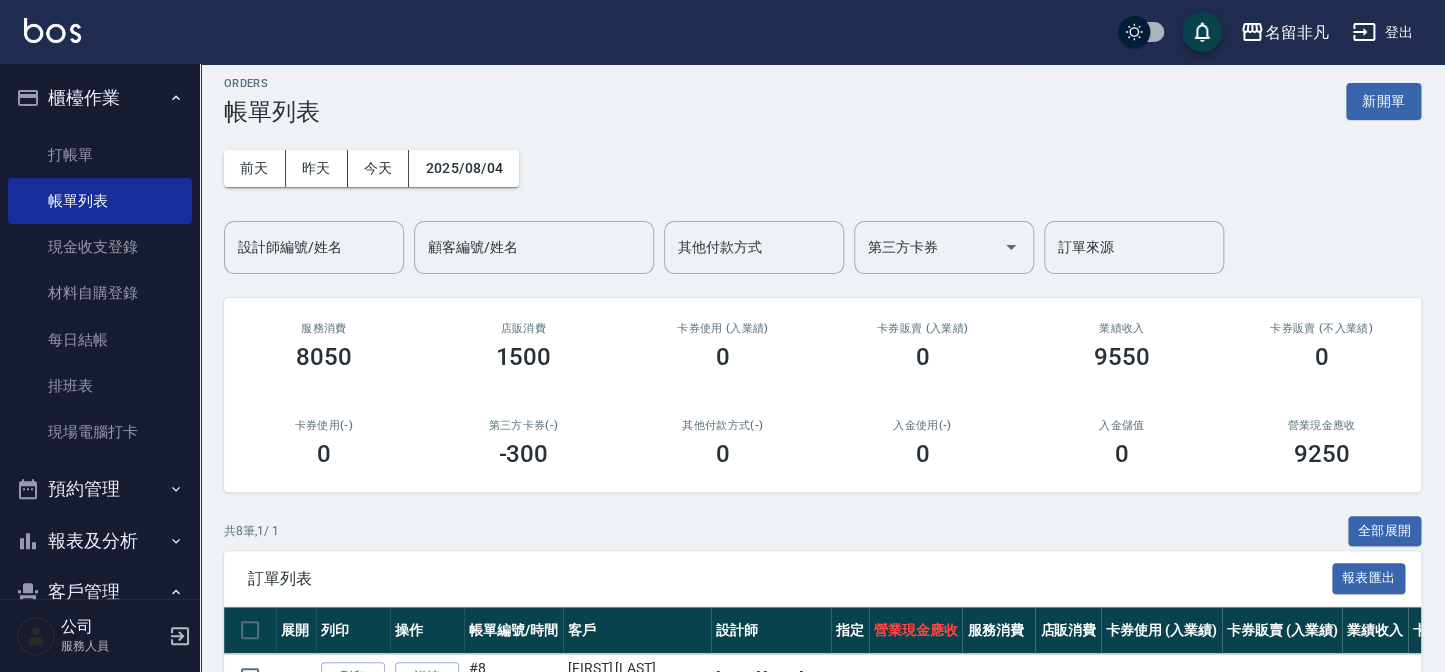 scroll, scrollTop: 90, scrollLeft: 0, axis: vertical 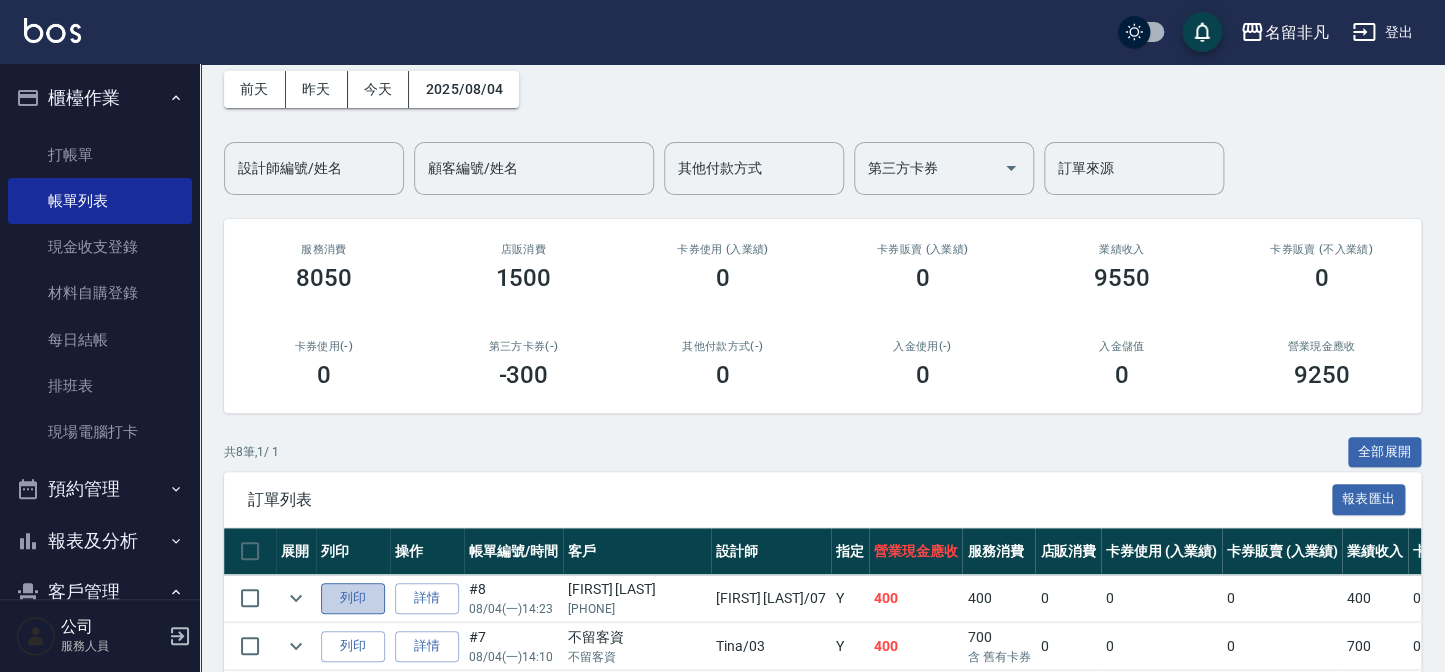 click on "列印" at bounding box center (353, 598) 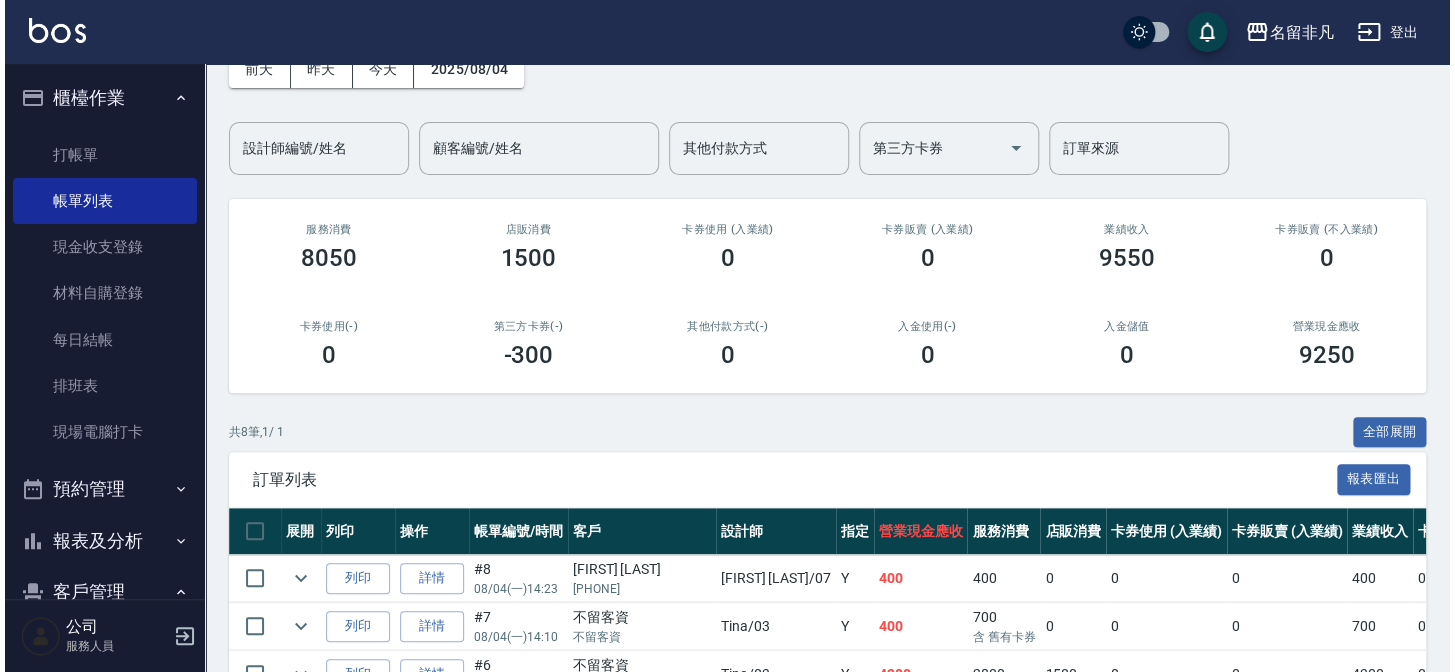 scroll, scrollTop: 0, scrollLeft: 0, axis: both 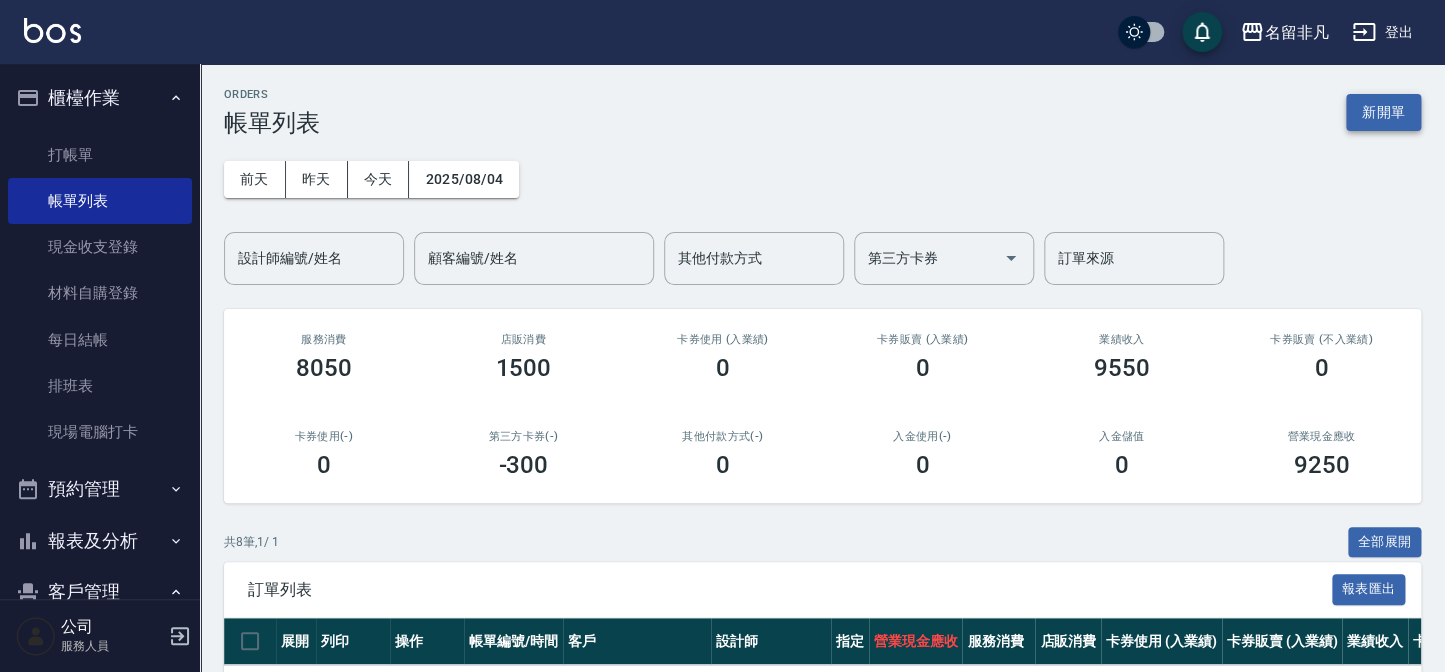 click on "新開單" at bounding box center [1383, 112] 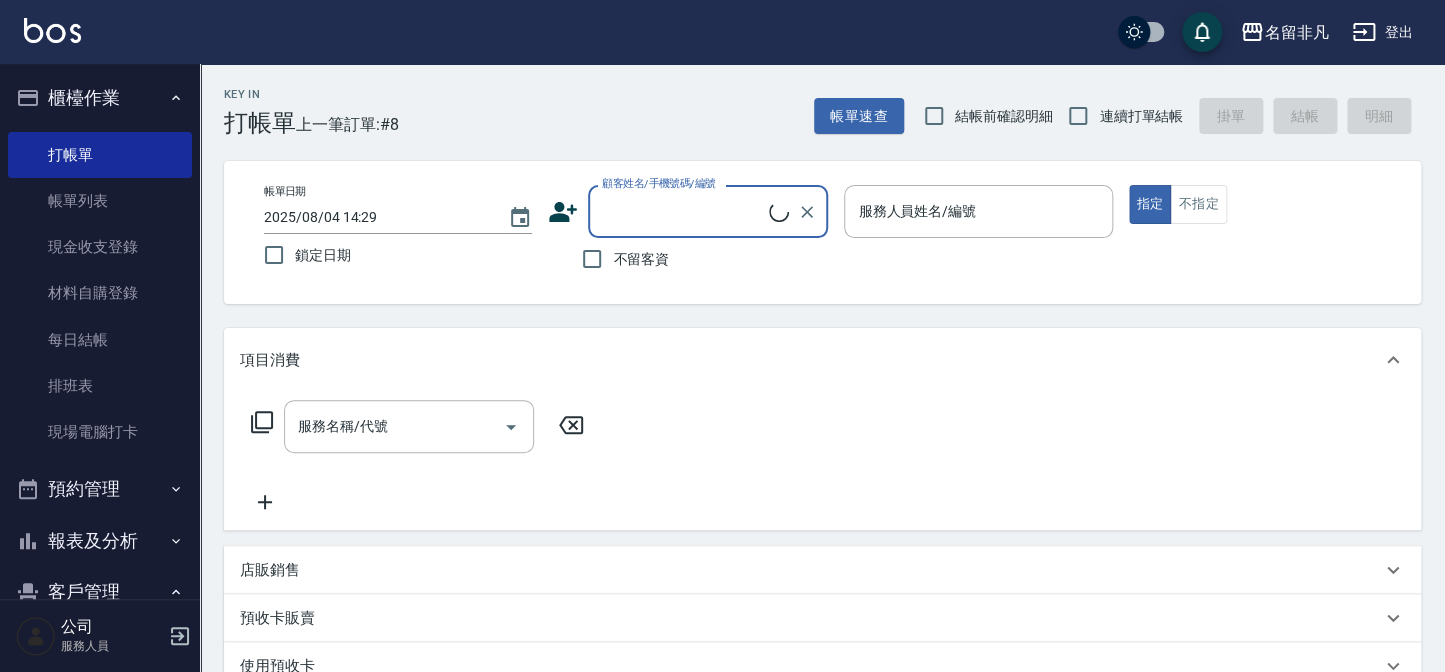 click on "服務人員姓名/編號" at bounding box center (978, 211) 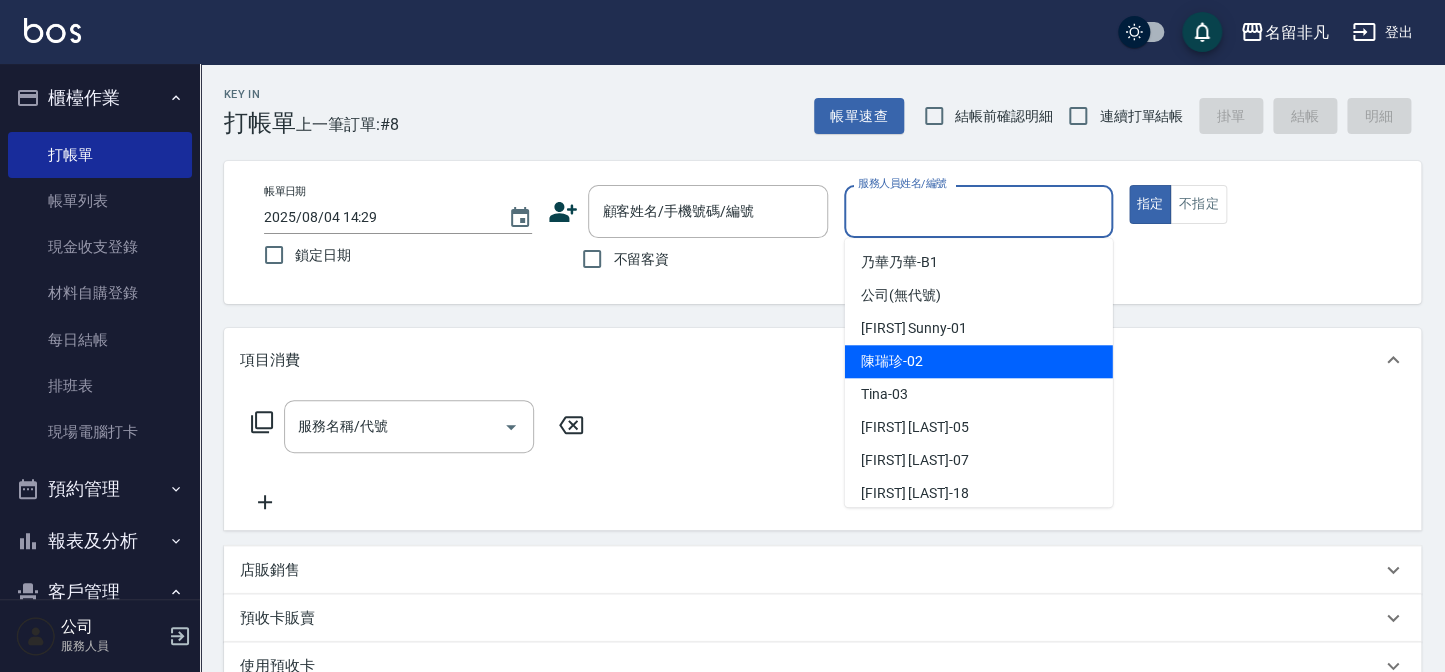 click on "[FIRST] [LAST] -02" at bounding box center [892, 361] 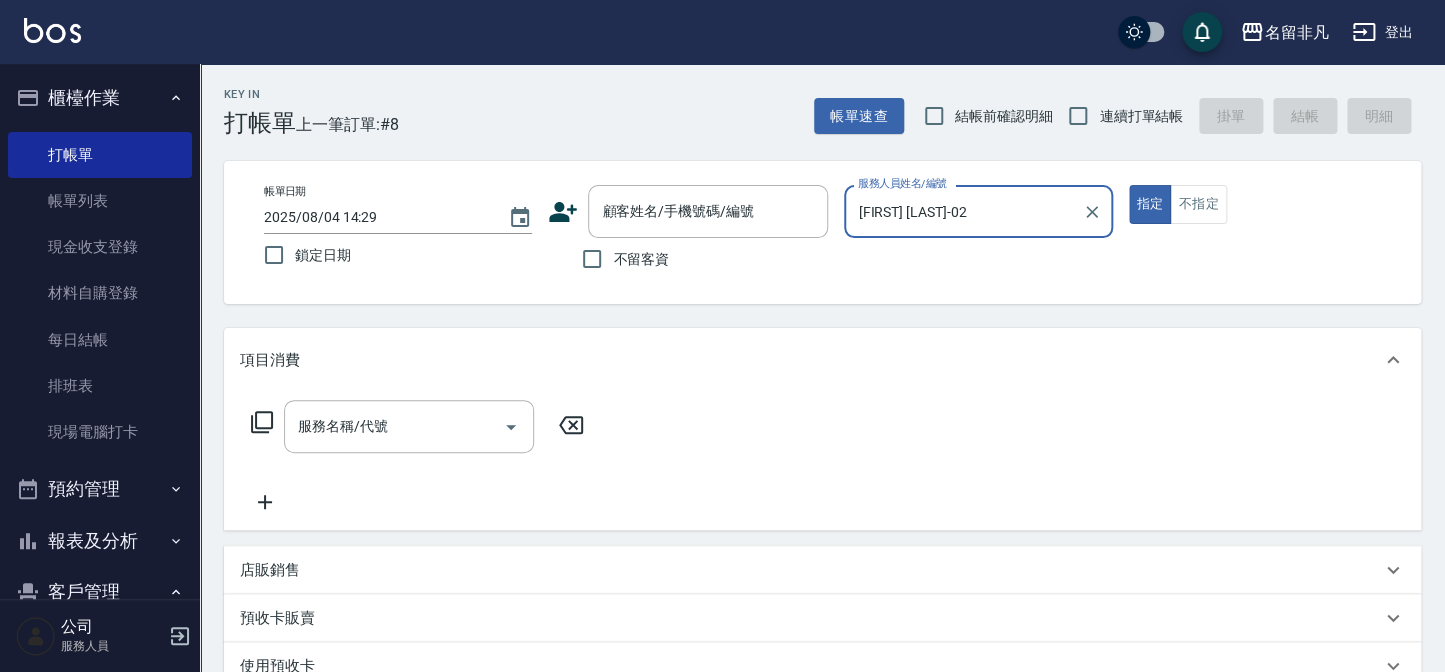 click on "不留客資" at bounding box center (641, 259) 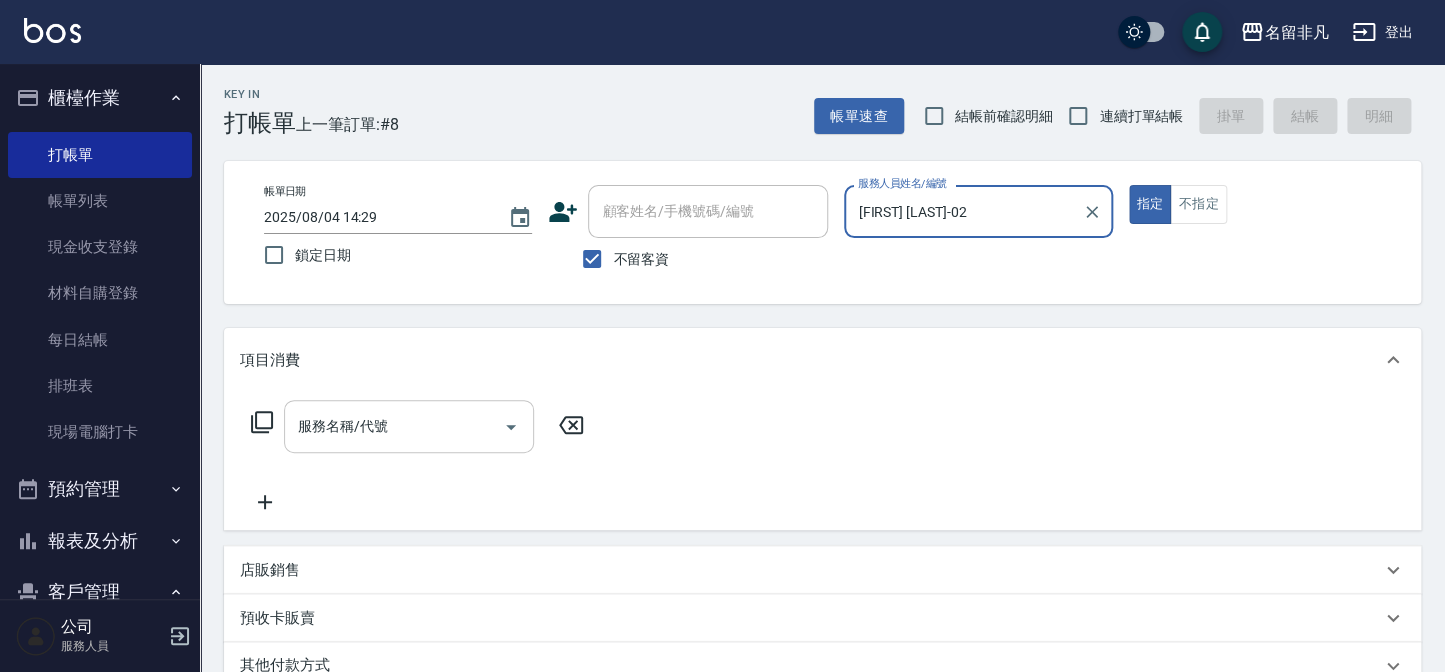 click on "服務名稱/代號" at bounding box center (394, 426) 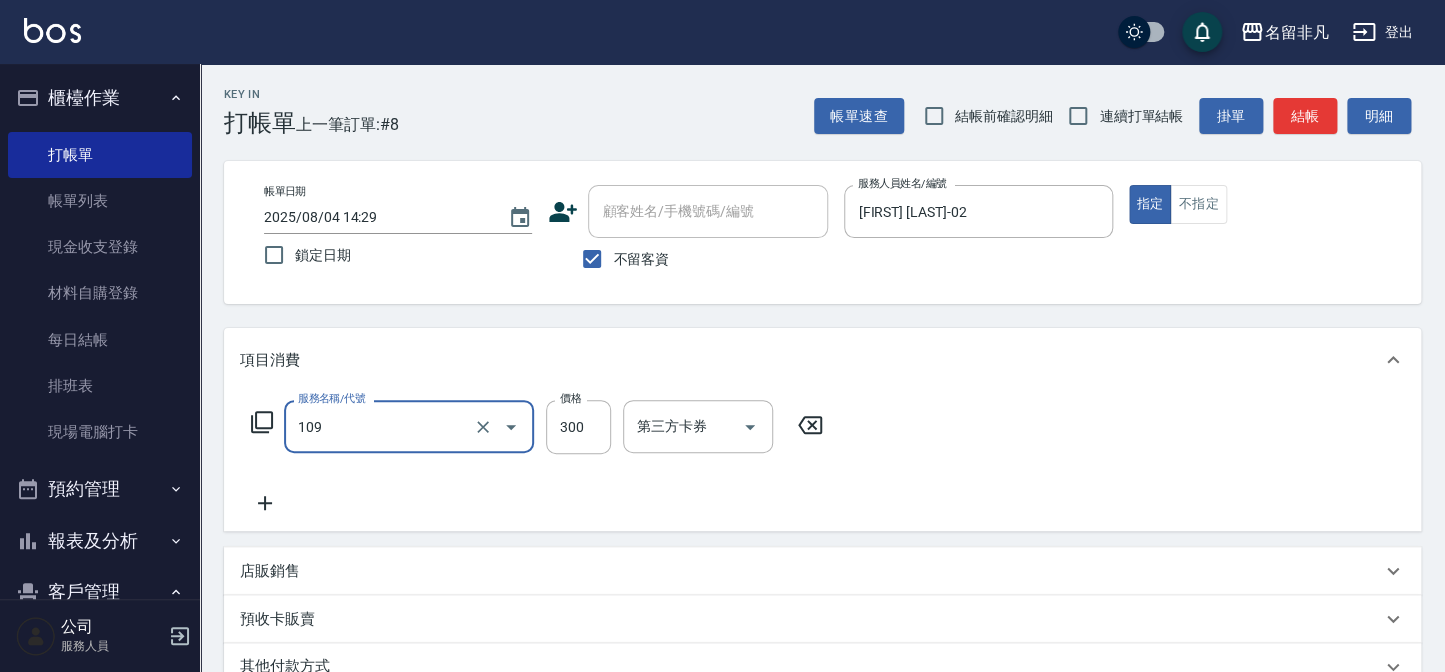 type on "洗髮卷(109)" 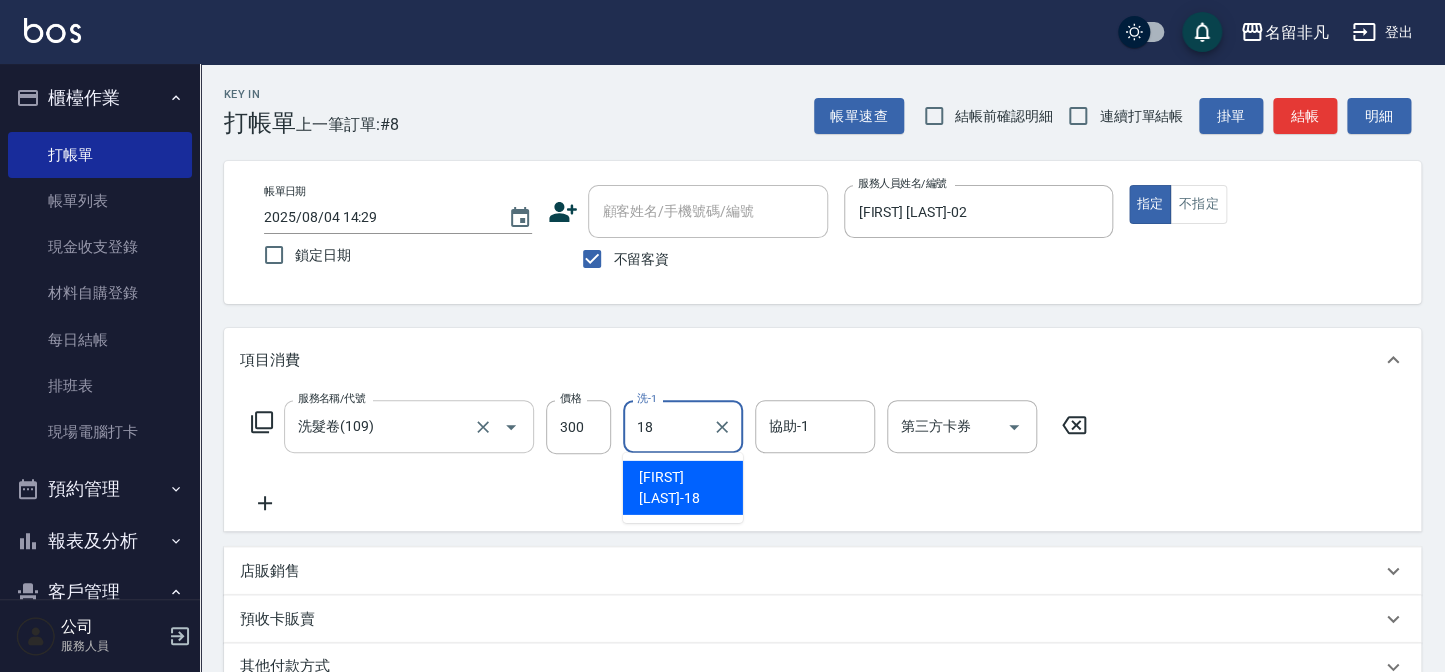 type on "[FIRST] [LAST]-18" 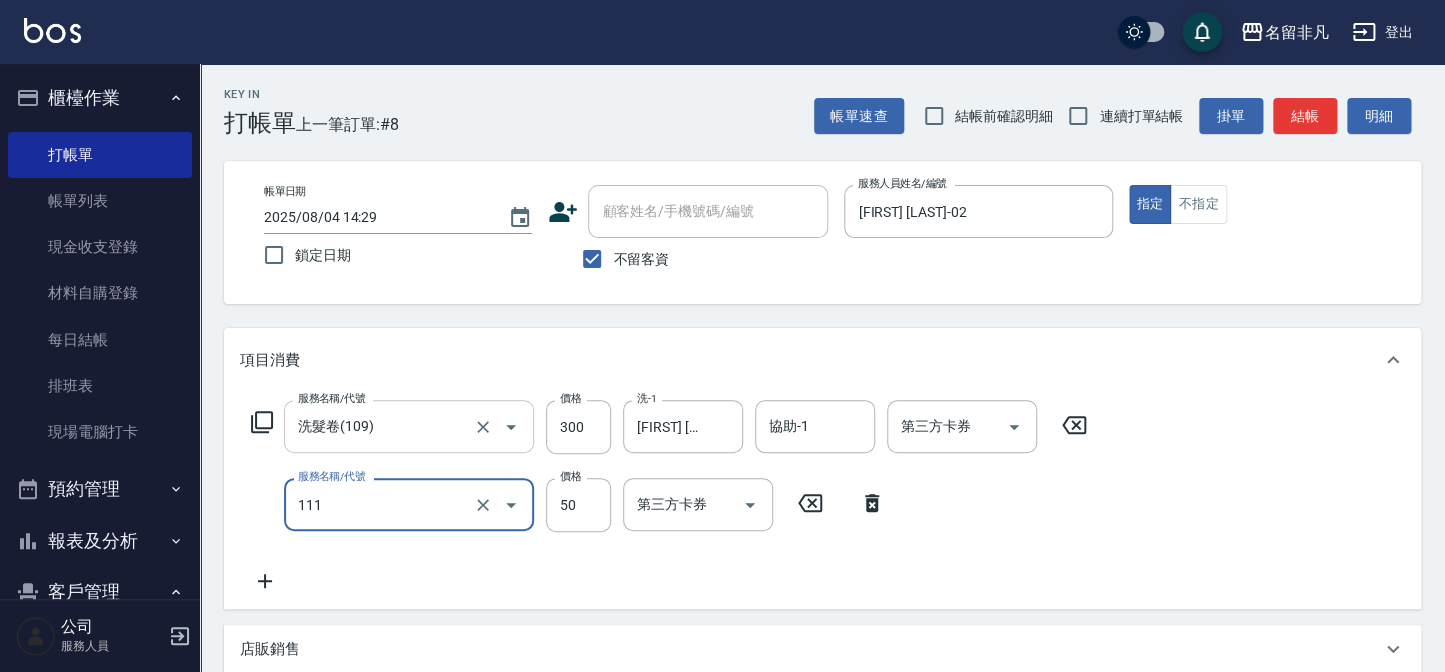 type on "上捲(111)" 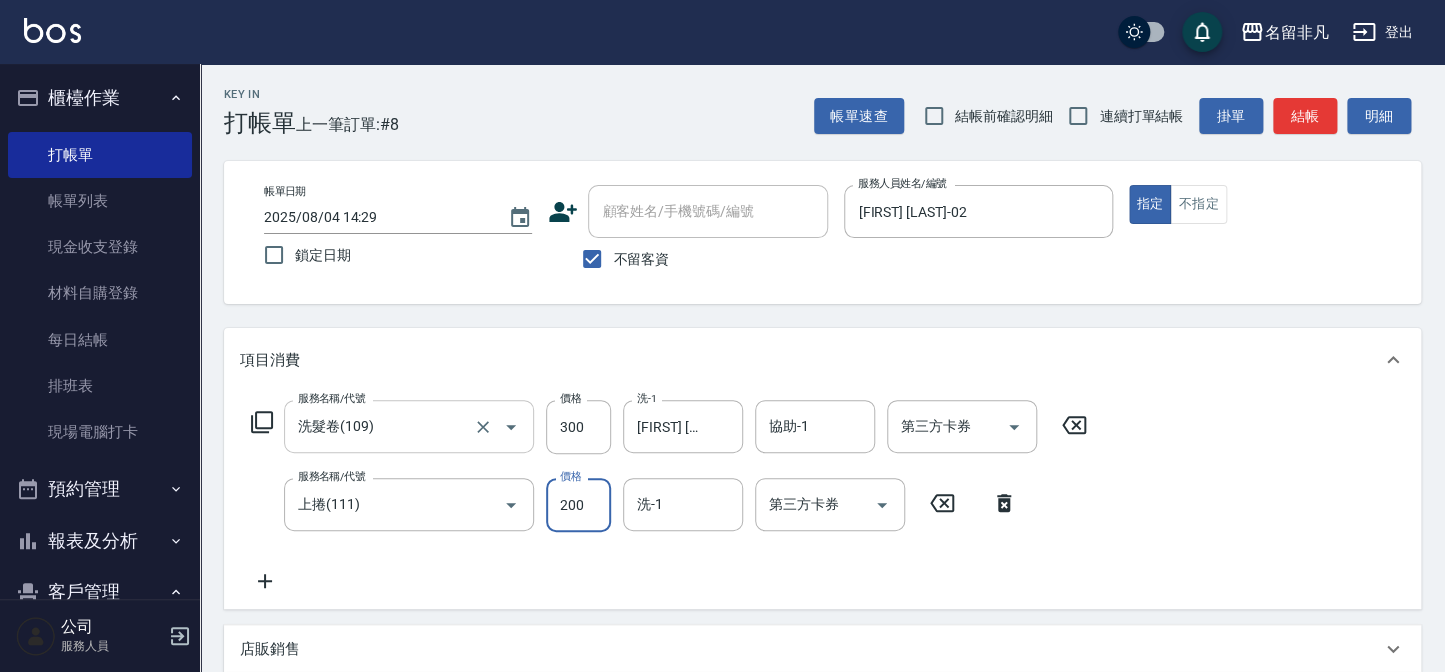 type on "200" 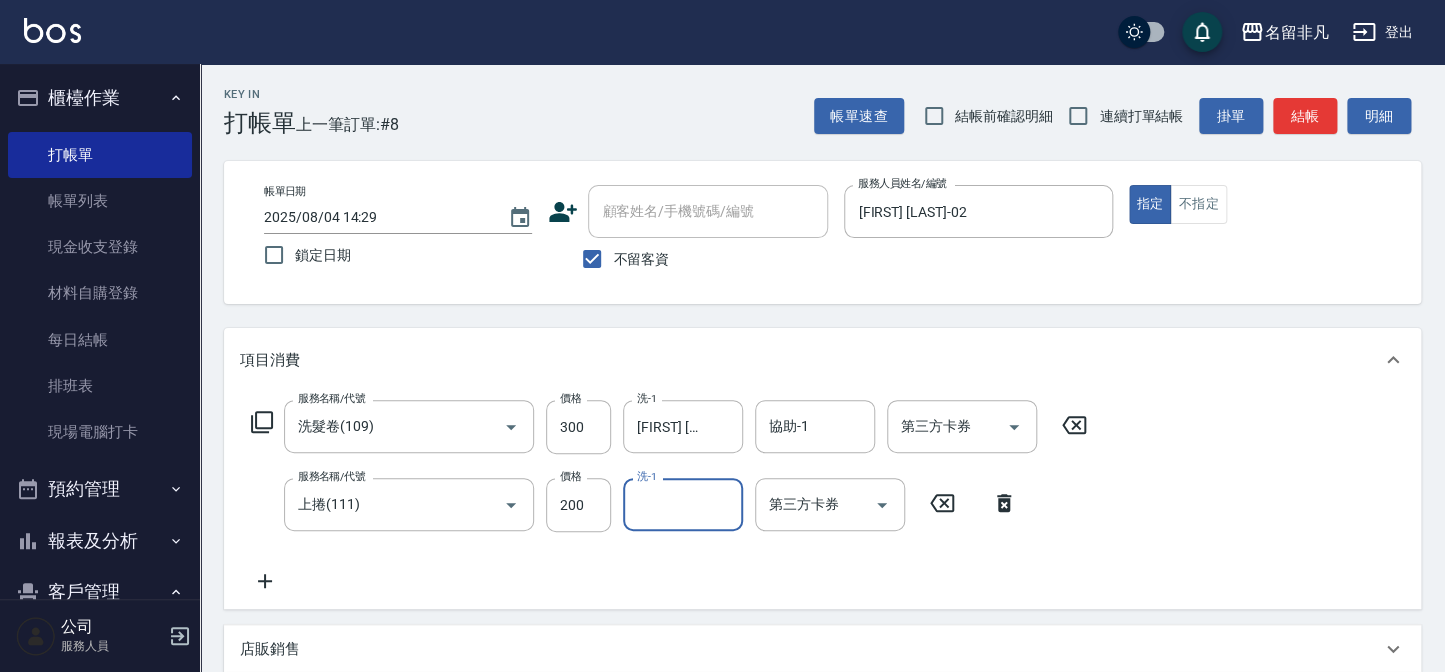 click 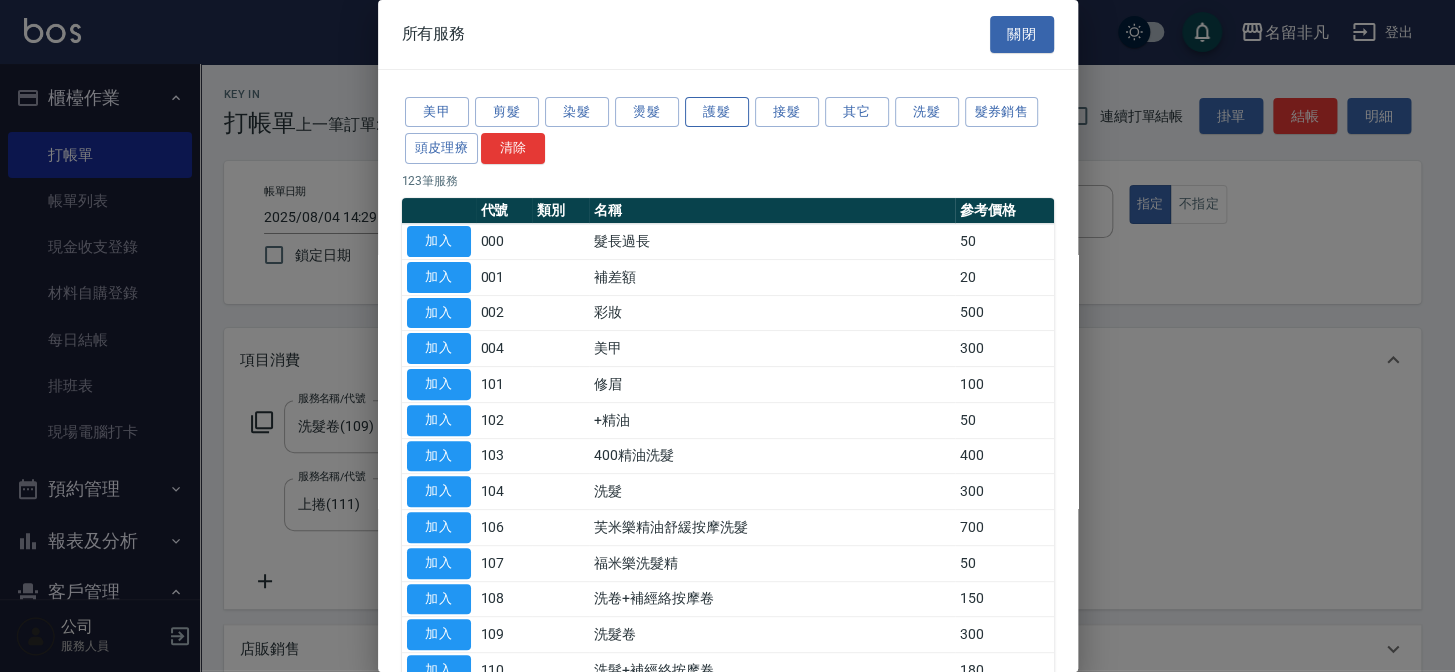 click on "護髮" at bounding box center (717, 112) 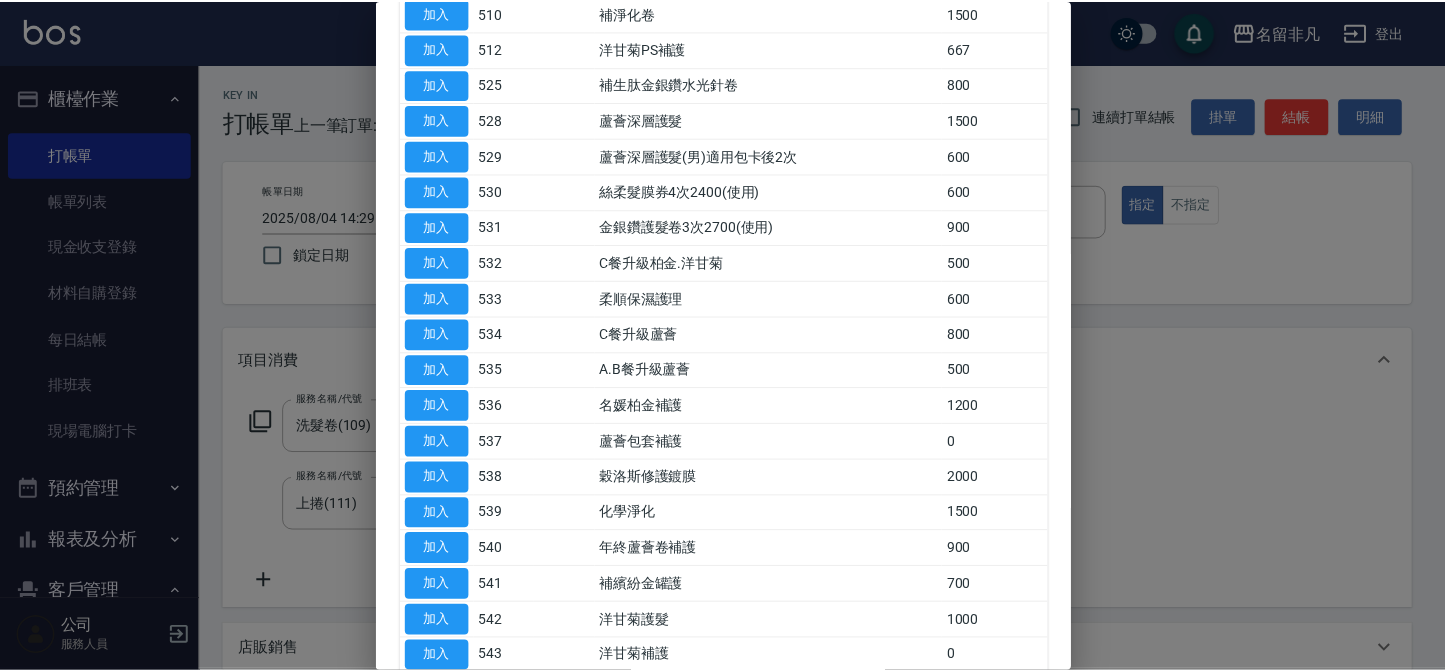 scroll, scrollTop: 545, scrollLeft: 0, axis: vertical 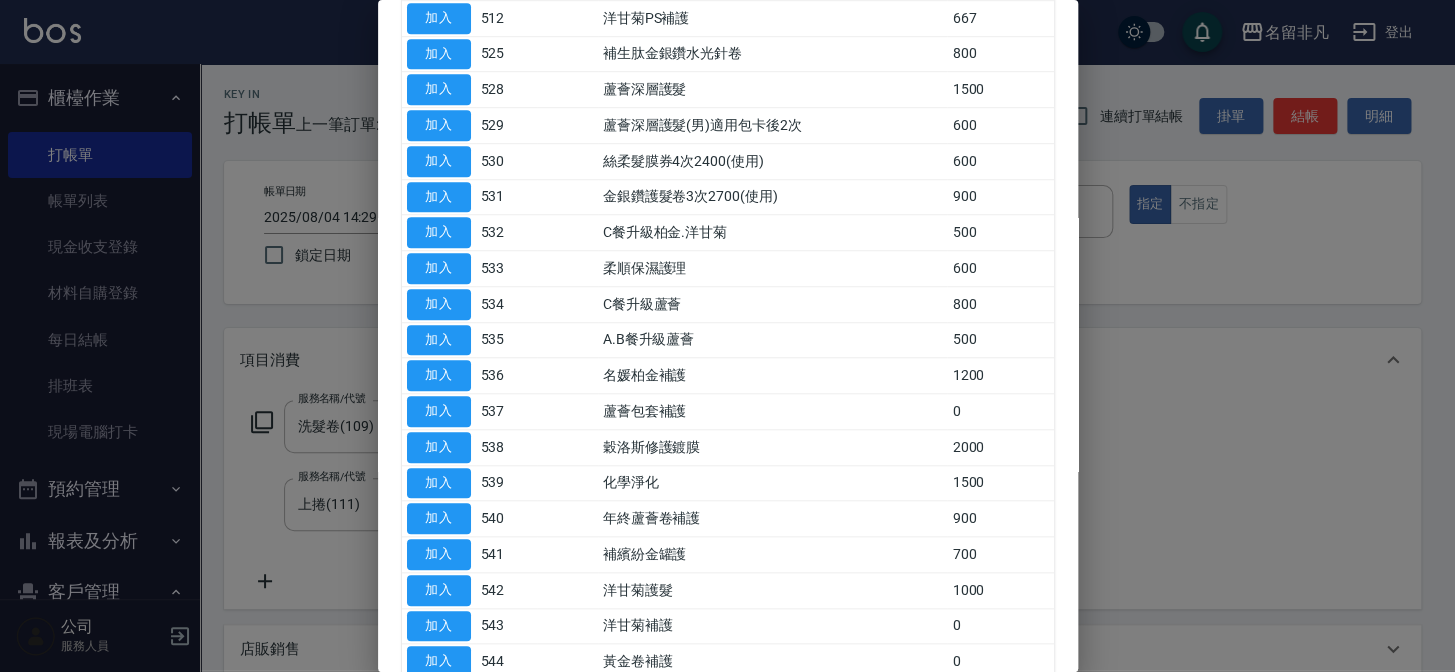 click on "加入" at bounding box center [439, 518] 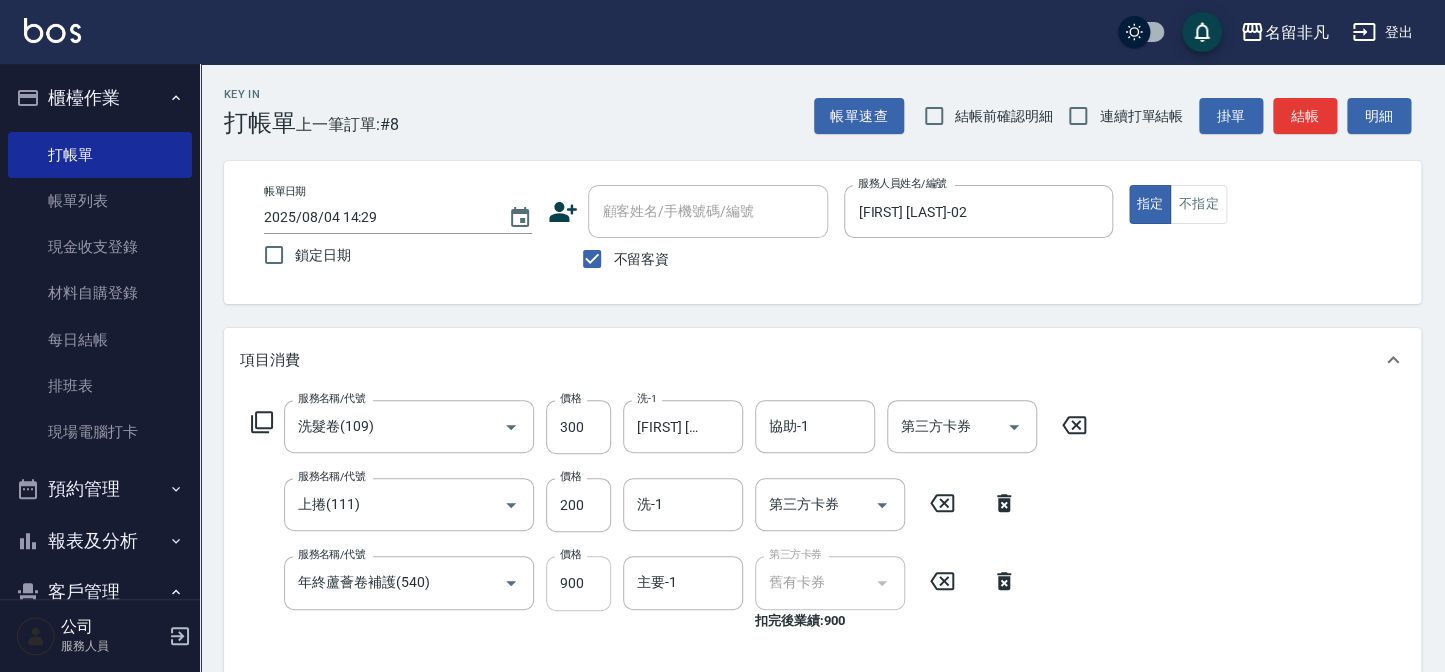 click on "900" at bounding box center (578, 583) 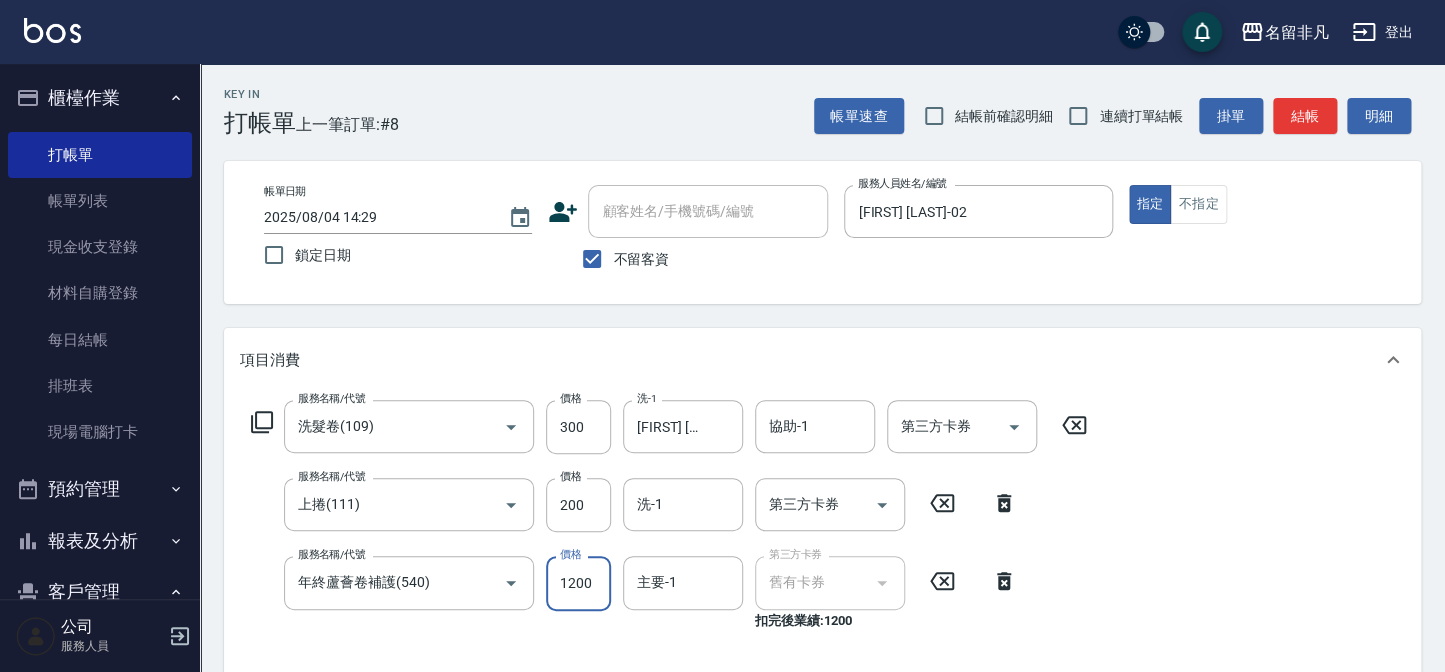 type on "1200" 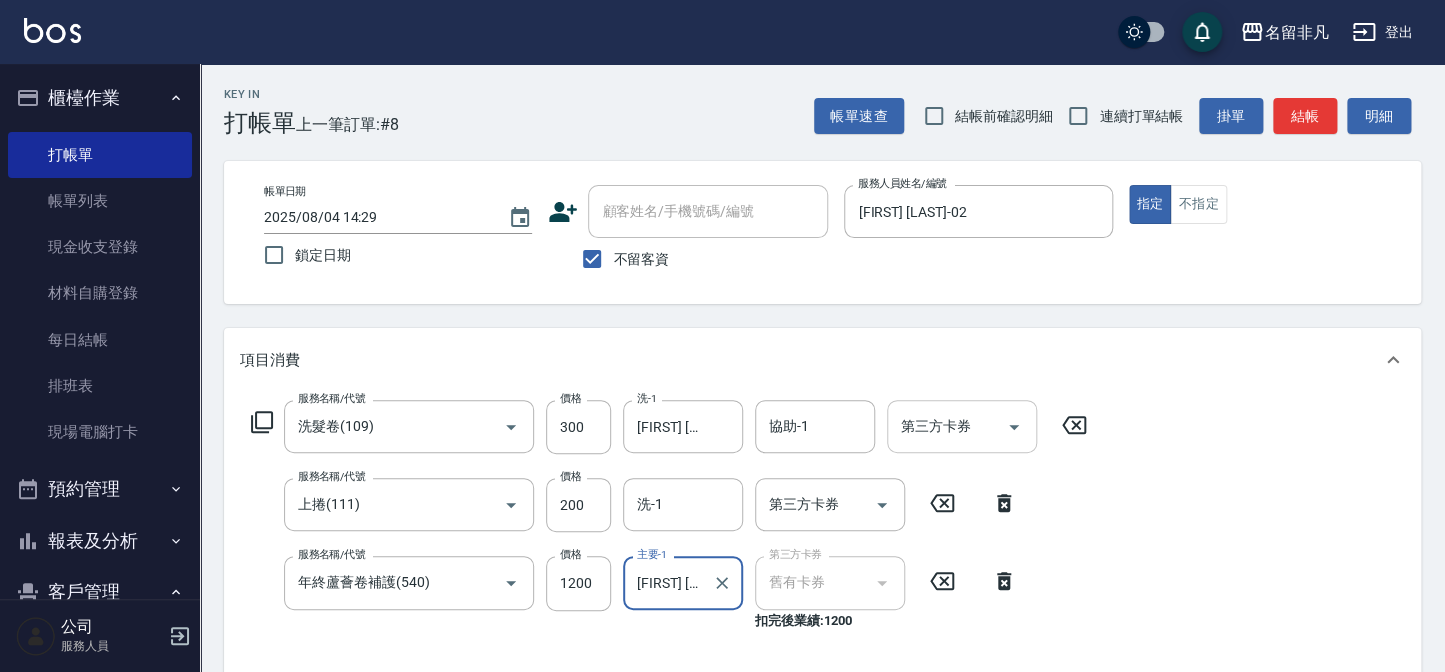 click on "第三方卡券" at bounding box center (962, 426) 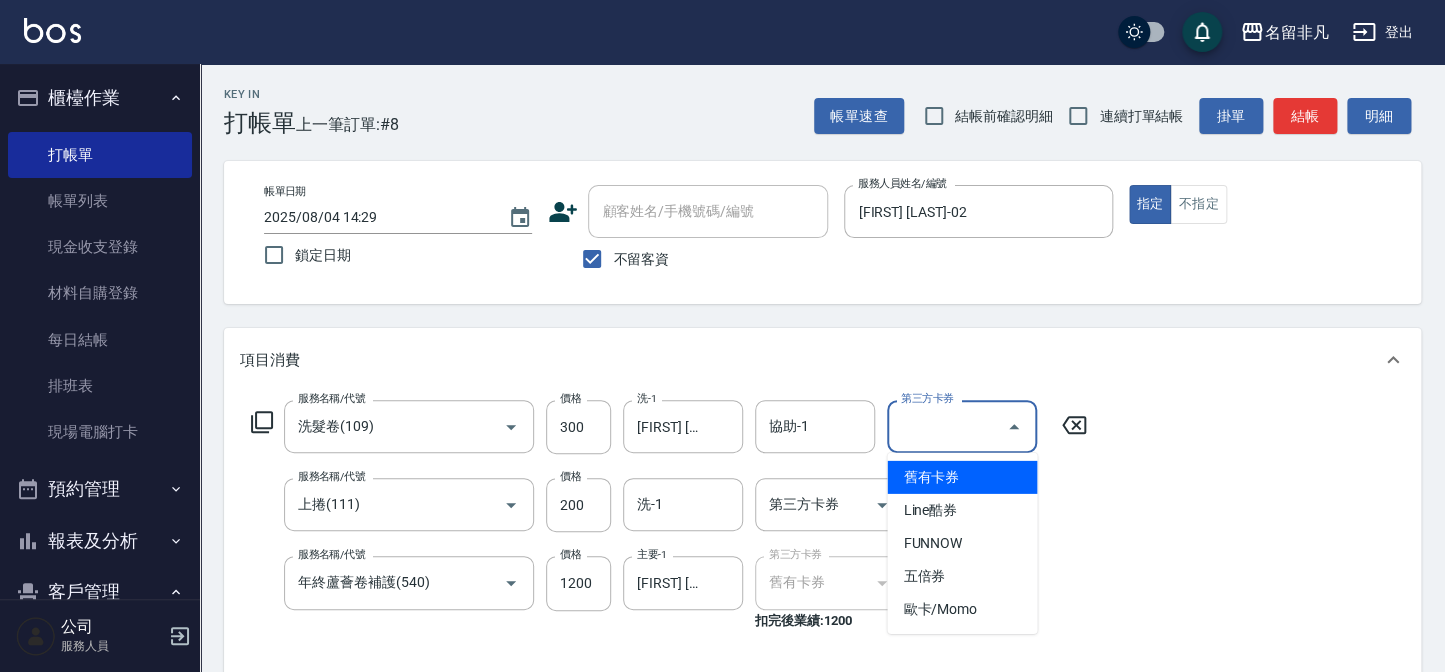 click on "舊有卡券" at bounding box center (962, 477) 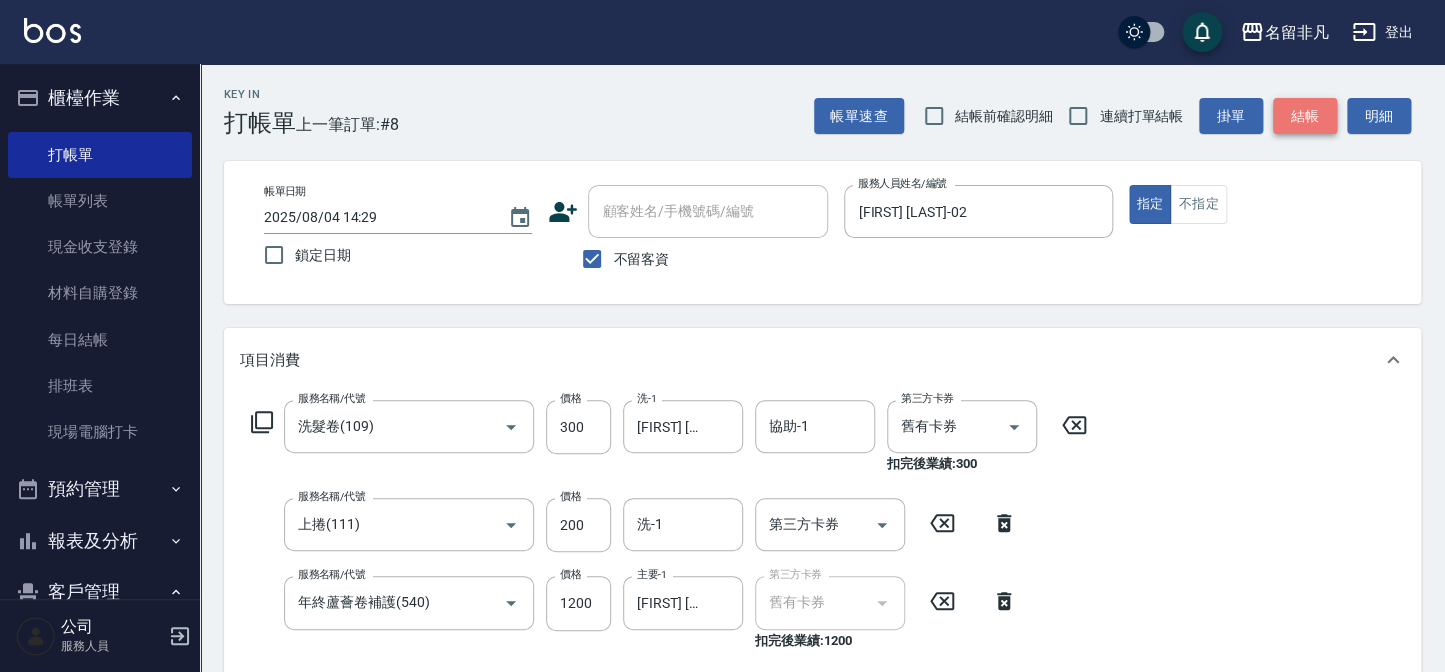 click on "結帳" at bounding box center (1305, 116) 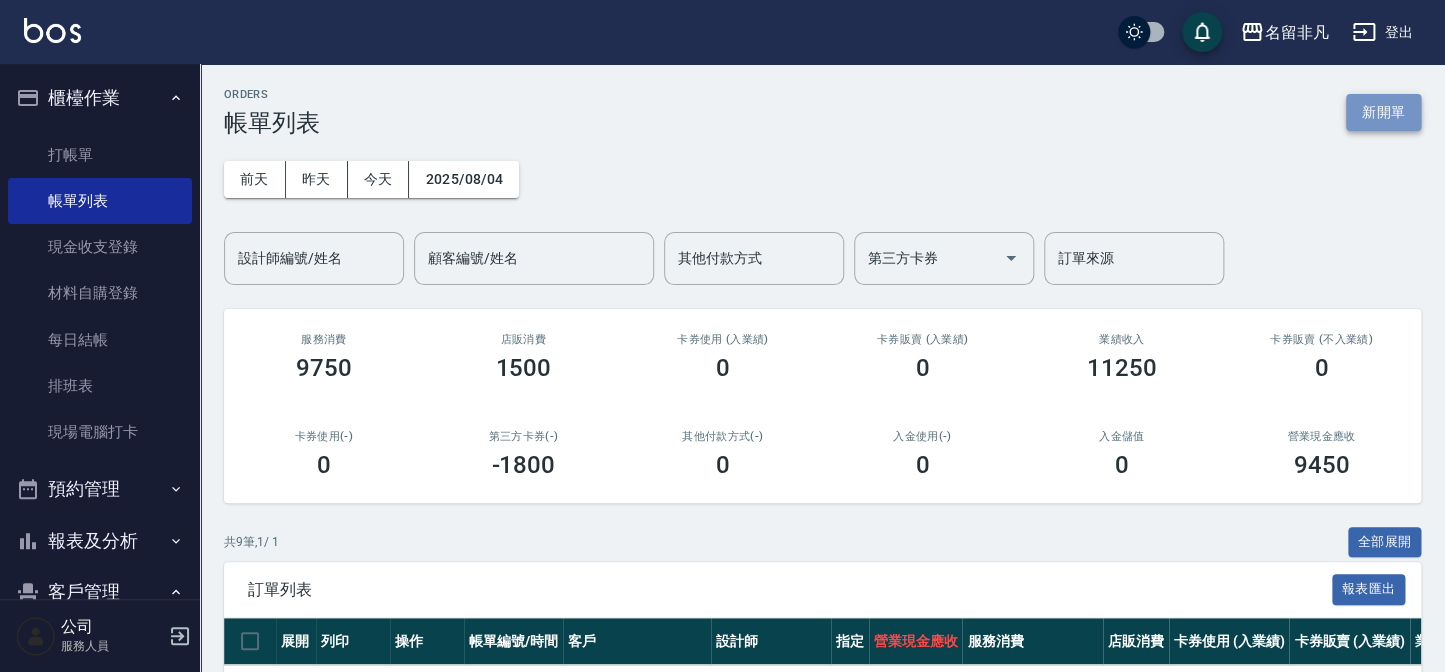 click on "新開單" at bounding box center [1383, 112] 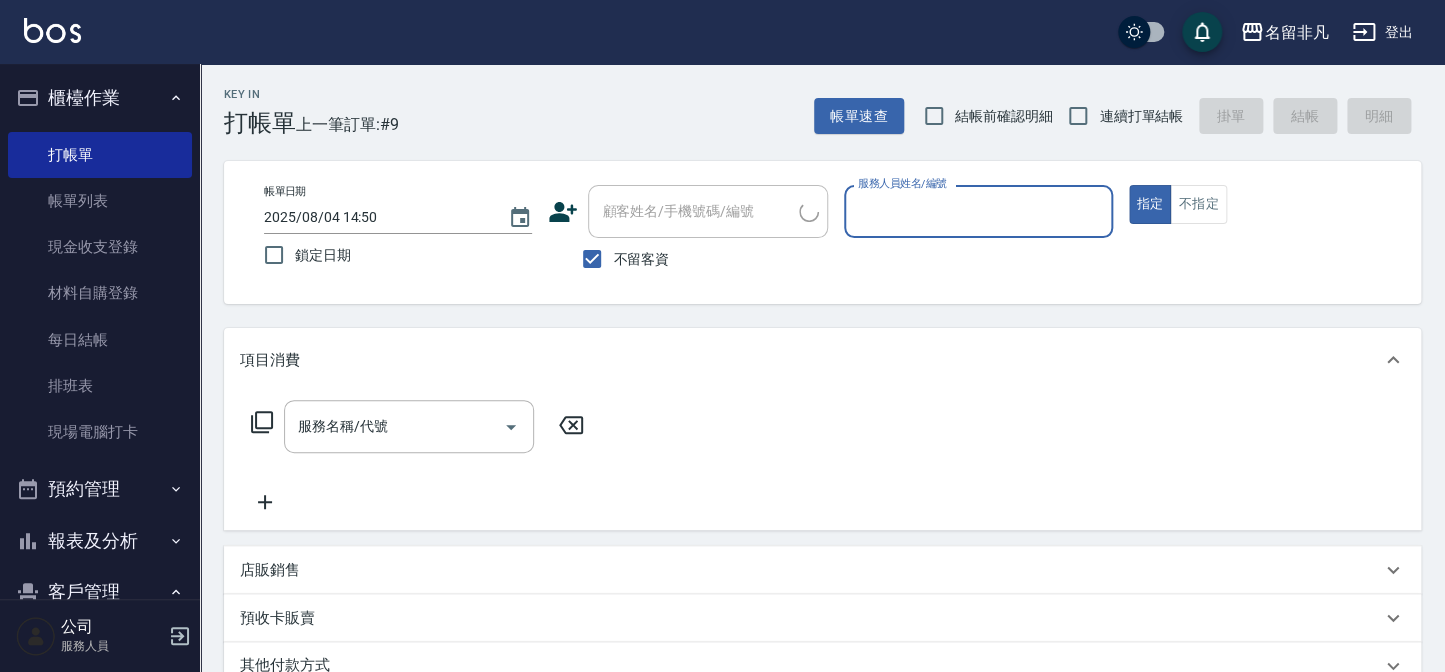 click on "服務人員姓名/編號" at bounding box center (978, 211) 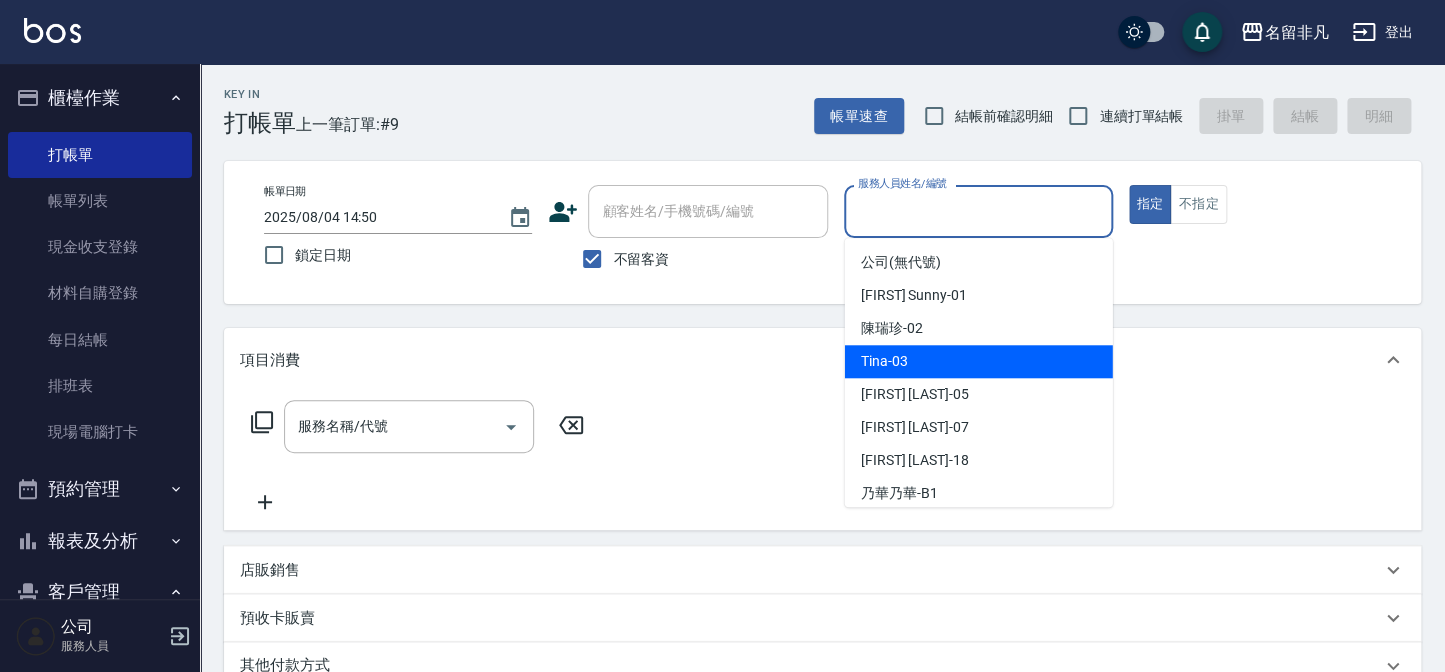 drag, startPoint x: 928, startPoint y: 356, endPoint x: 1053, endPoint y: 236, distance: 173.27724 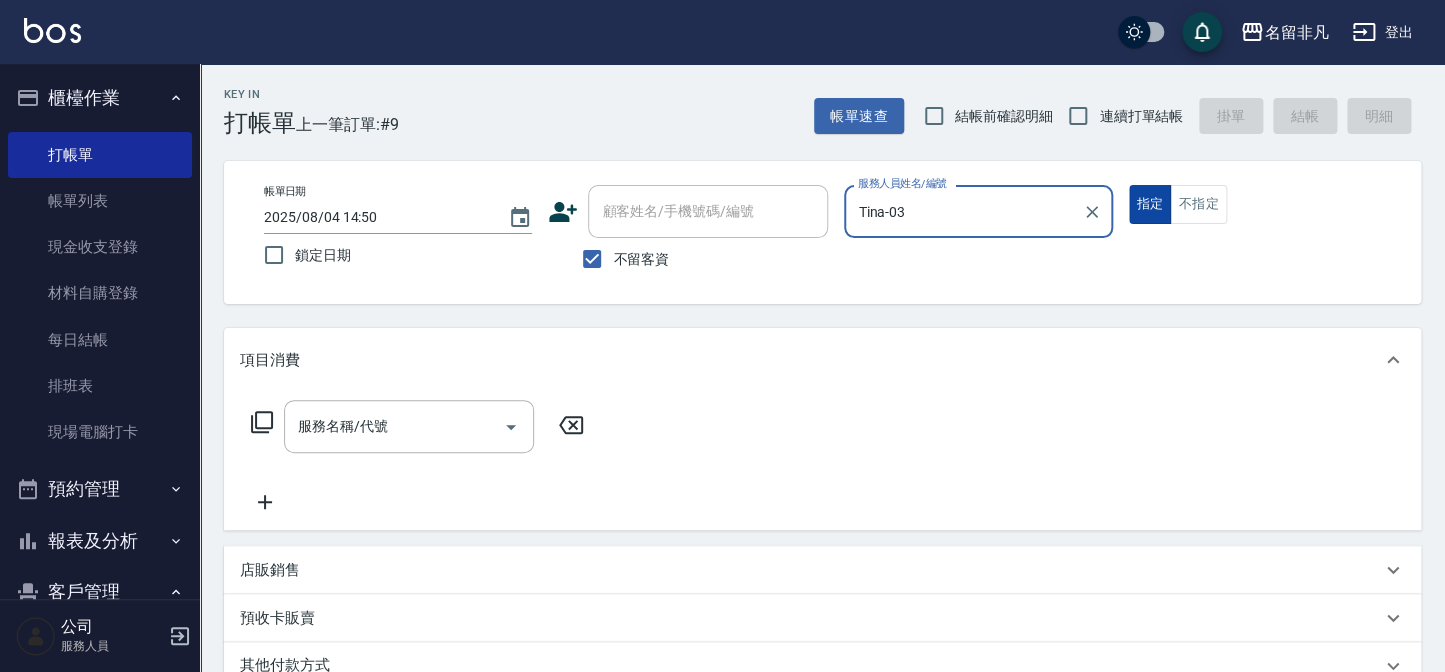 click on "指定" at bounding box center [1150, 204] 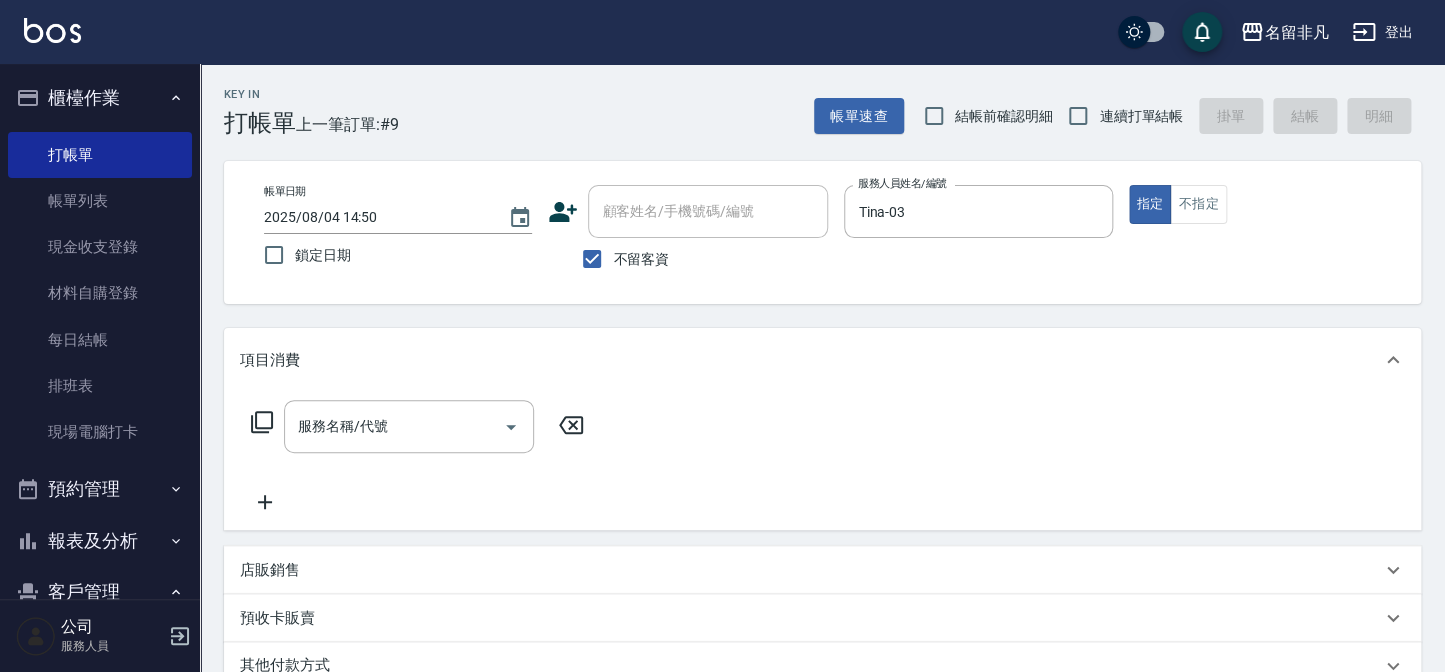 click 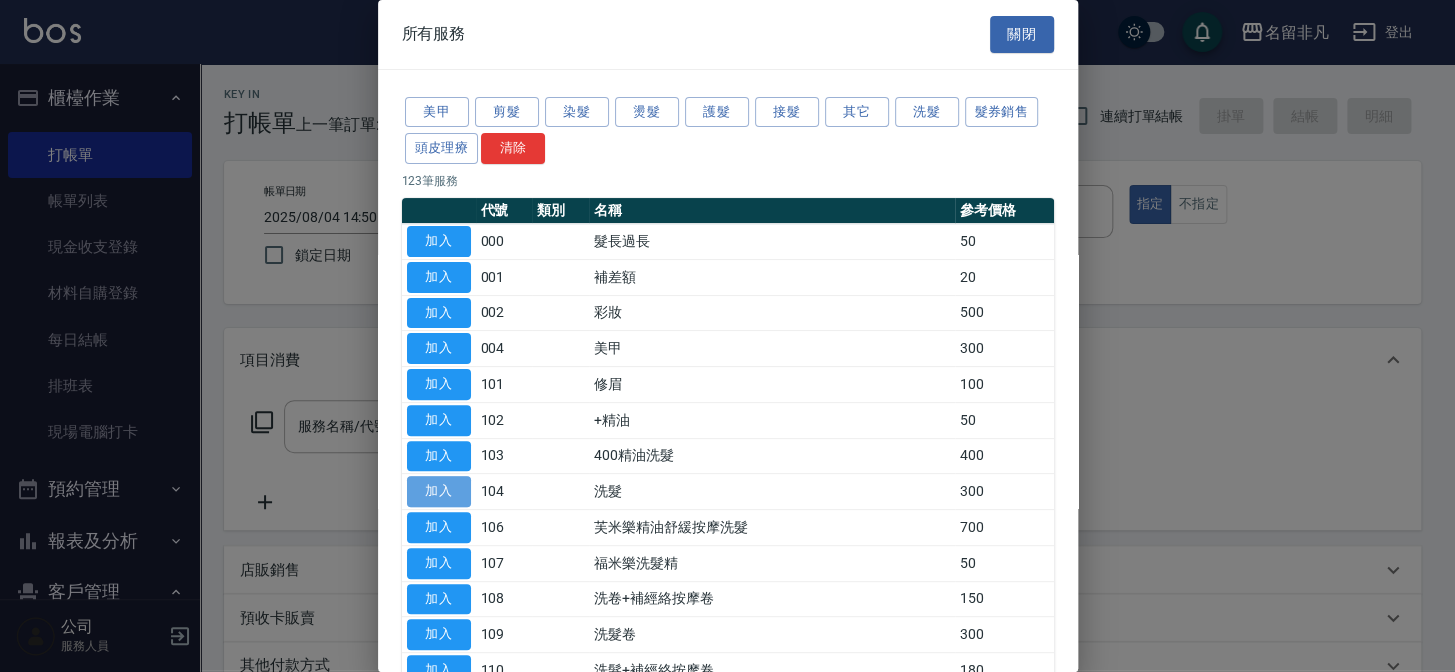 click on "加入" at bounding box center [439, 491] 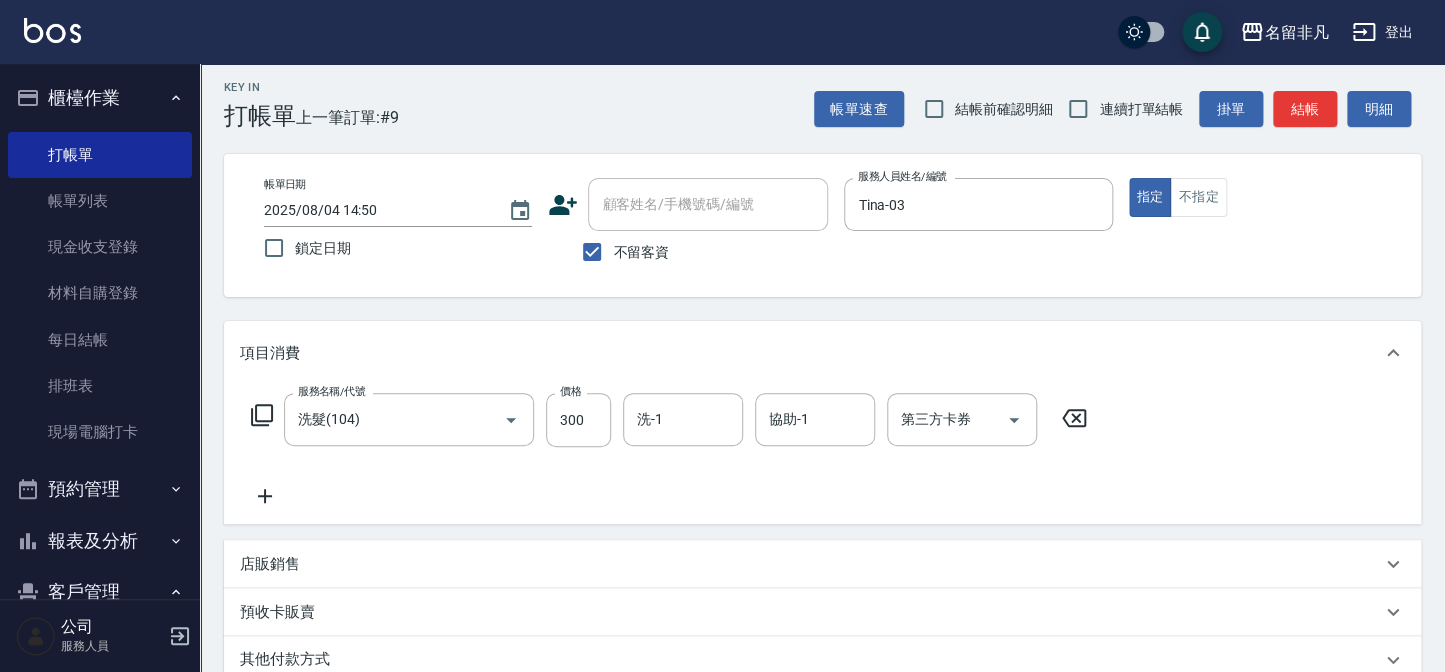 scroll, scrollTop: 0, scrollLeft: 0, axis: both 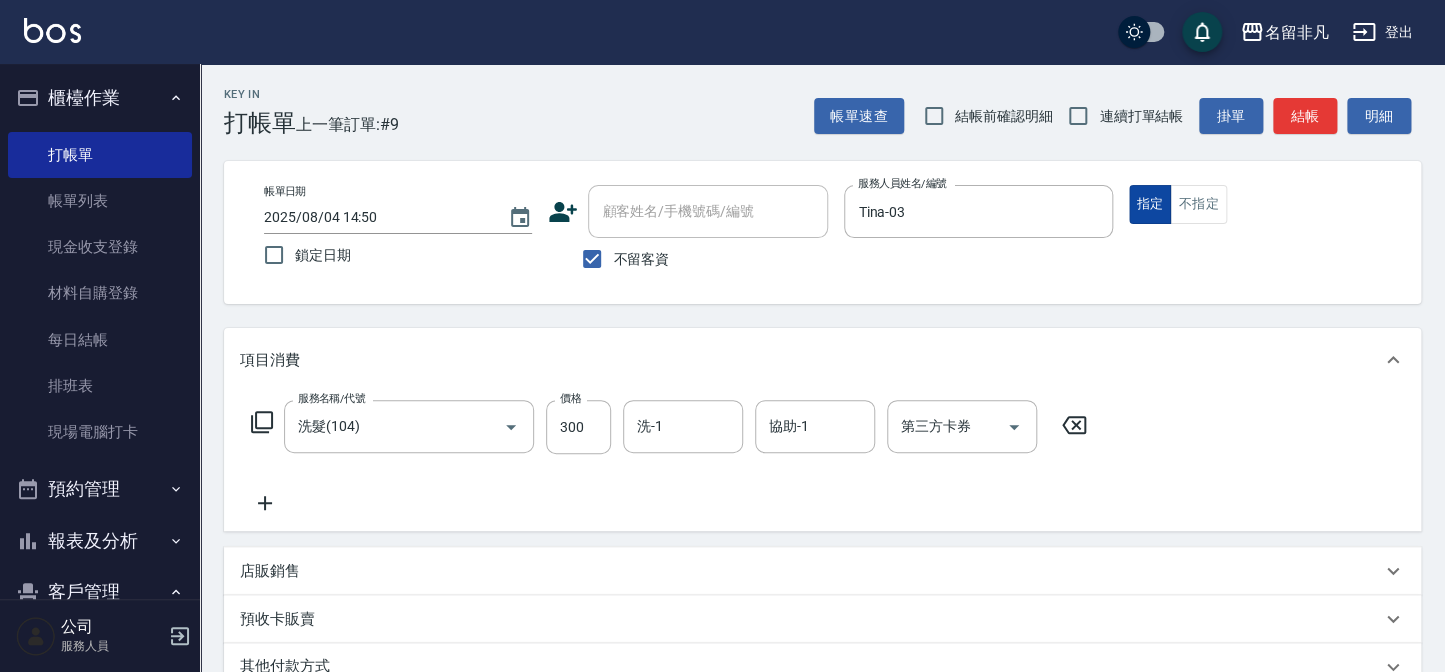 click on "指定" at bounding box center (1150, 204) 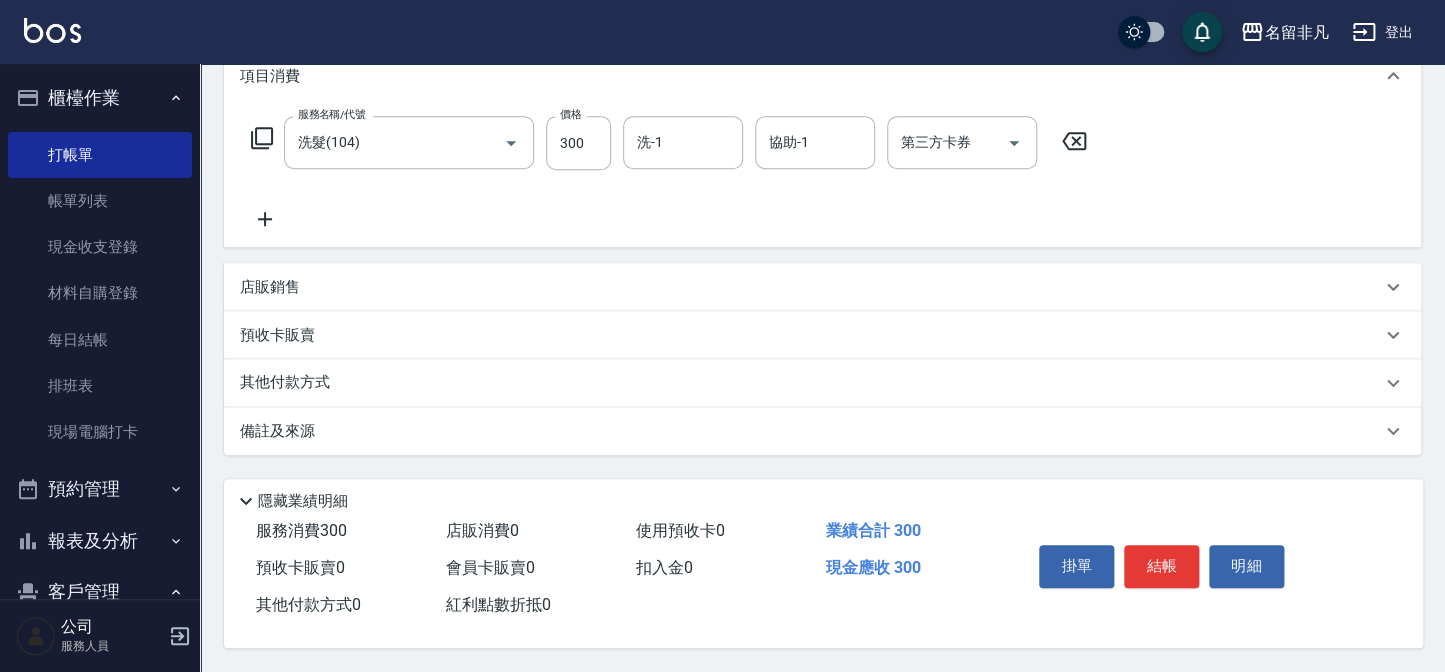 scroll, scrollTop: 289, scrollLeft: 0, axis: vertical 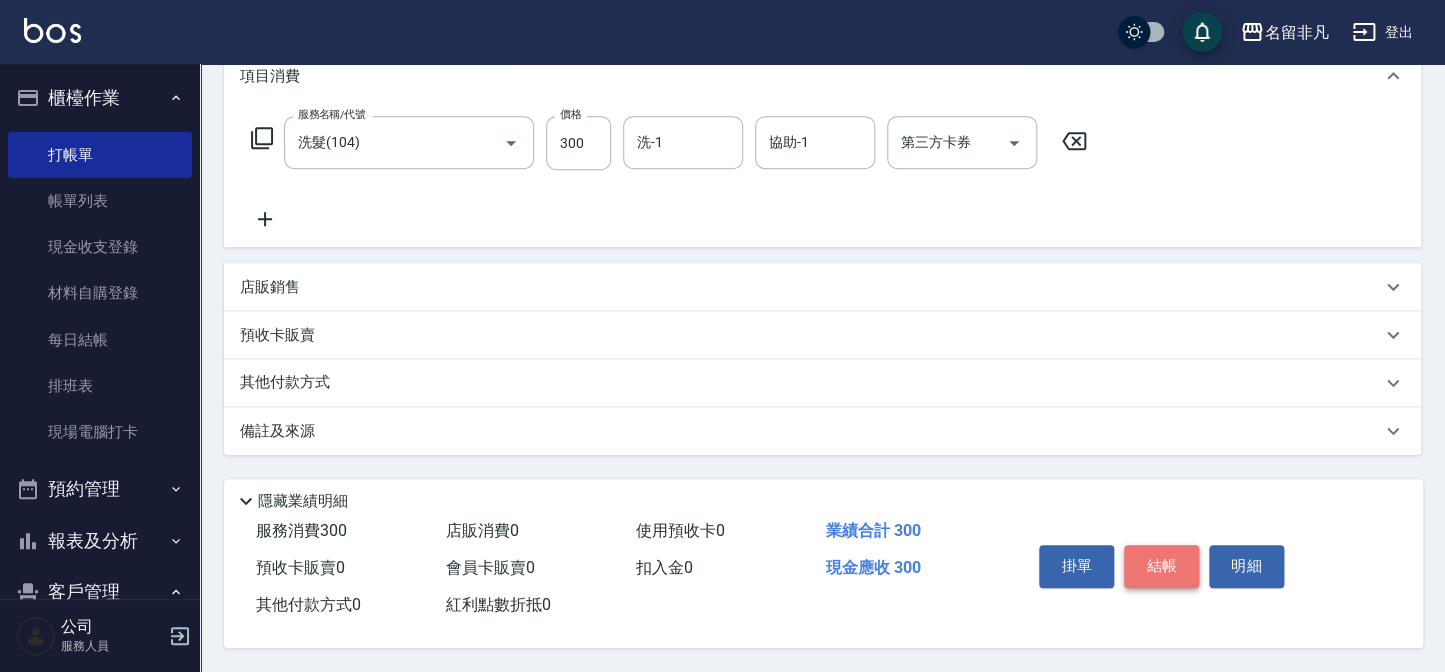 click on "結帳" at bounding box center [1161, 566] 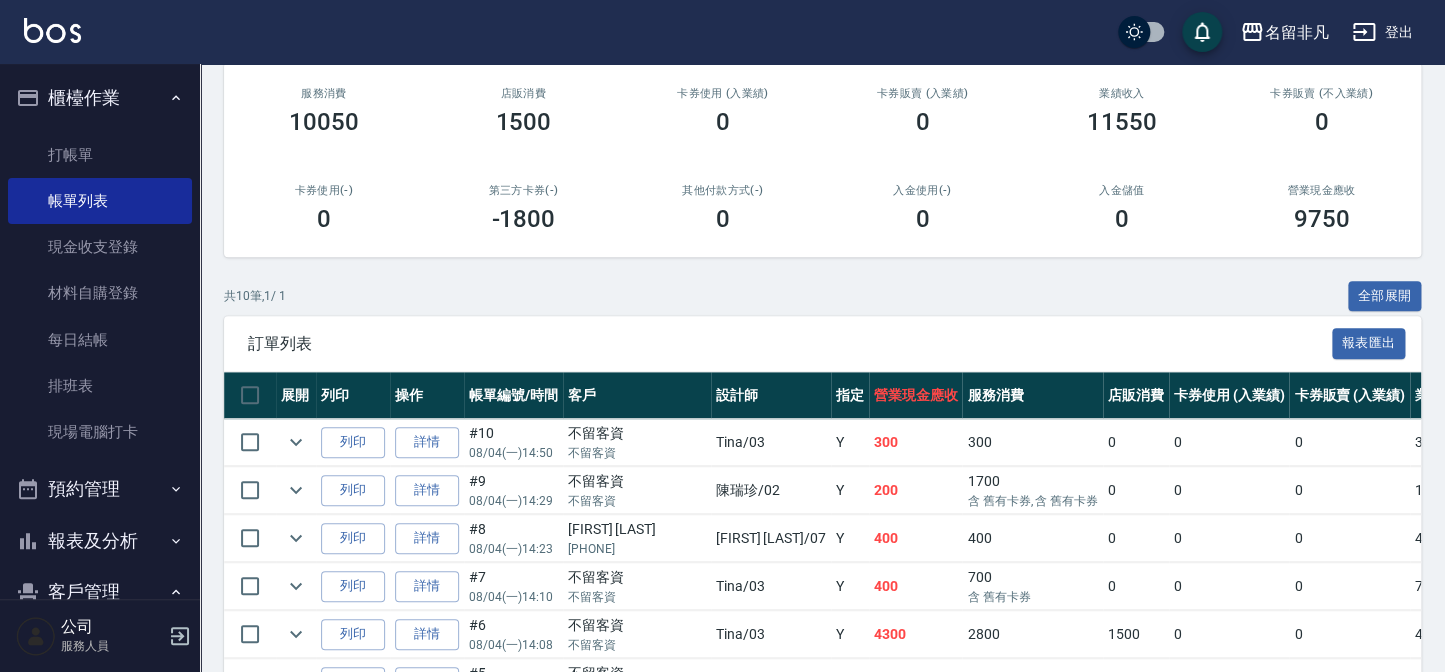 scroll, scrollTop: 272, scrollLeft: 0, axis: vertical 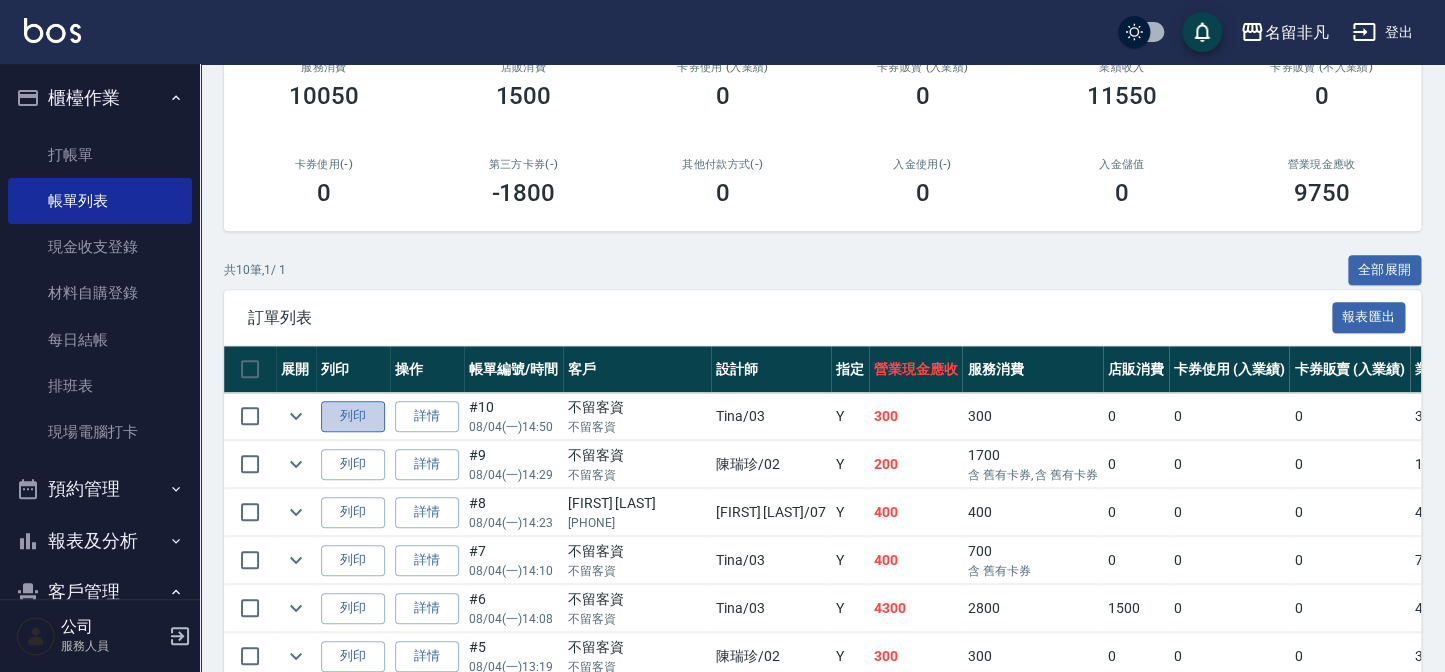 click on "列印" at bounding box center (353, 416) 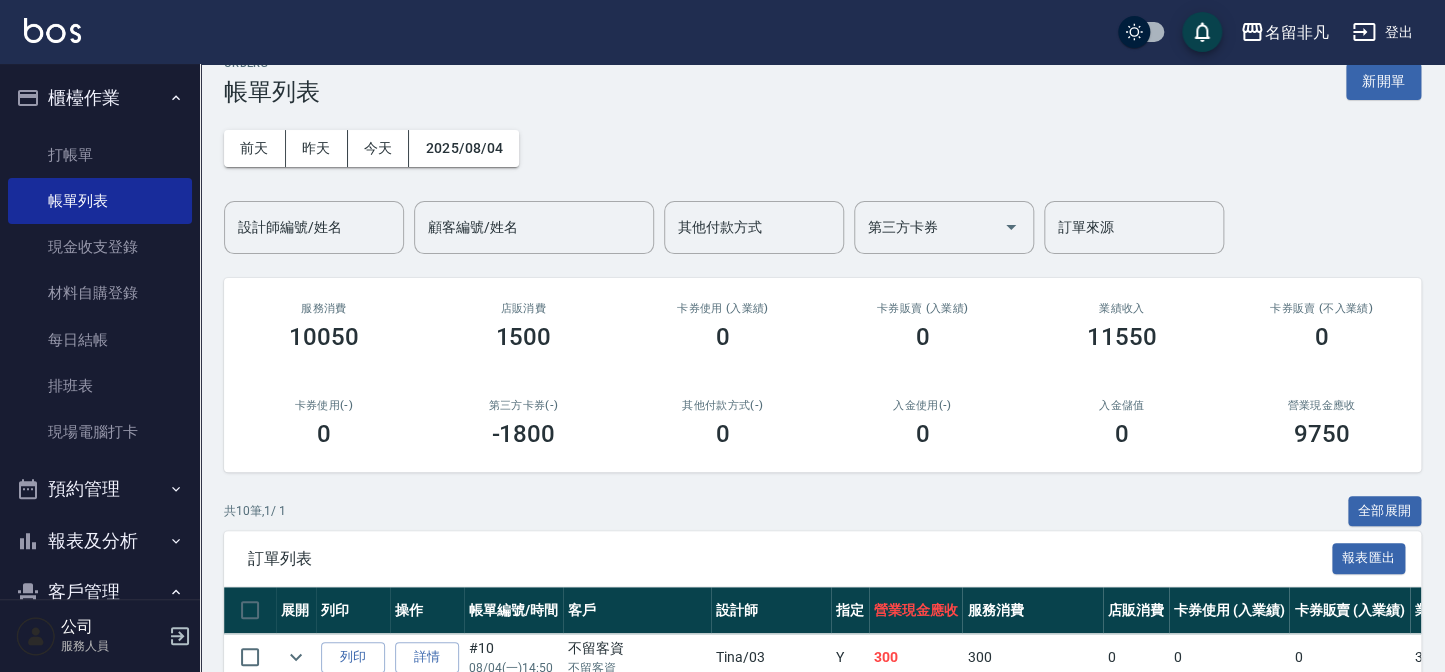 scroll, scrollTop: 0, scrollLeft: 0, axis: both 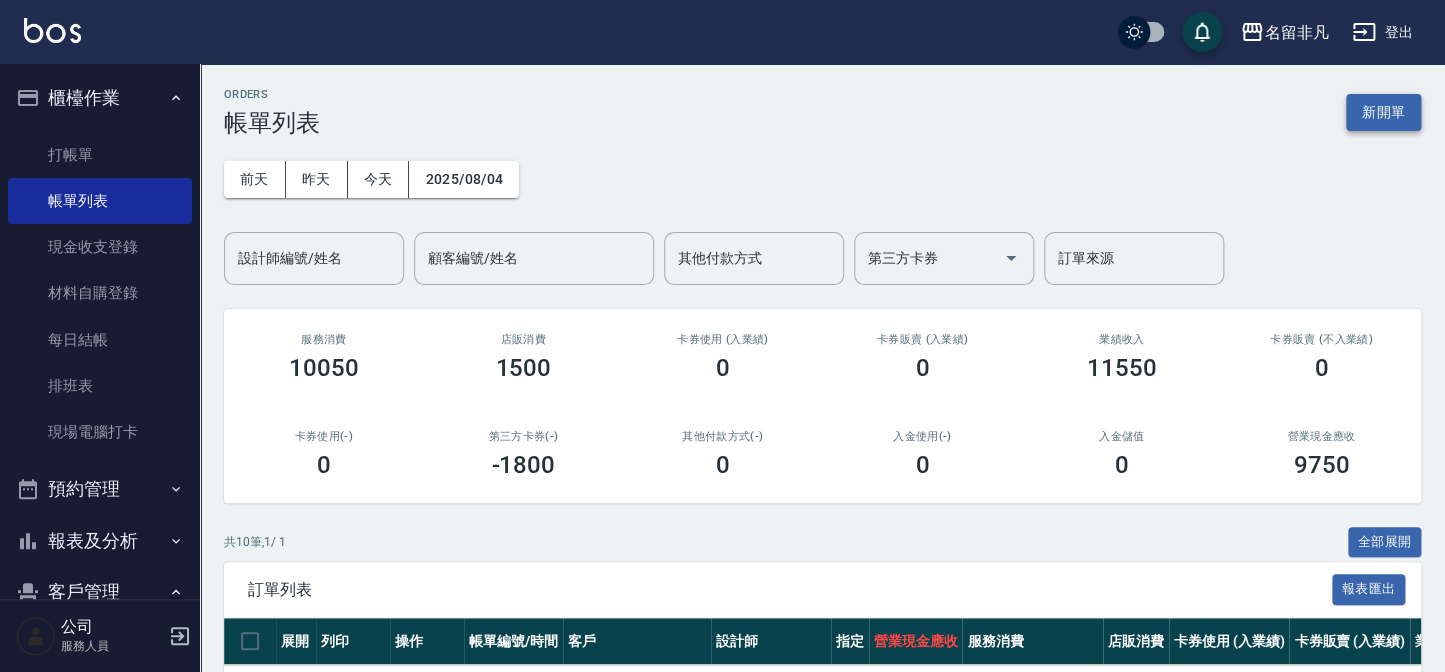 click on "新開單" at bounding box center [1383, 112] 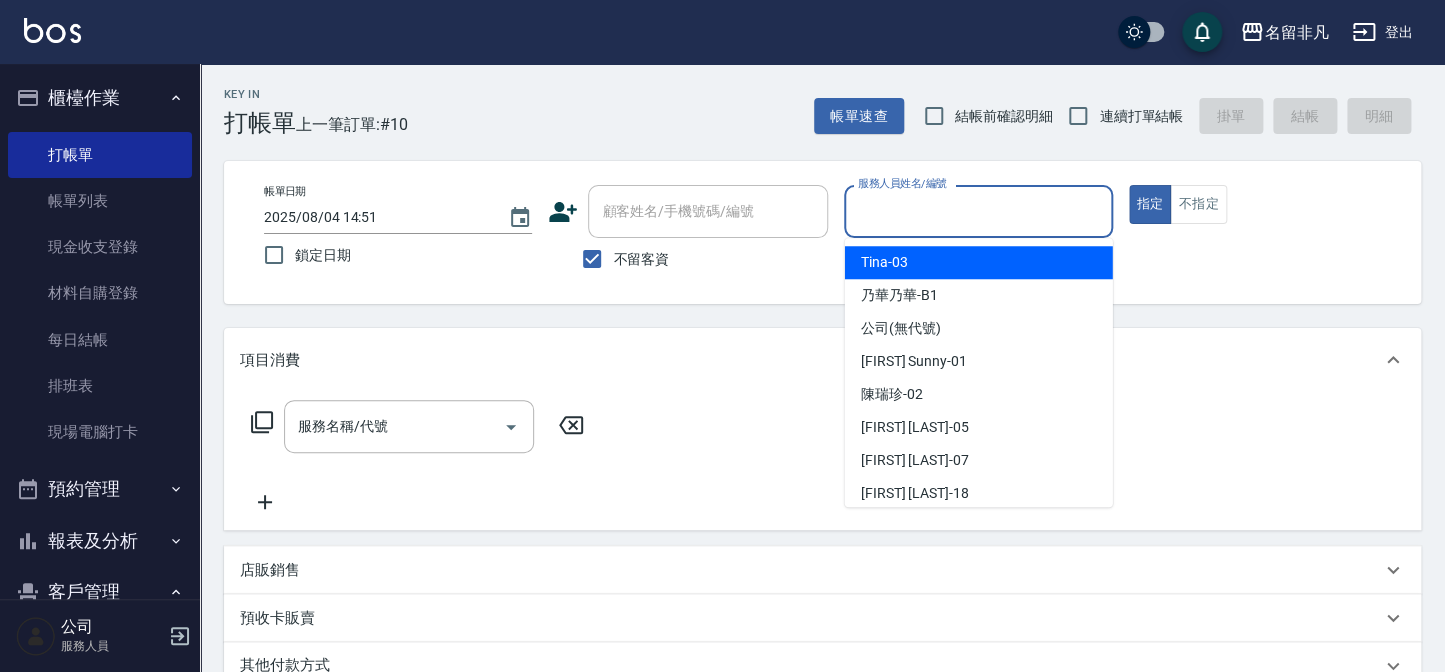 click on "服務人員姓名/編號" at bounding box center (978, 211) 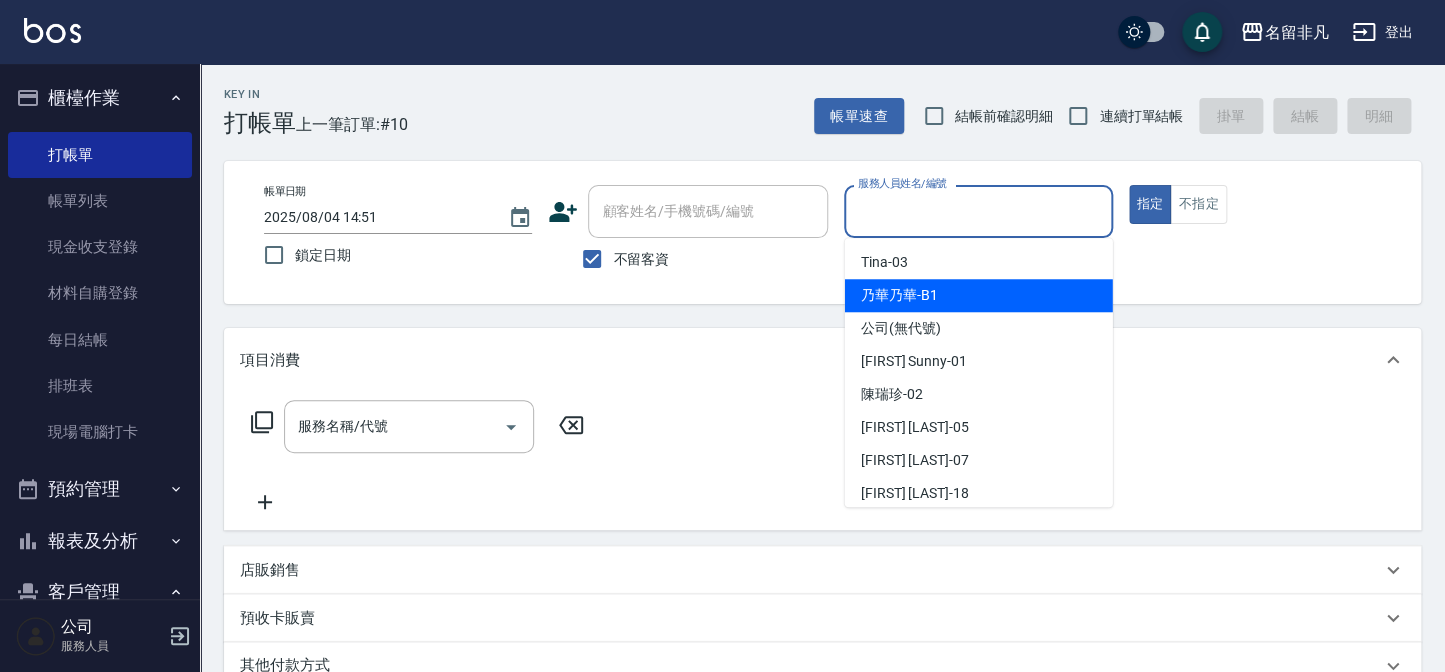 click on "B1  [FIRST] [LAST]" at bounding box center (979, 295) 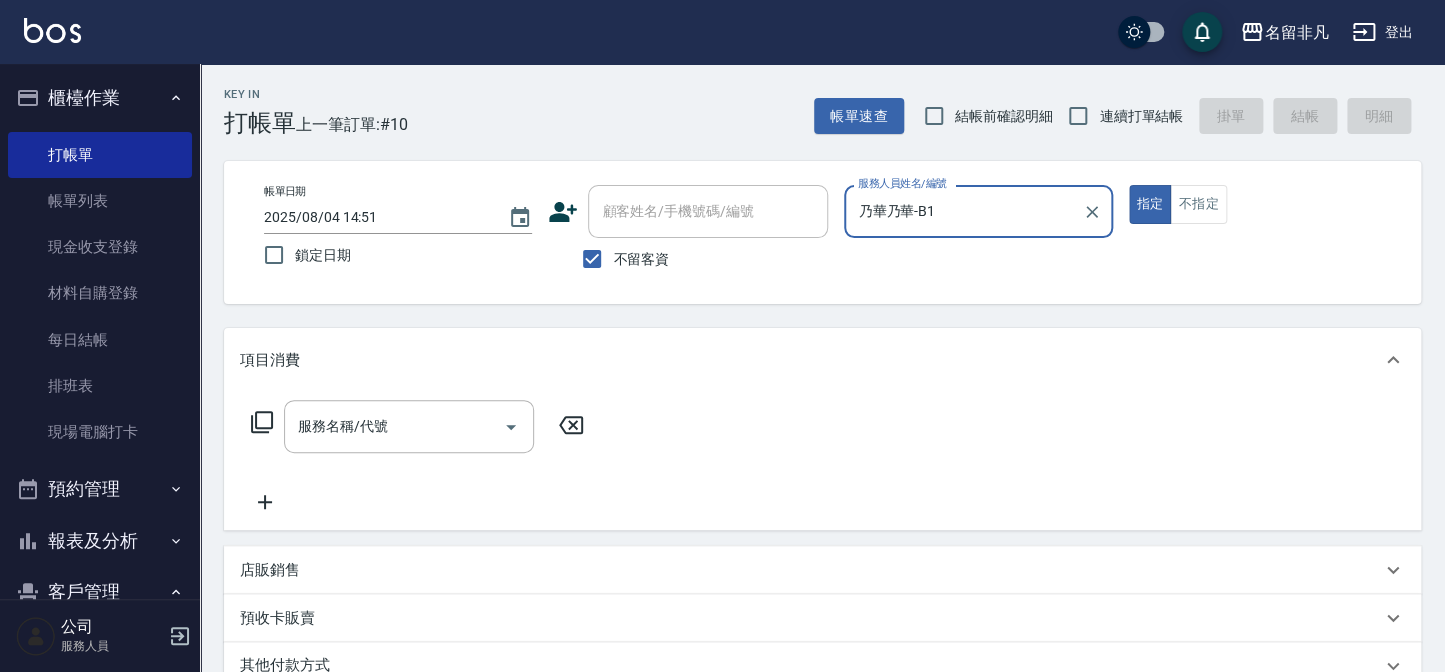 type on "乃華乃華-B1" 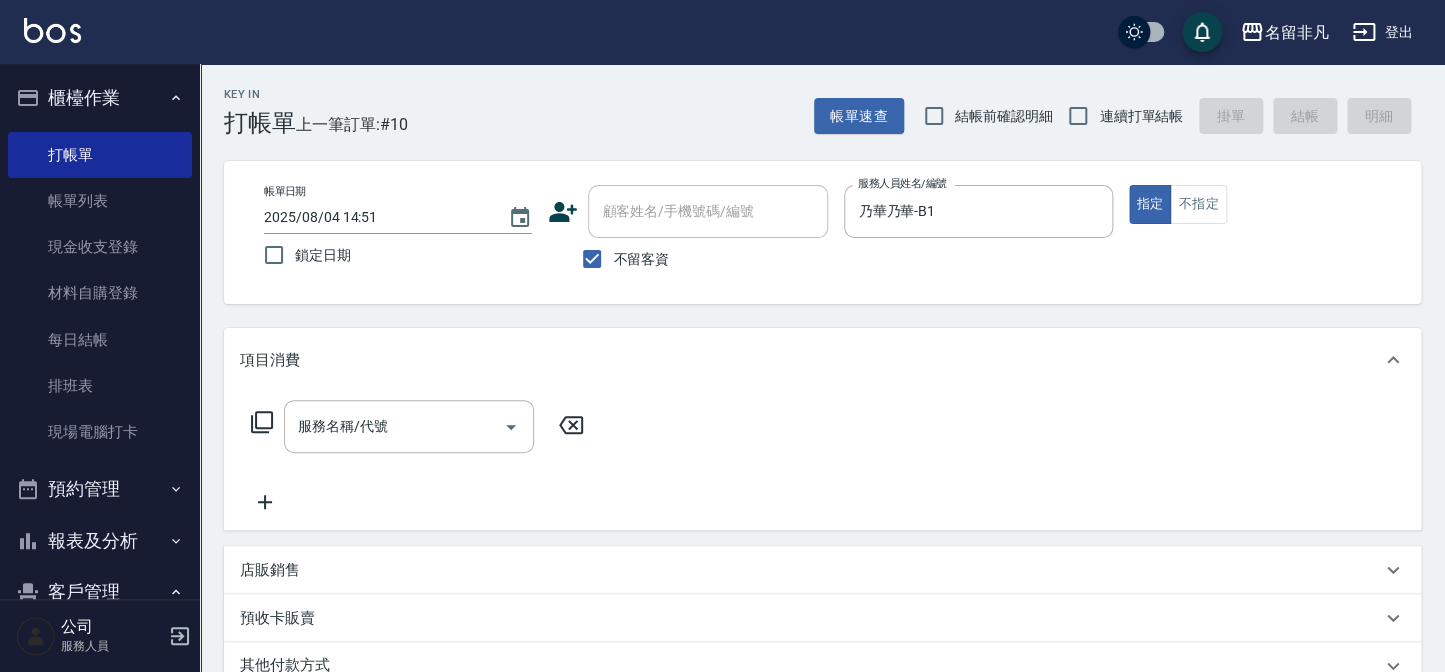 click 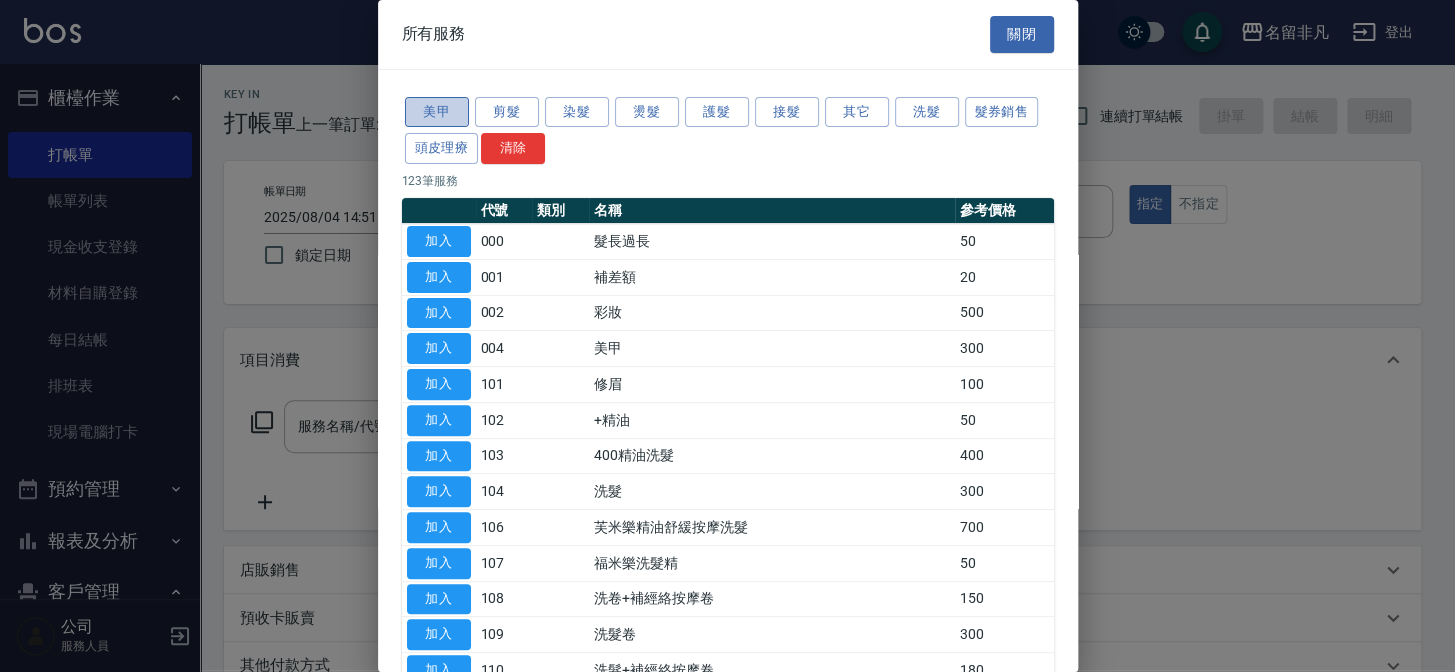 click on "美甲" at bounding box center (437, 112) 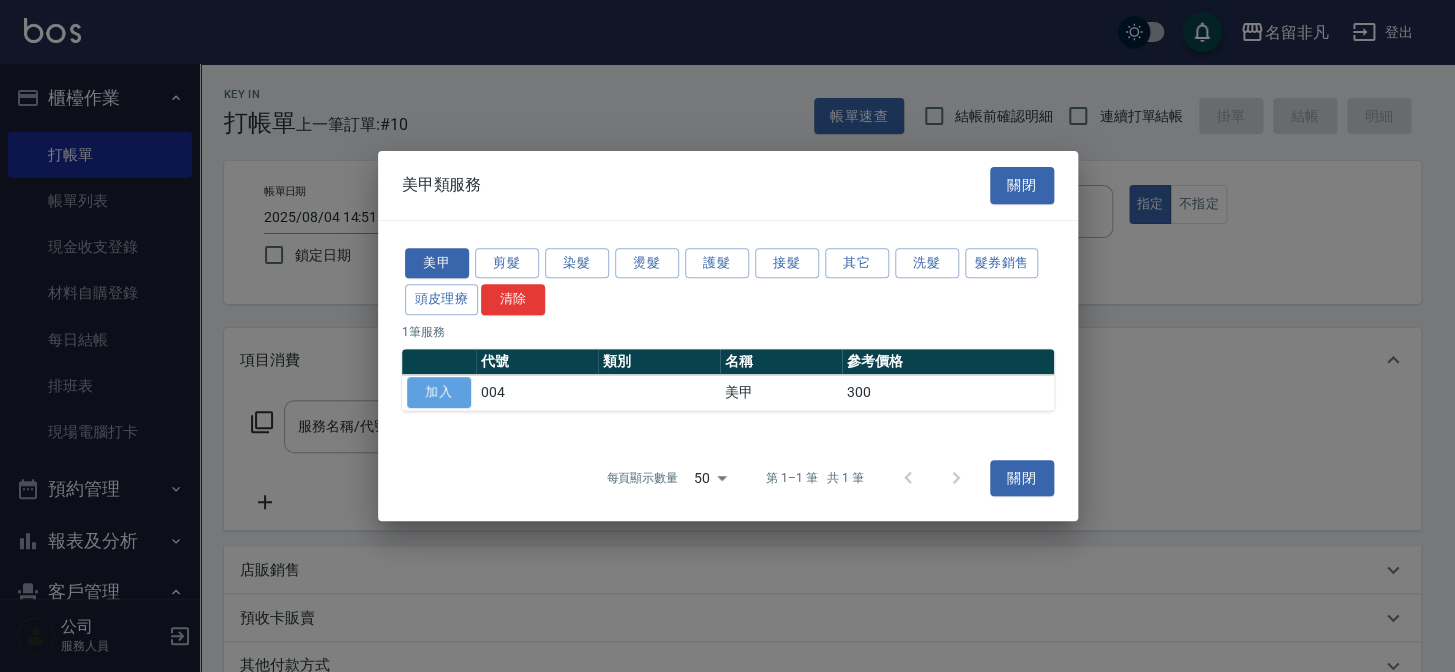 click on "加入" at bounding box center [439, 392] 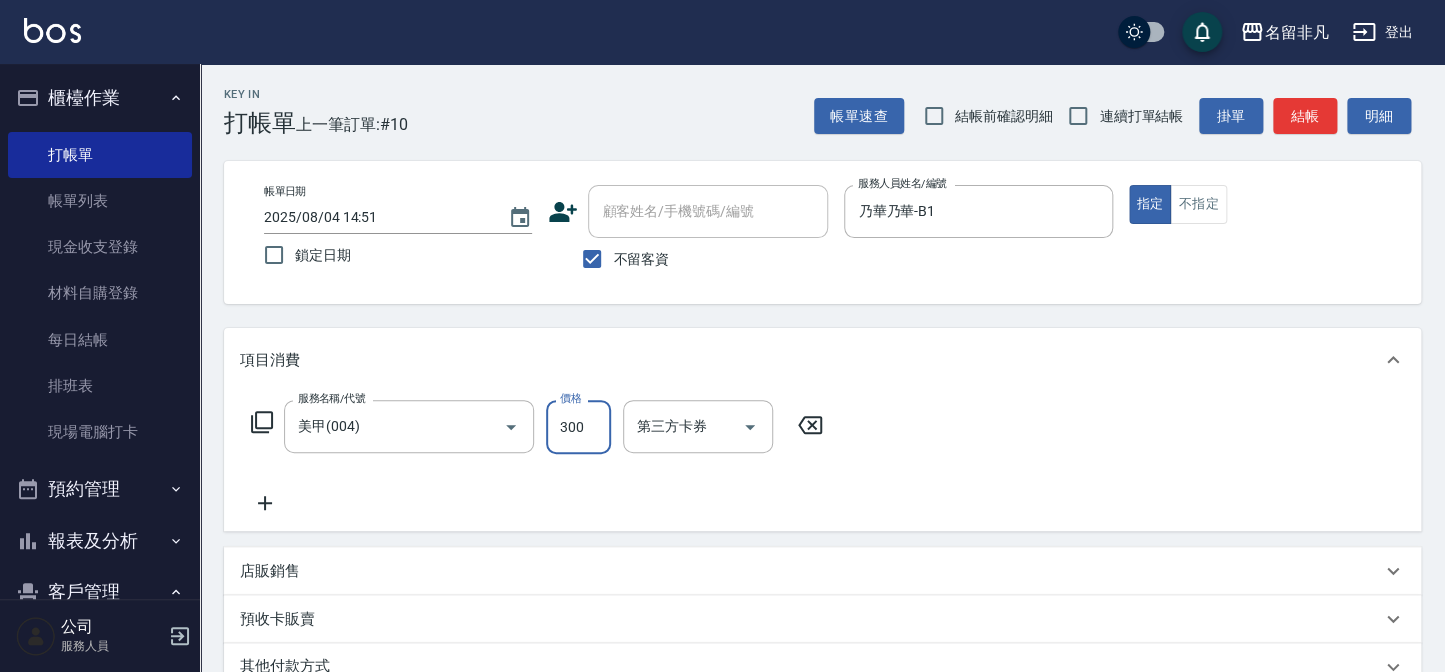 click on "300" at bounding box center (578, 427) 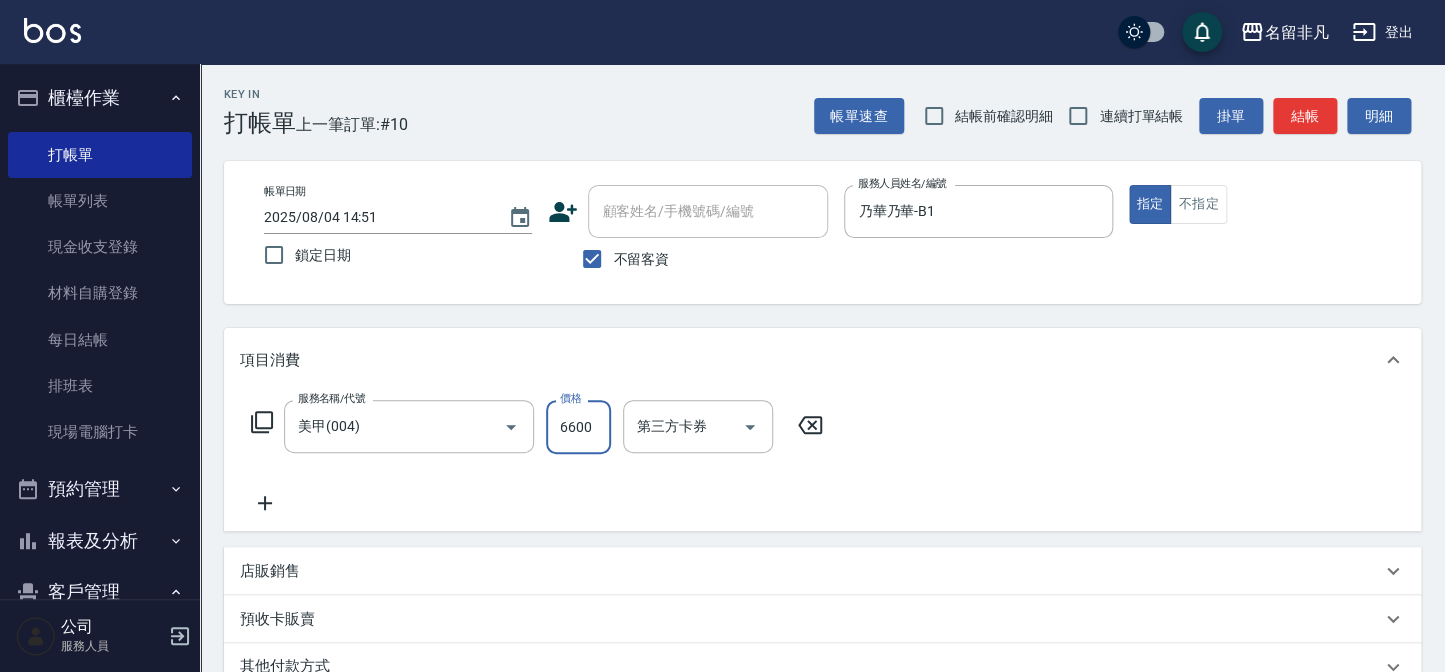 click on "6600" at bounding box center [578, 427] 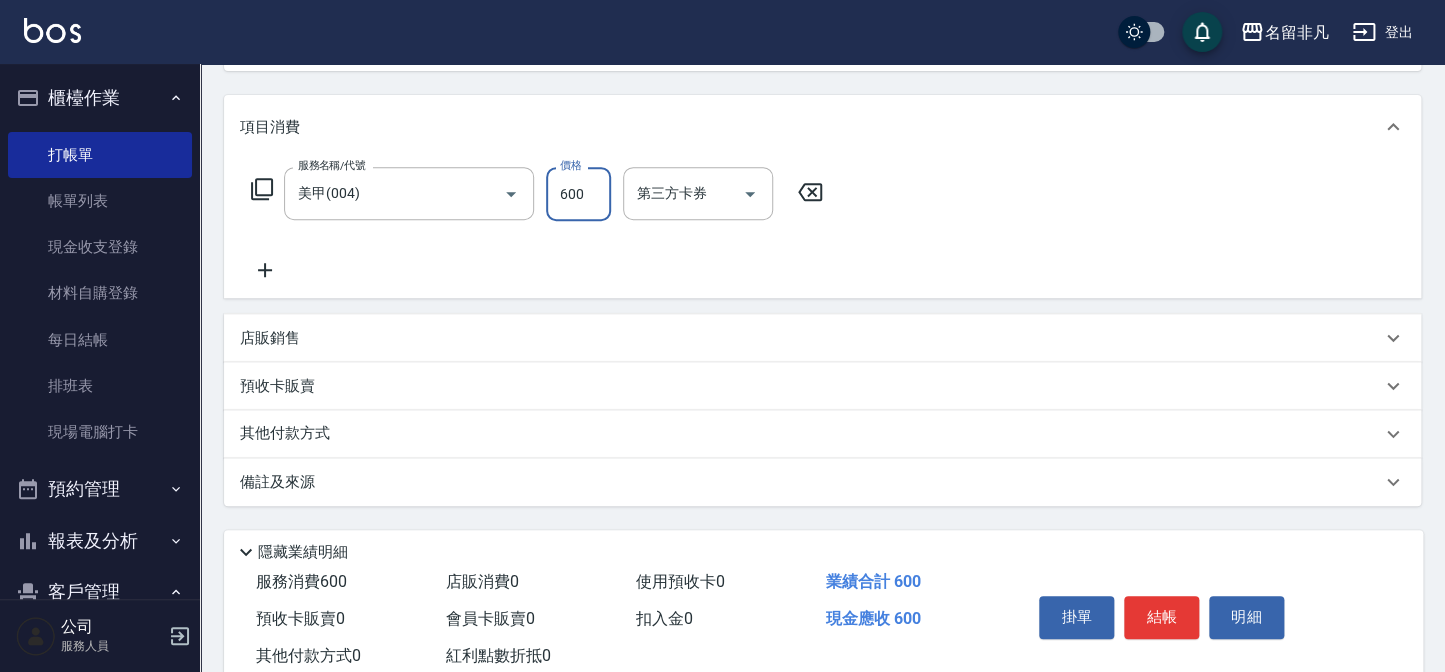 scroll, scrollTop: 289, scrollLeft: 0, axis: vertical 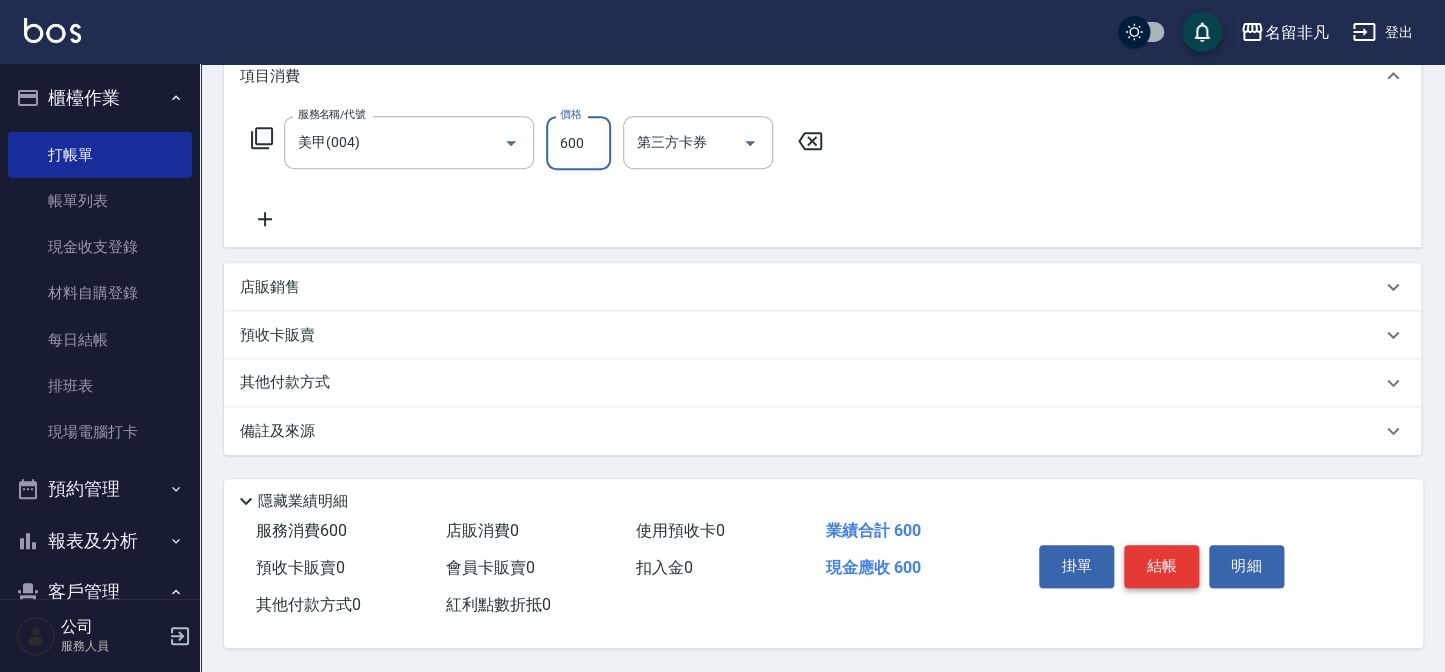 type on "600" 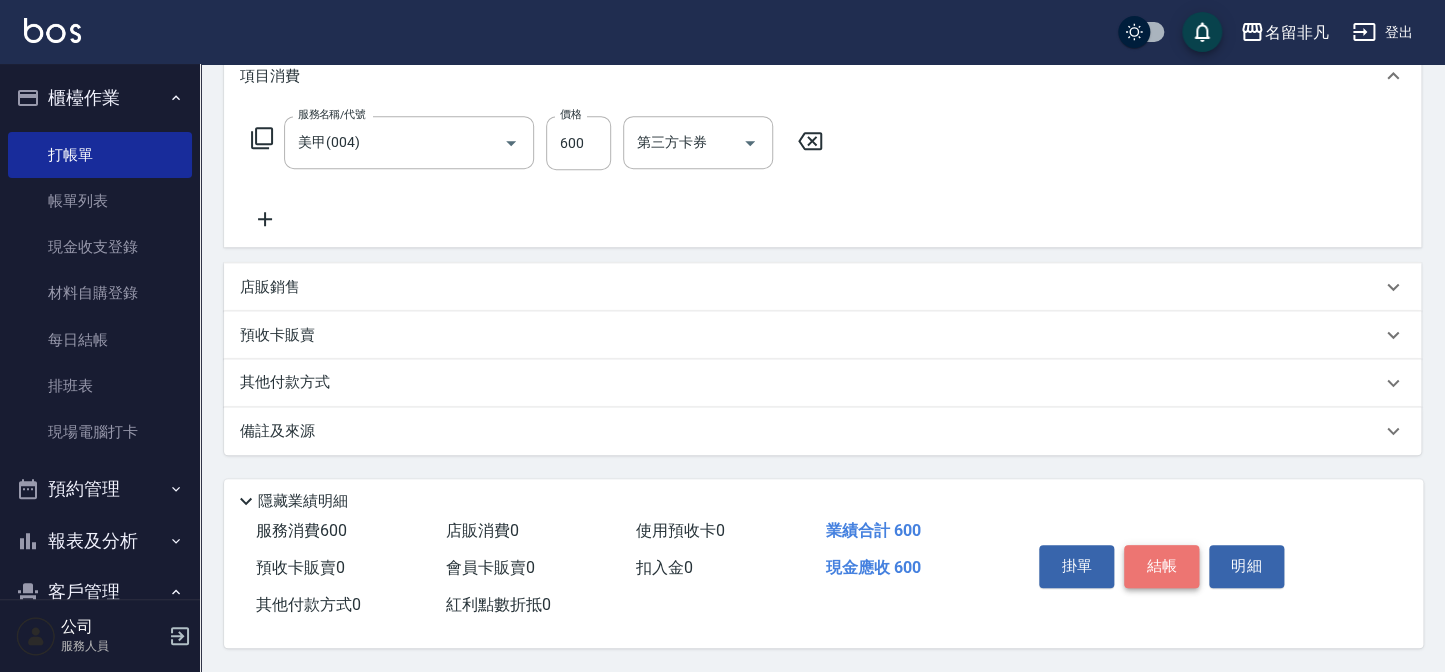click on "結帳" at bounding box center (1161, 566) 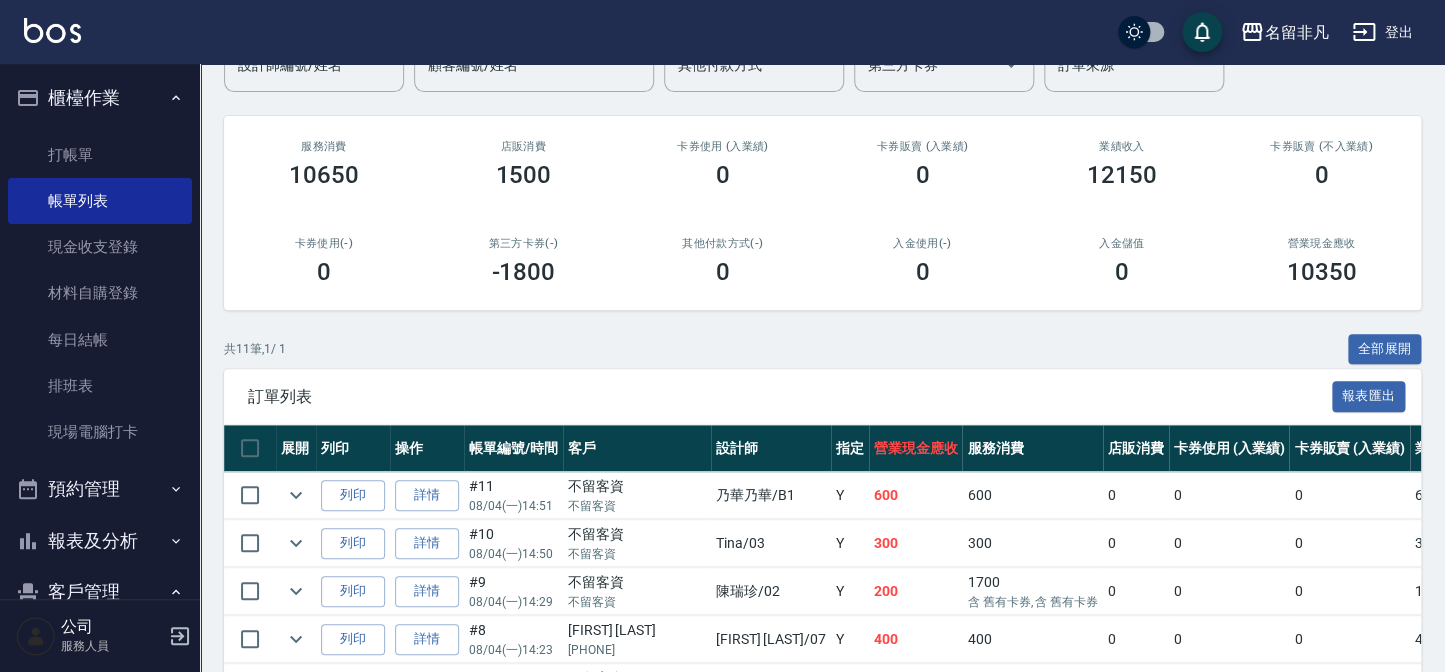 scroll, scrollTop: 454, scrollLeft: 0, axis: vertical 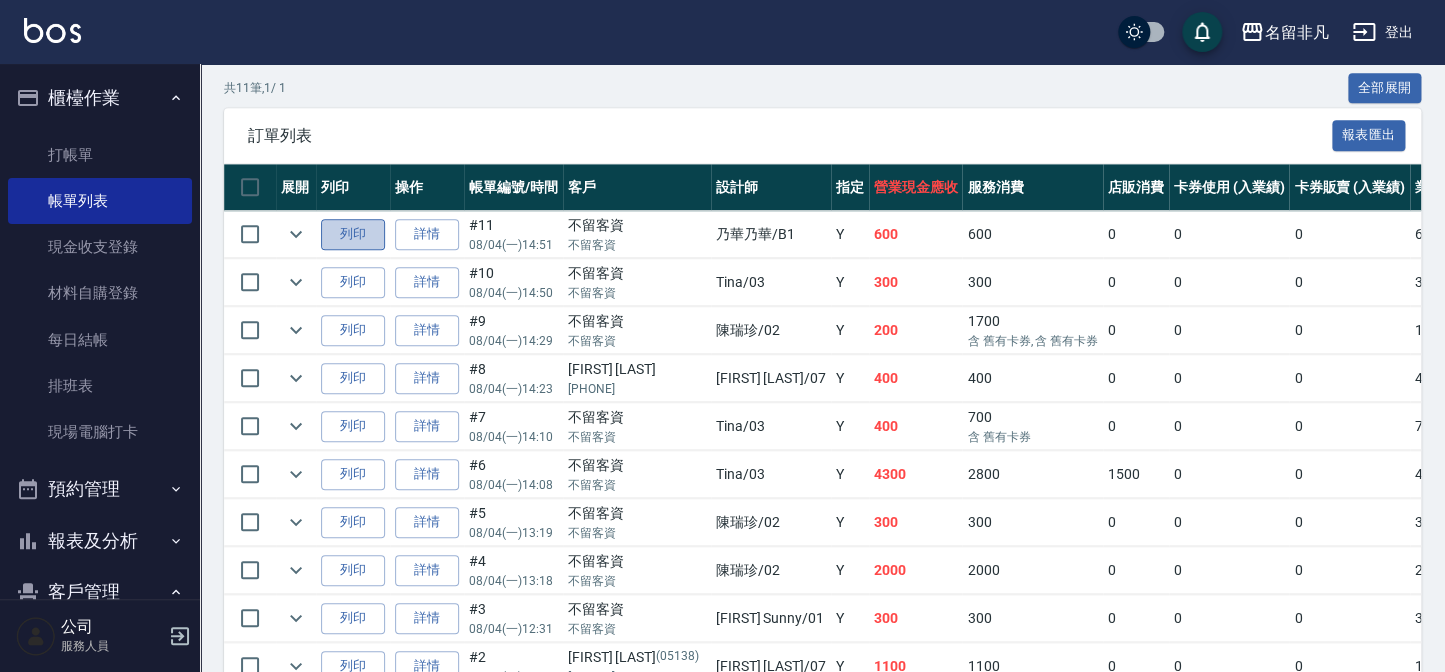 click on "列印" at bounding box center [353, 234] 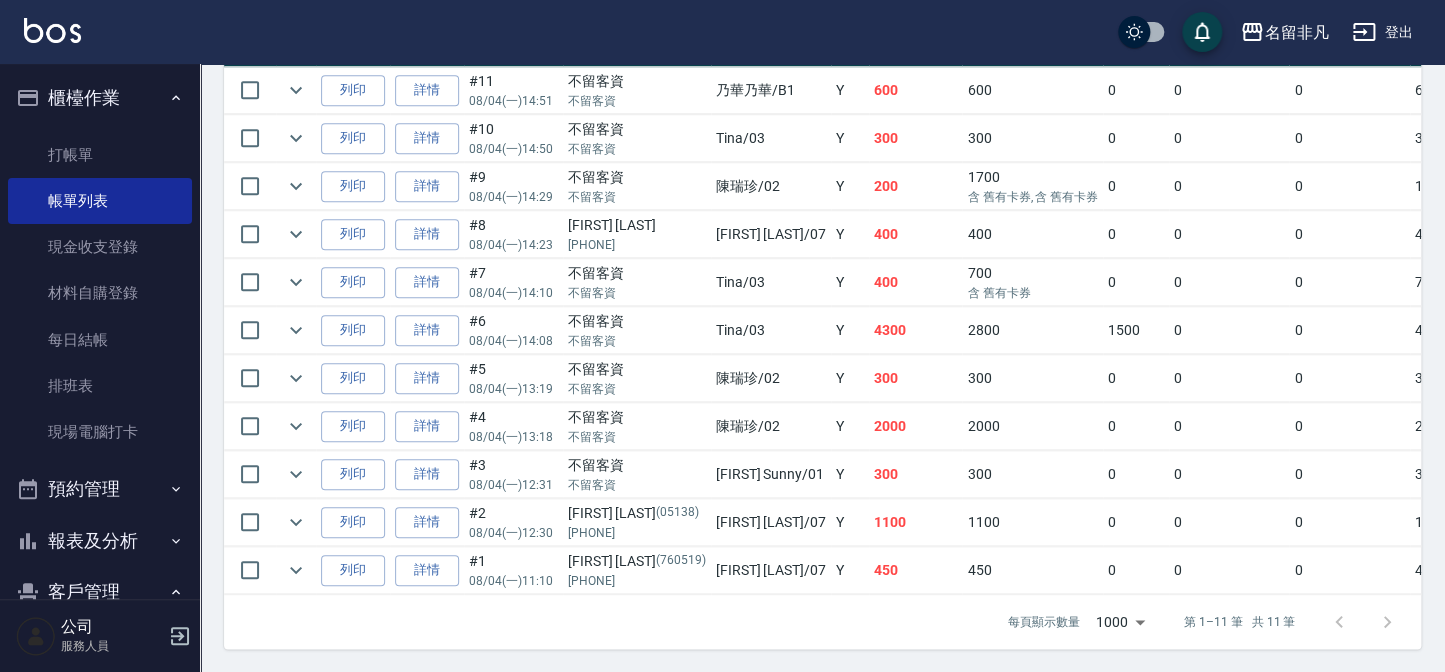 scroll, scrollTop: 610, scrollLeft: 0, axis: vertical 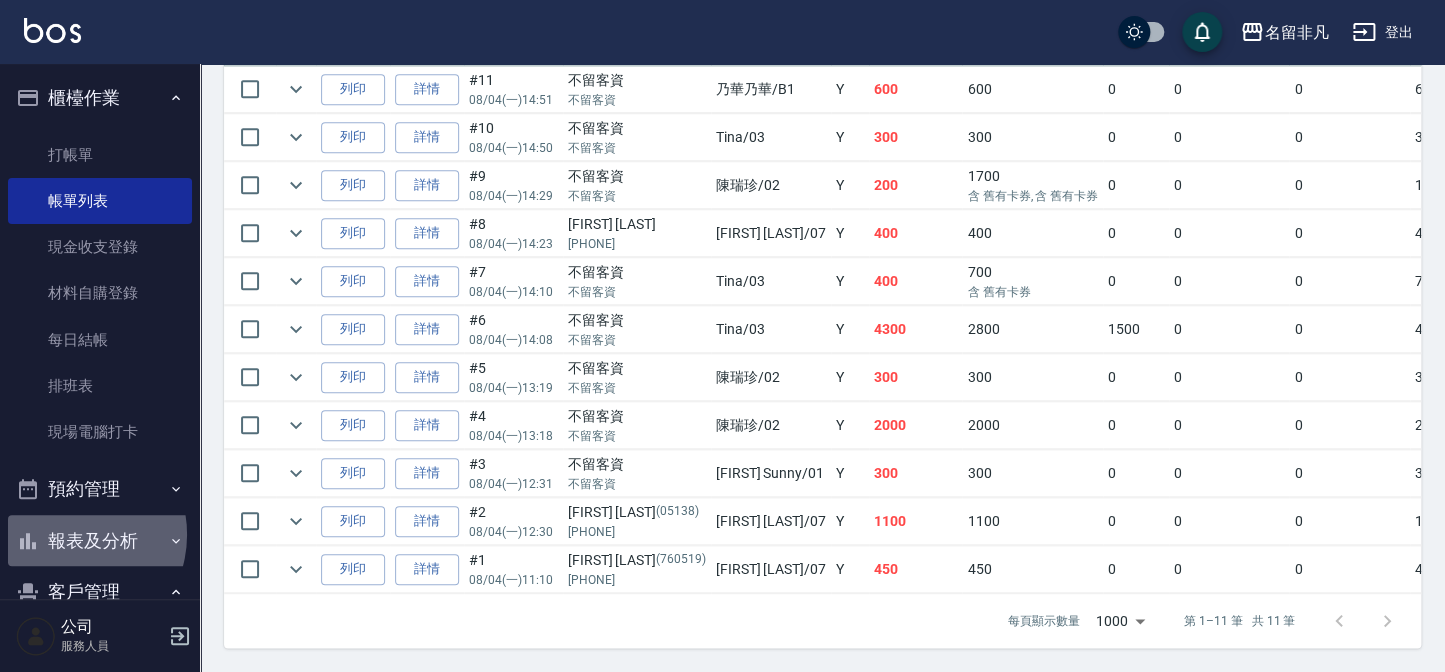 click on "報表及分析" at bounding box center (100, 541) 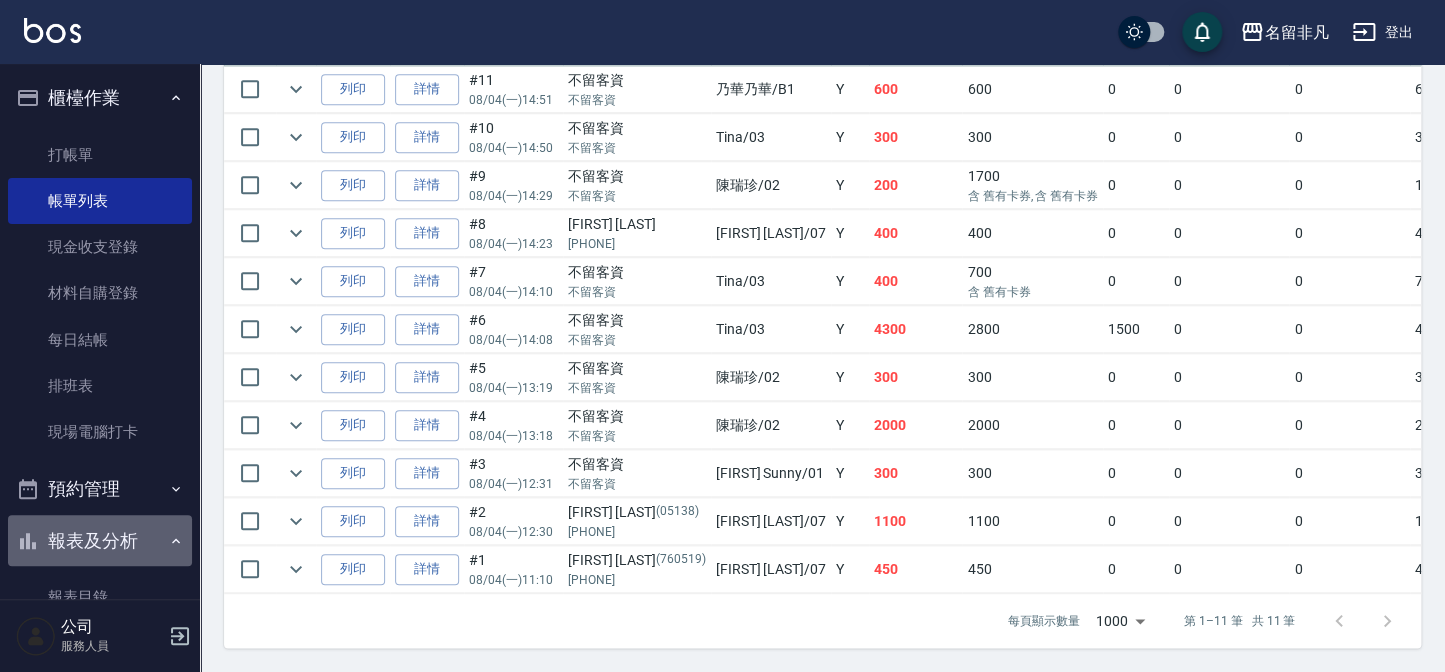 click on "報表及分析" at bounding box center (100, 541) 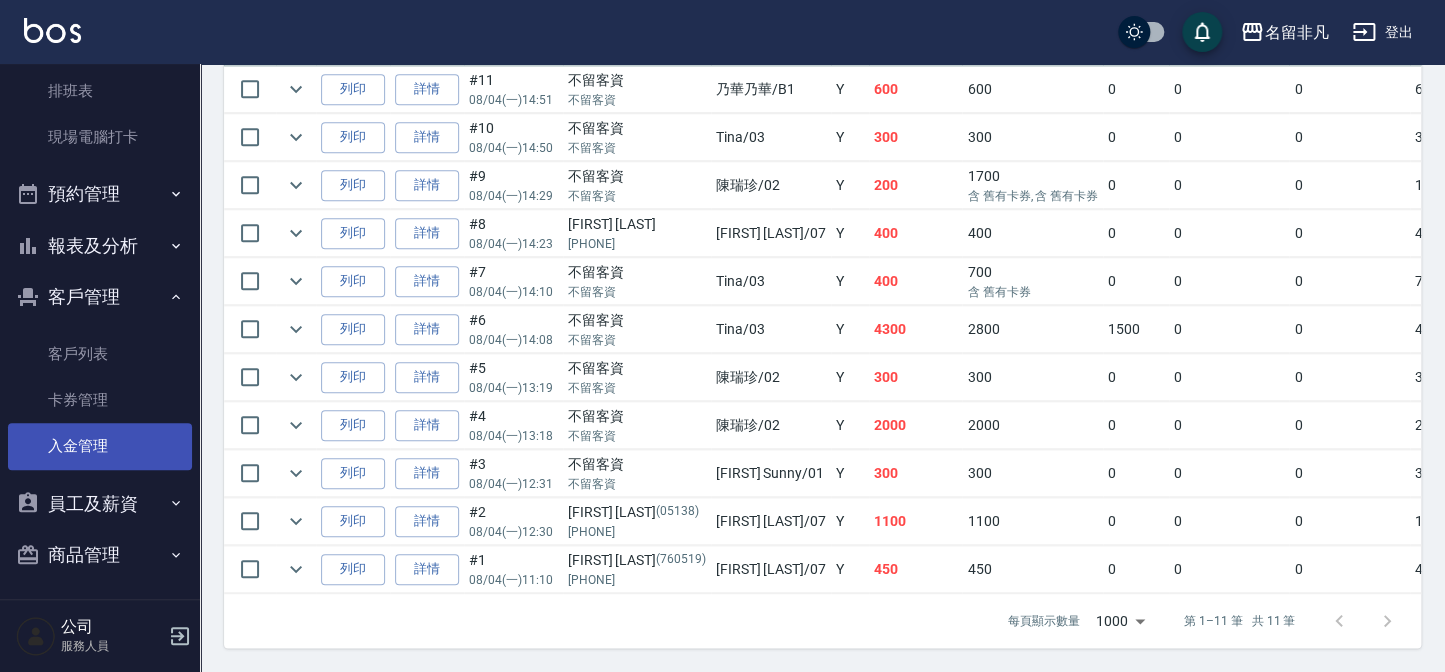 scroll, scrollTop: 300, scrollLeft: 0, axis: vertical 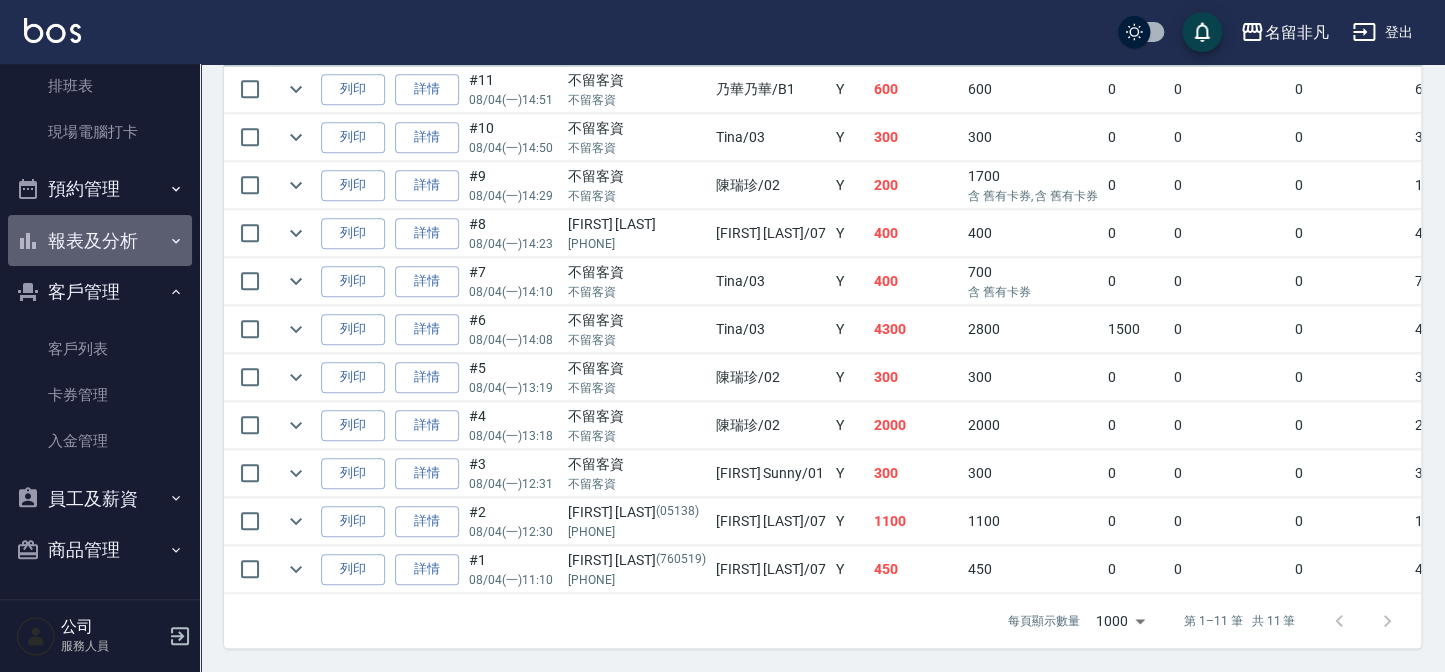 click on "報表及分析" at bounding box center [100, 241] 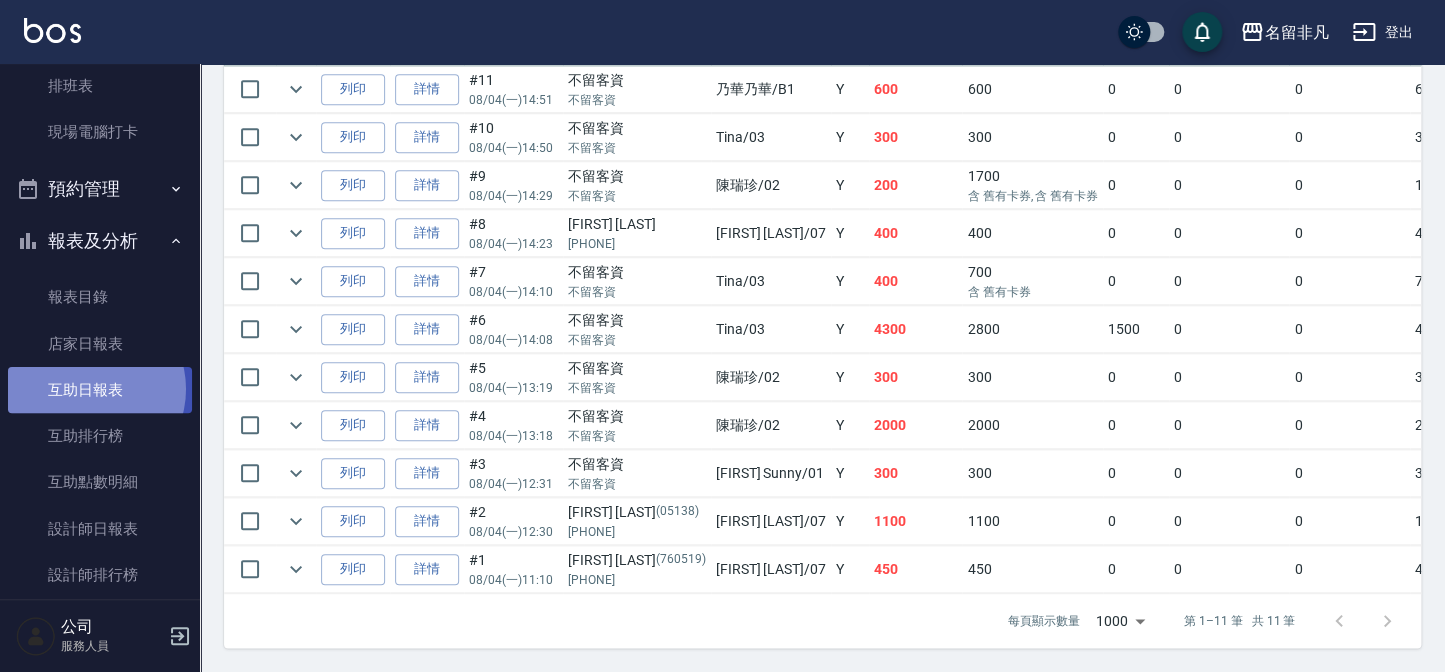 click on "互助日報表" at bounding box center [100, 390] 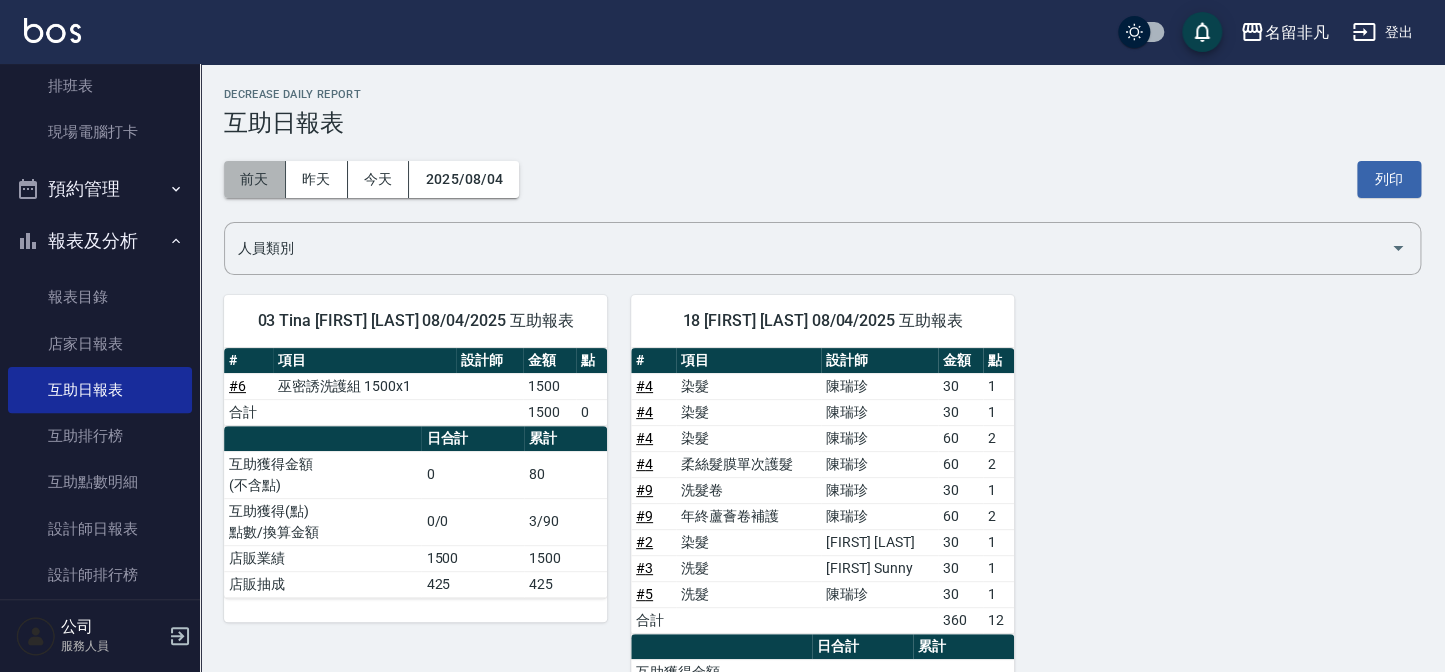 click on "前天" at bounding box center (255, 179) 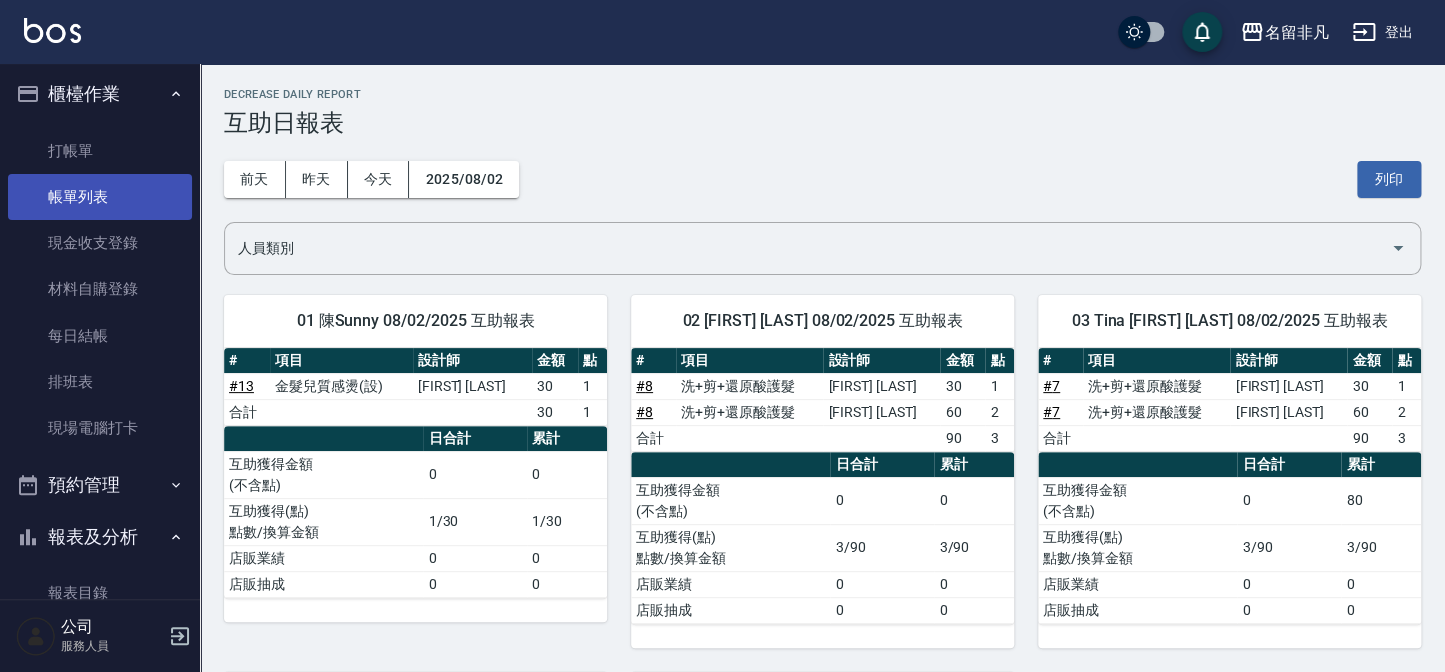 scroll, scrollTop: 0, scrollLeft: 0, axis: both 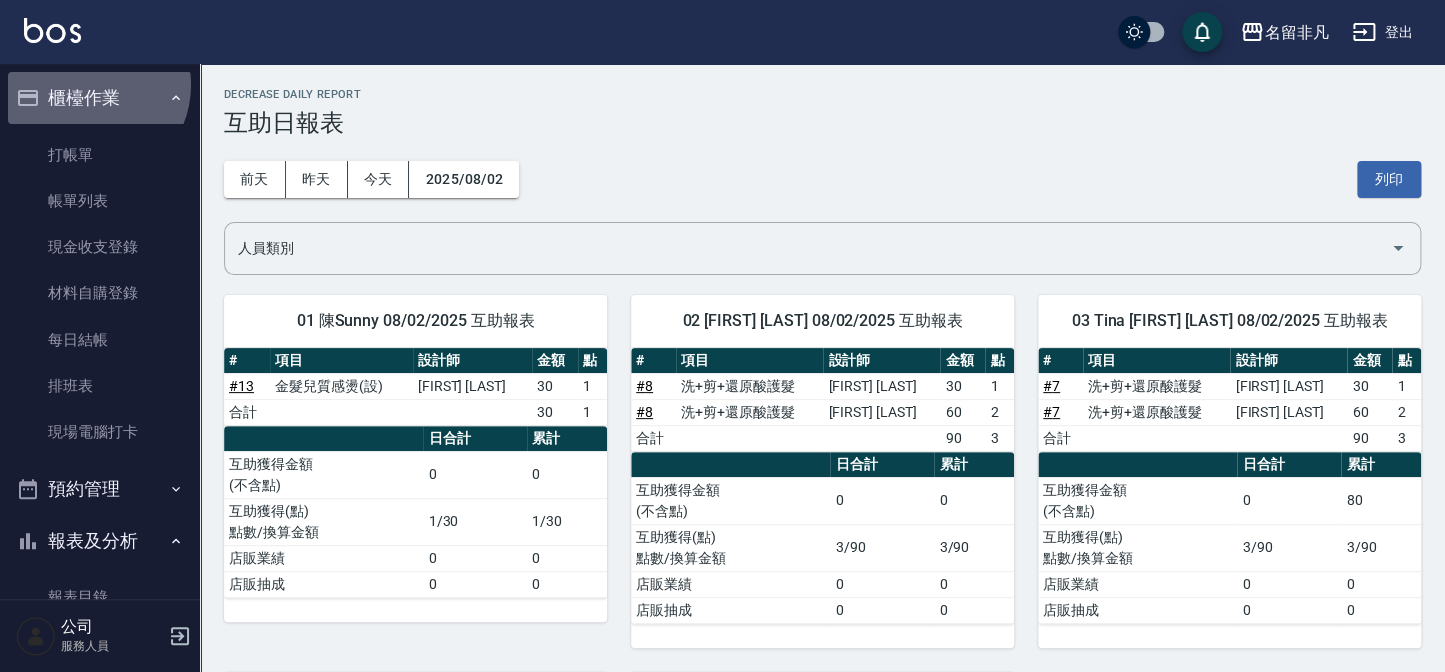 click on "櫃檯作業" at bounding box center [100, 98] 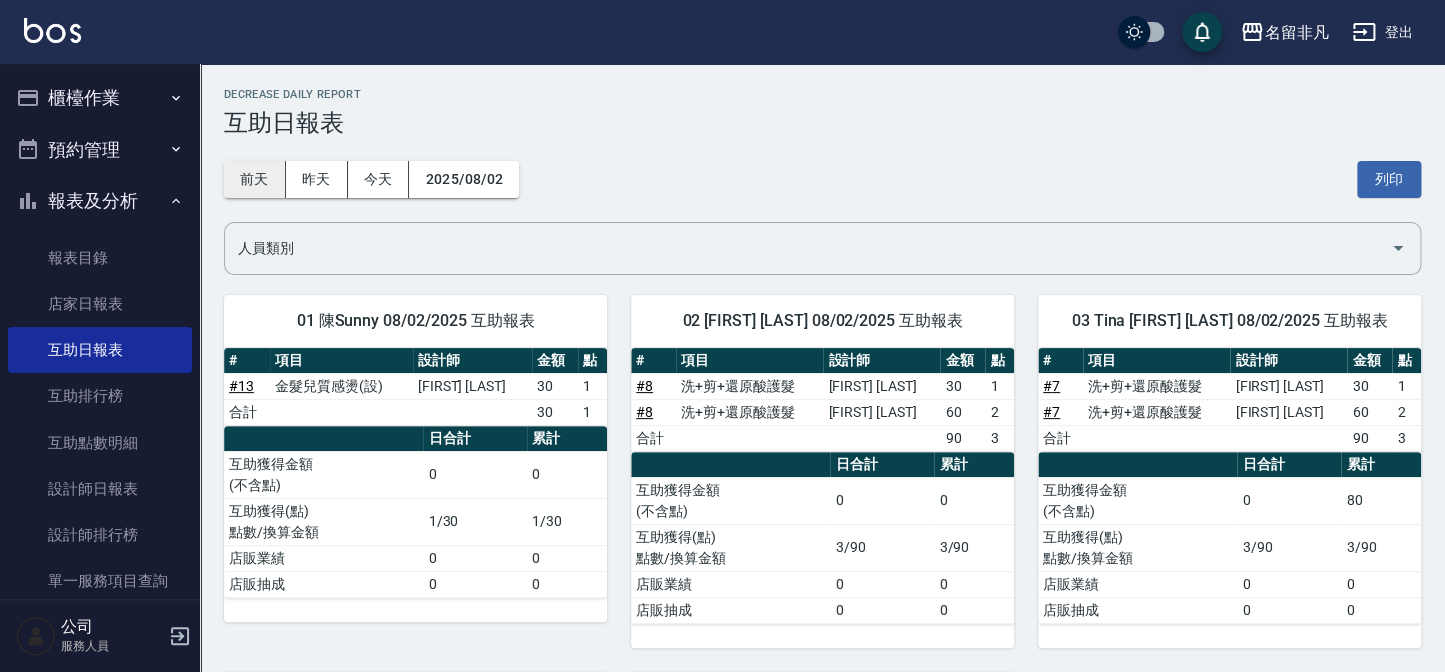 click on "前天" at bounding box center [255, 179] 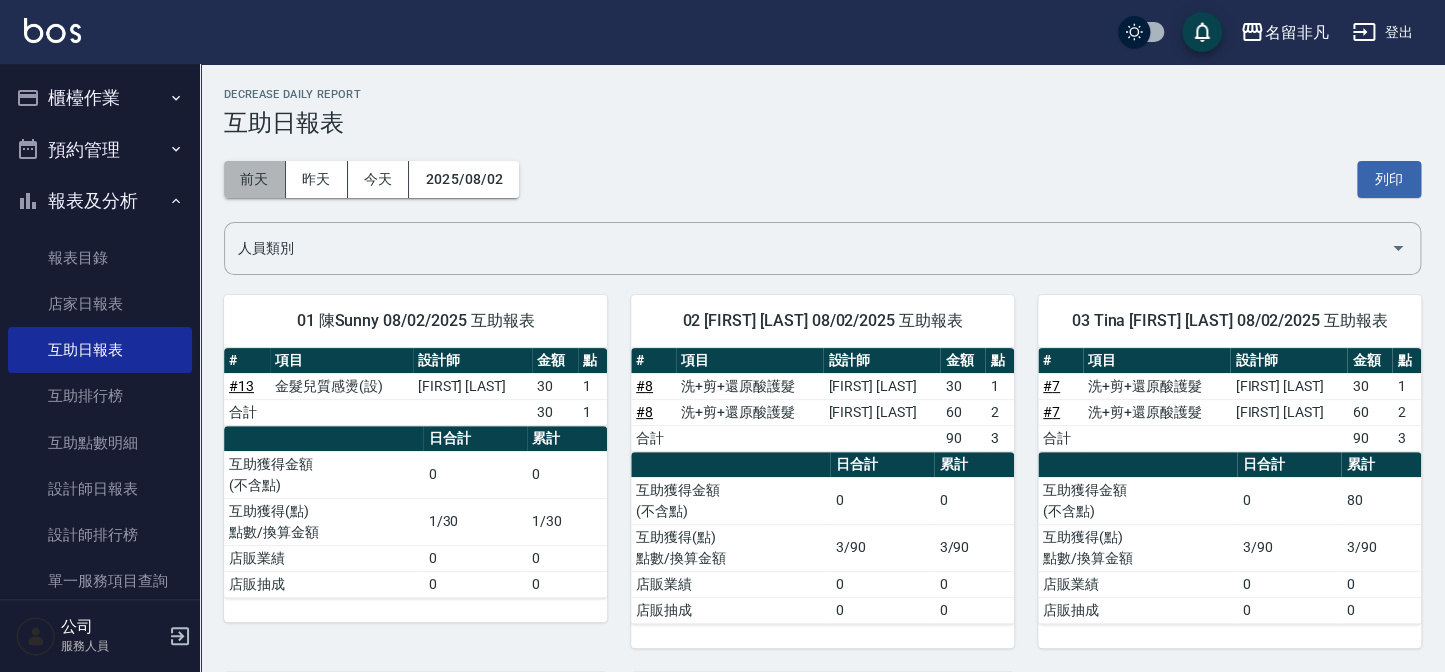 click on "前天" at bounding box center [255, 179] 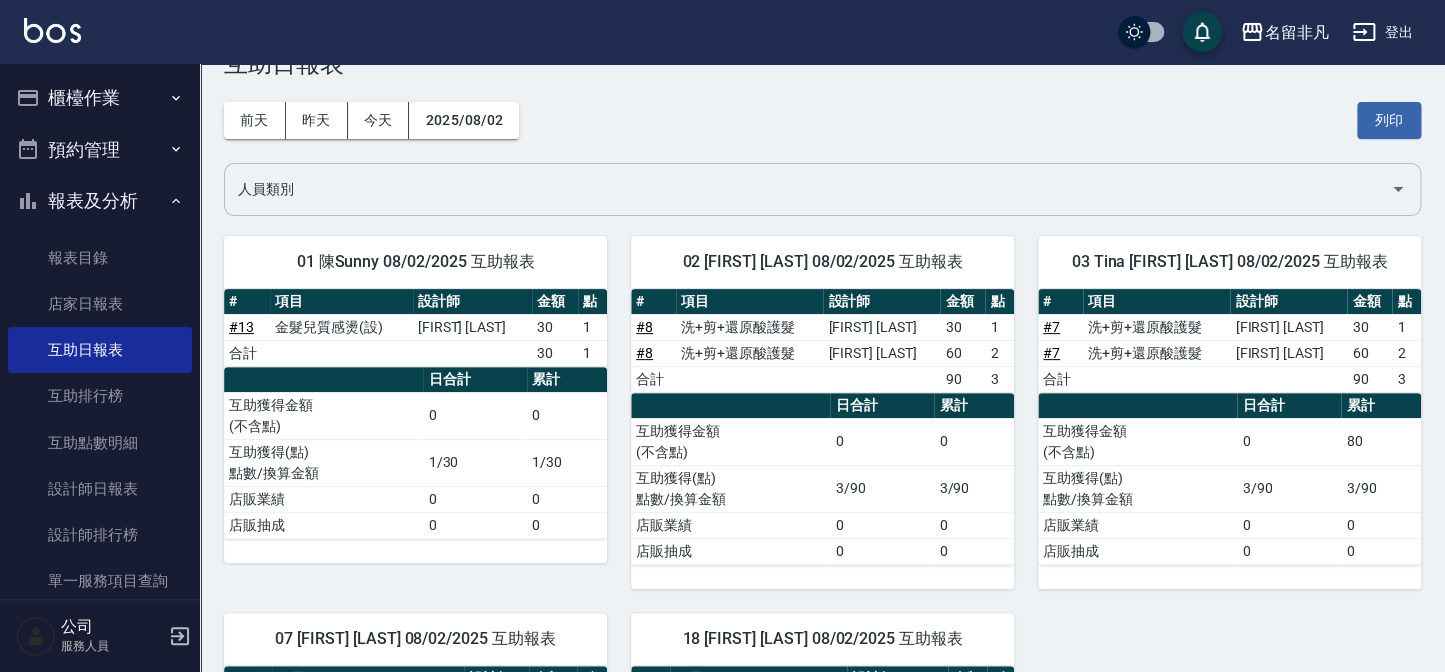 scroll, scrollTop: 90, scrollLeft: 0, axis: vertical 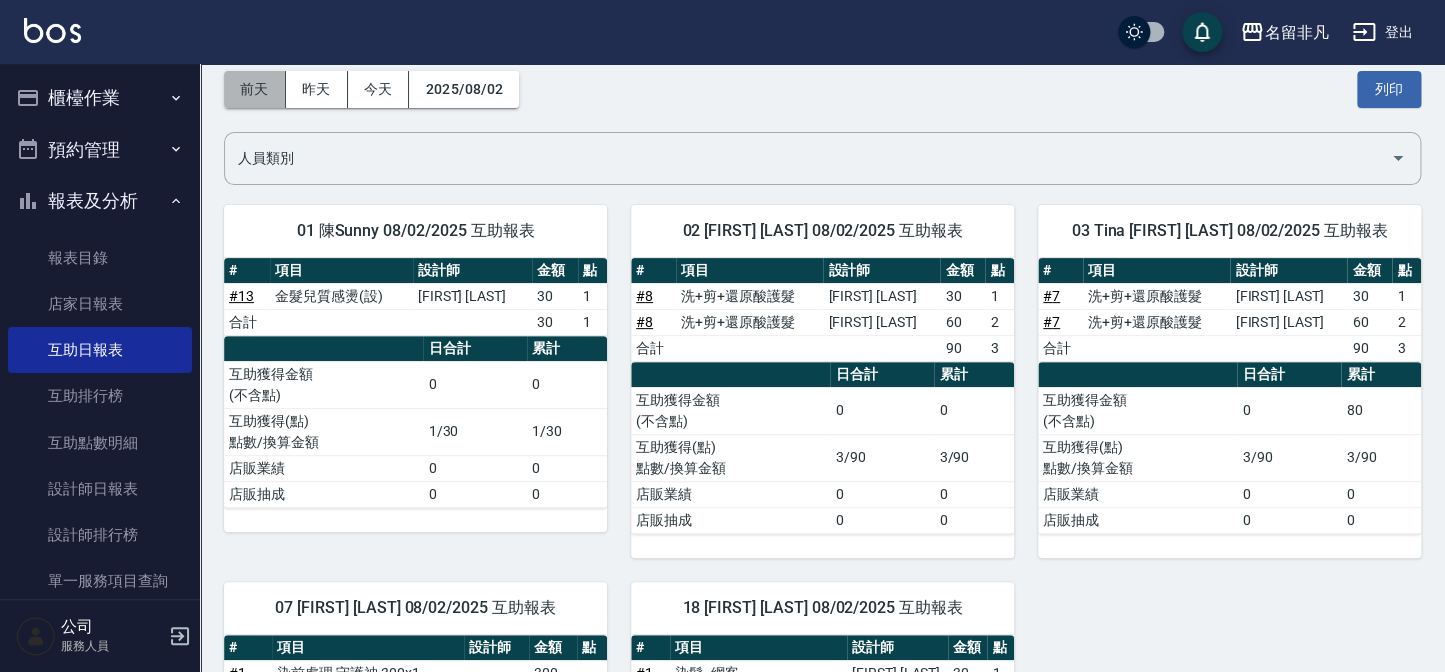 click on "前天" at bounding box center [255, 89] 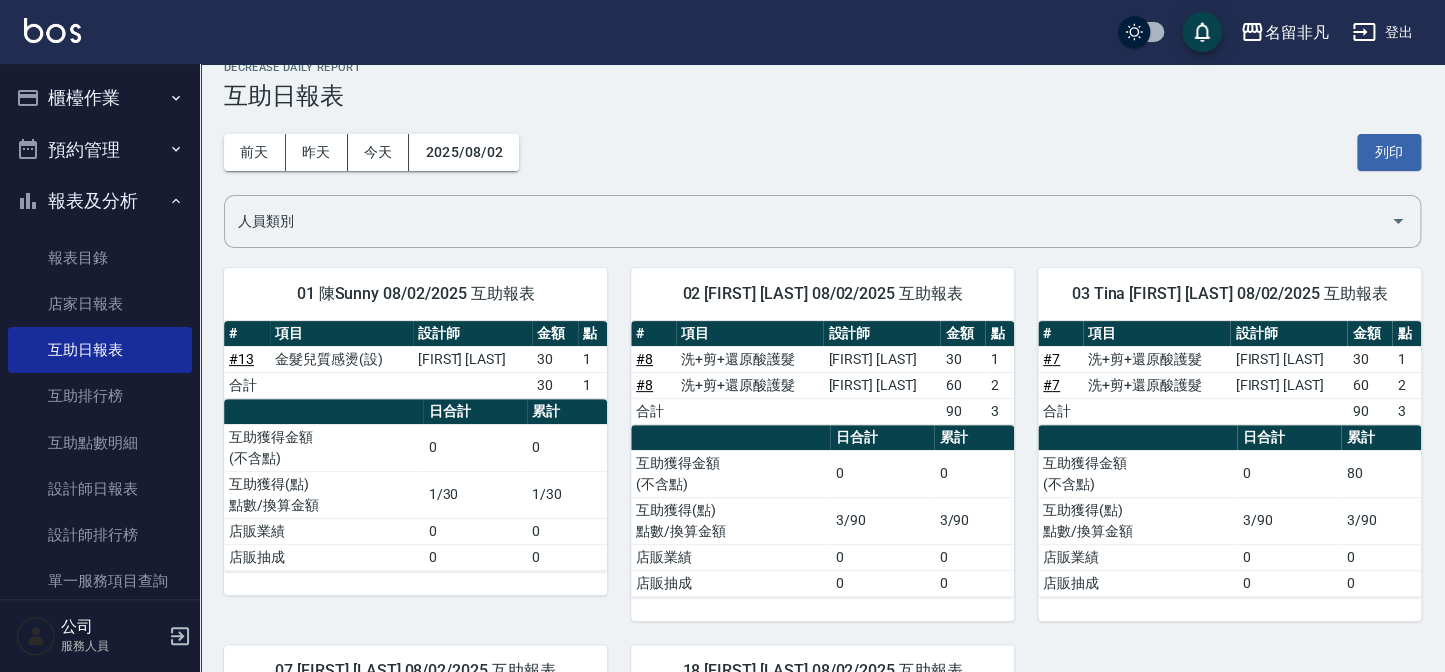 scroll, scrollTop: 0, scrollLeft: 0, axis: both 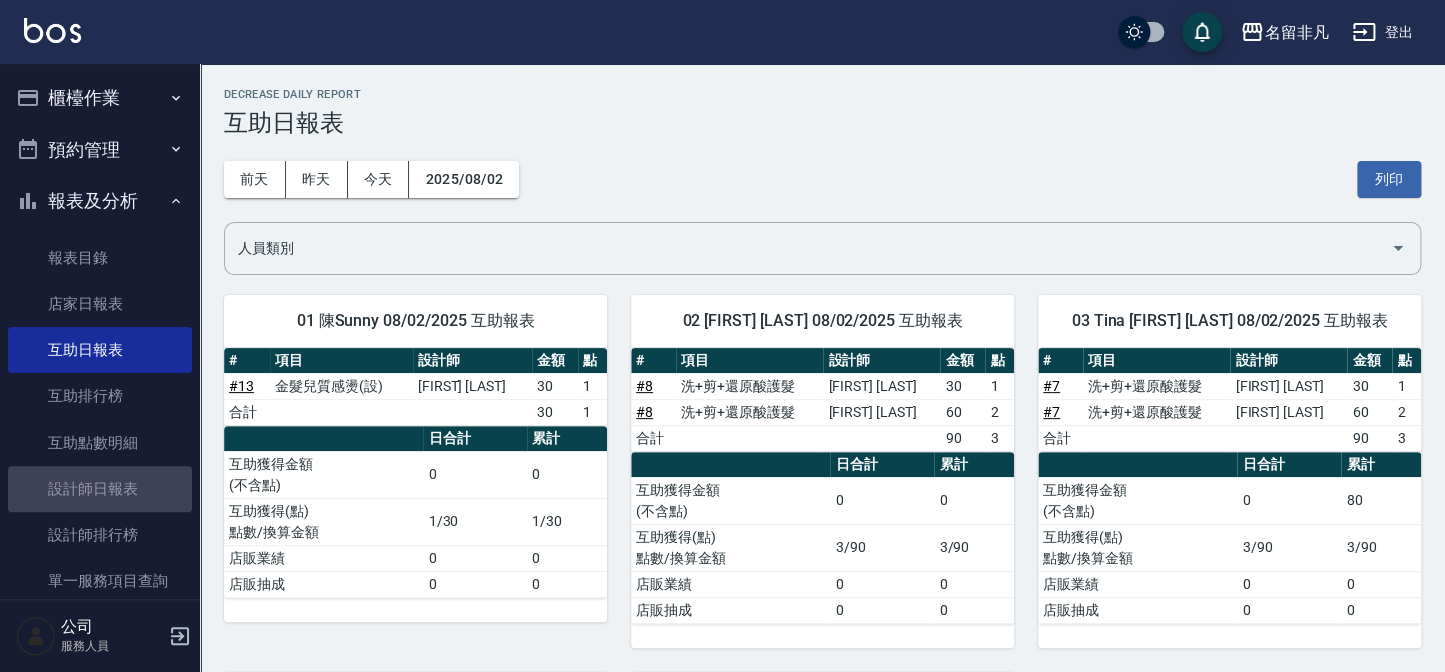 drag, startPoint x: 139, startPoint y: 476, endPoint x: 219, endPoint y: 351, distance: 148.40822 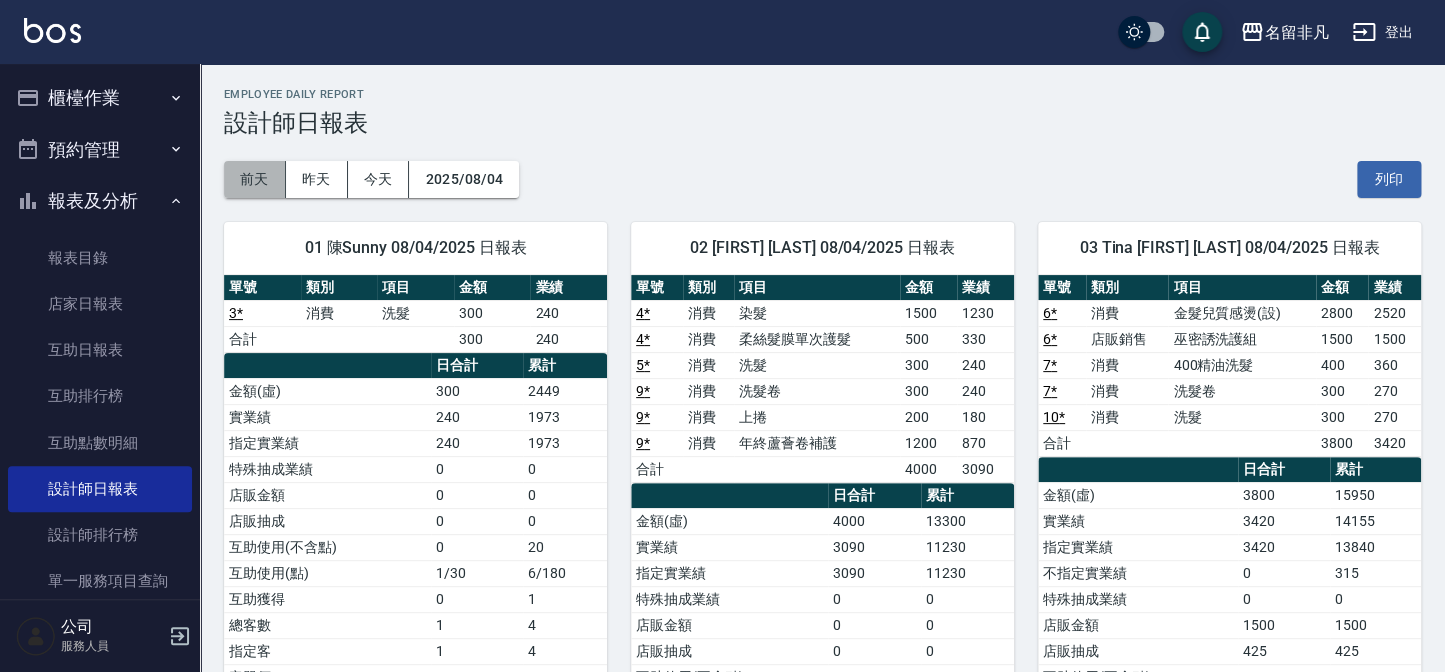 click on "前天" at bounding box center (255, 179) 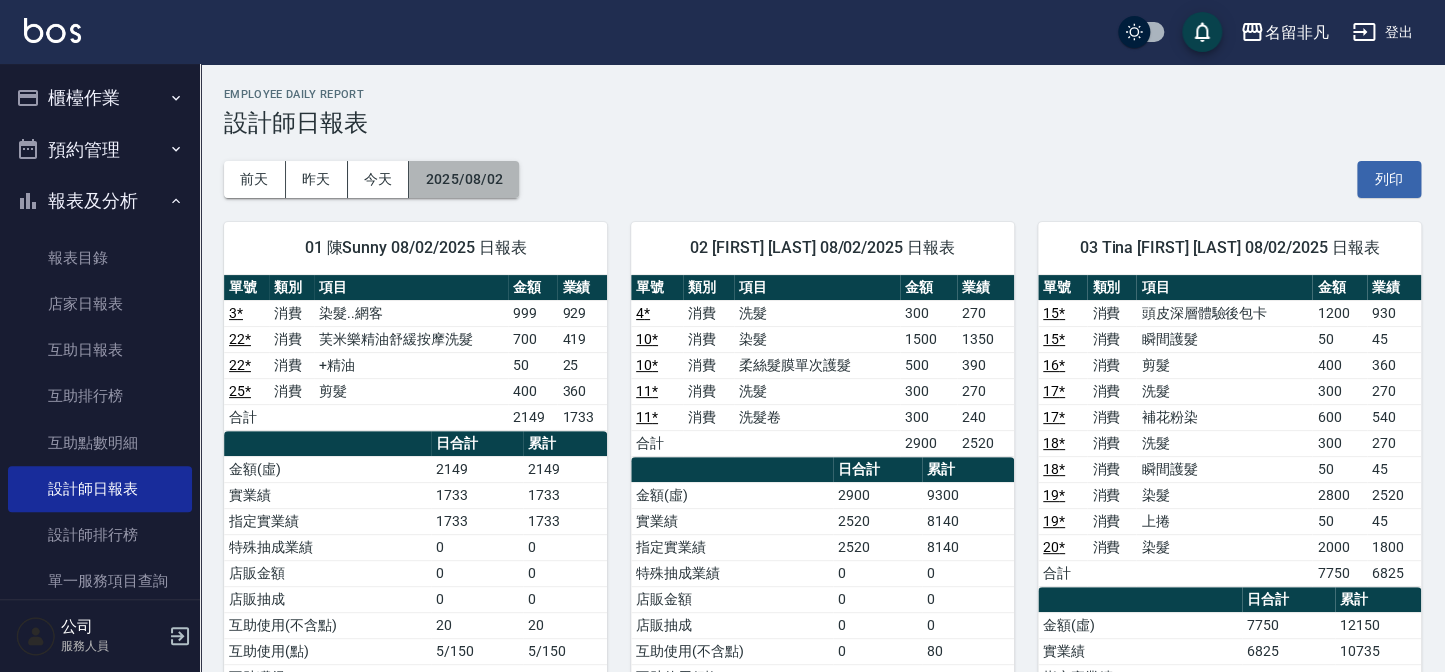 click on "2025/08/02" at bounding box center [464, 179] 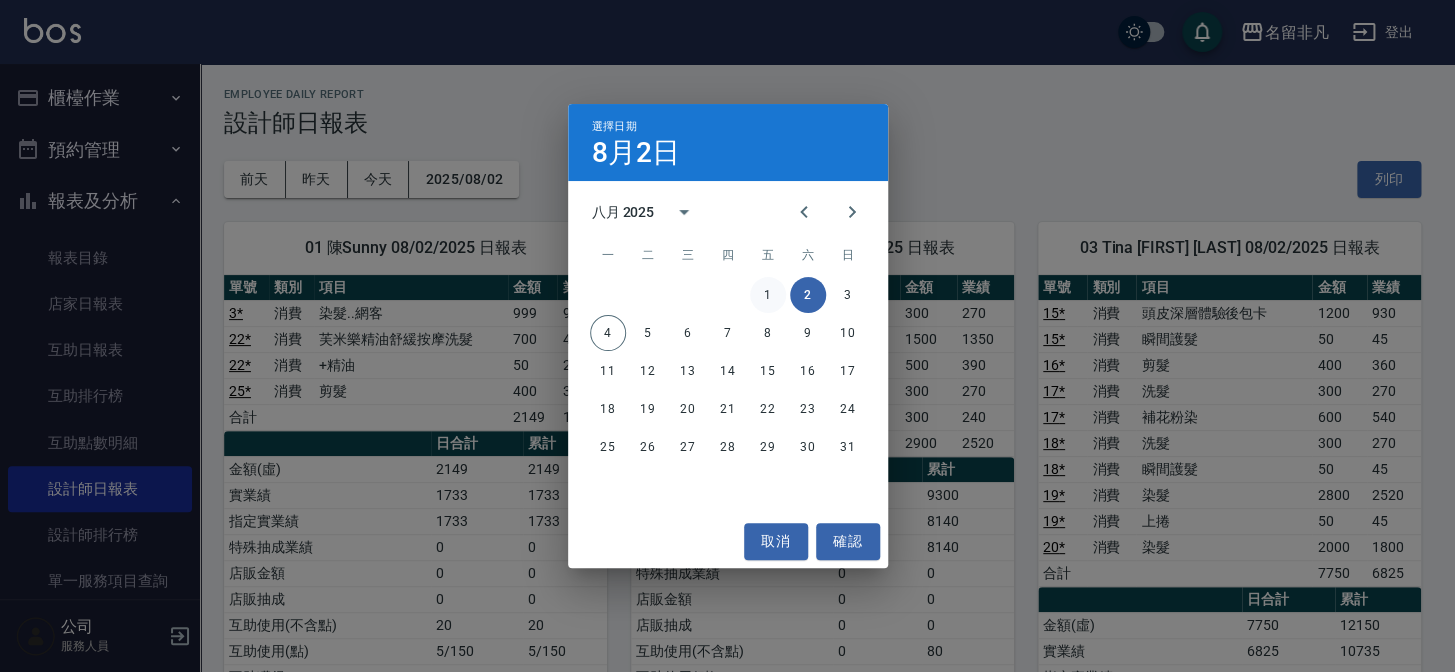click on "1" at bounding box center (768, 295) 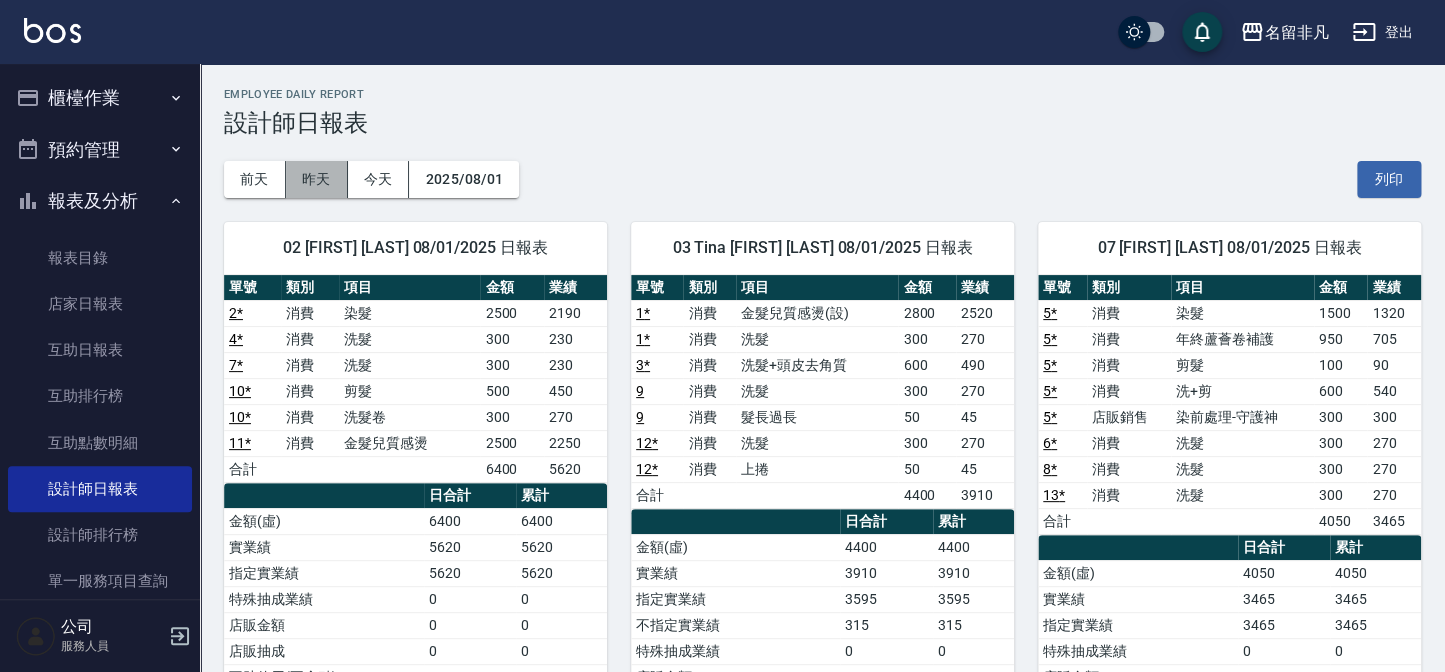click on "昨天" at bounding box center [317, 179] 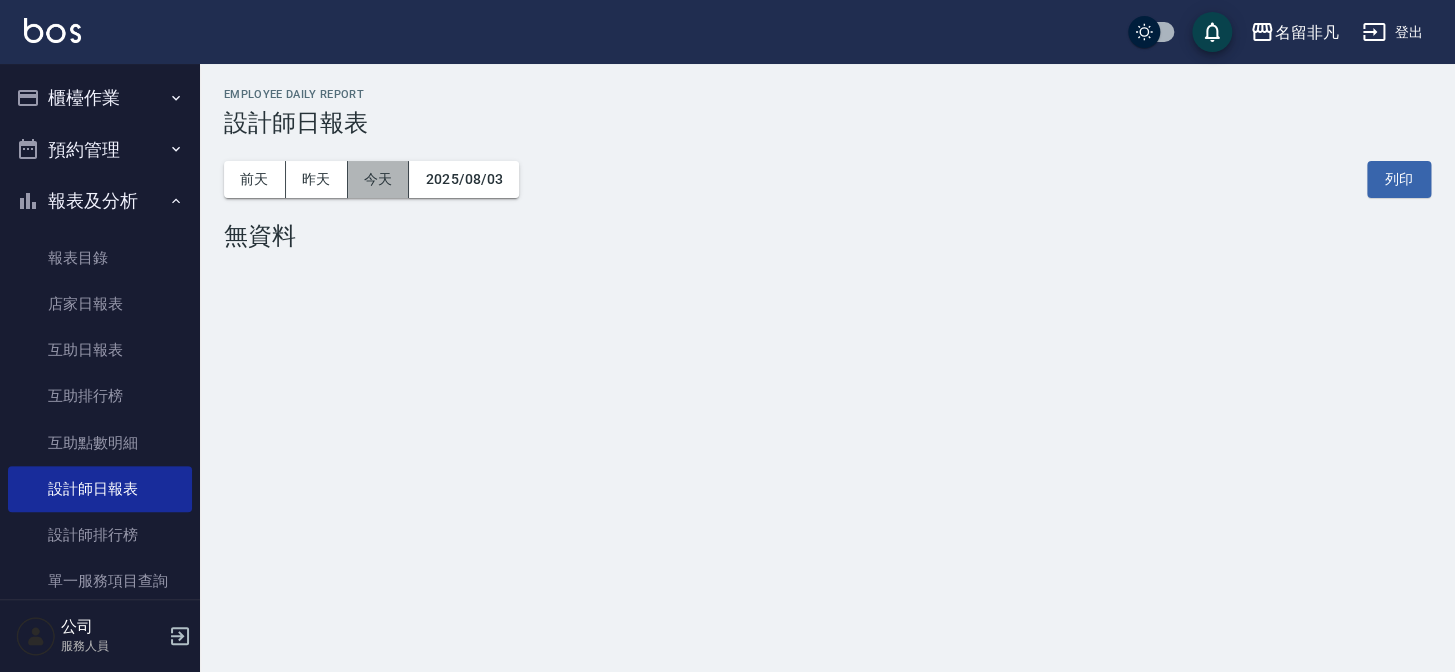 click on "今天" at bounding box center (379, 179) 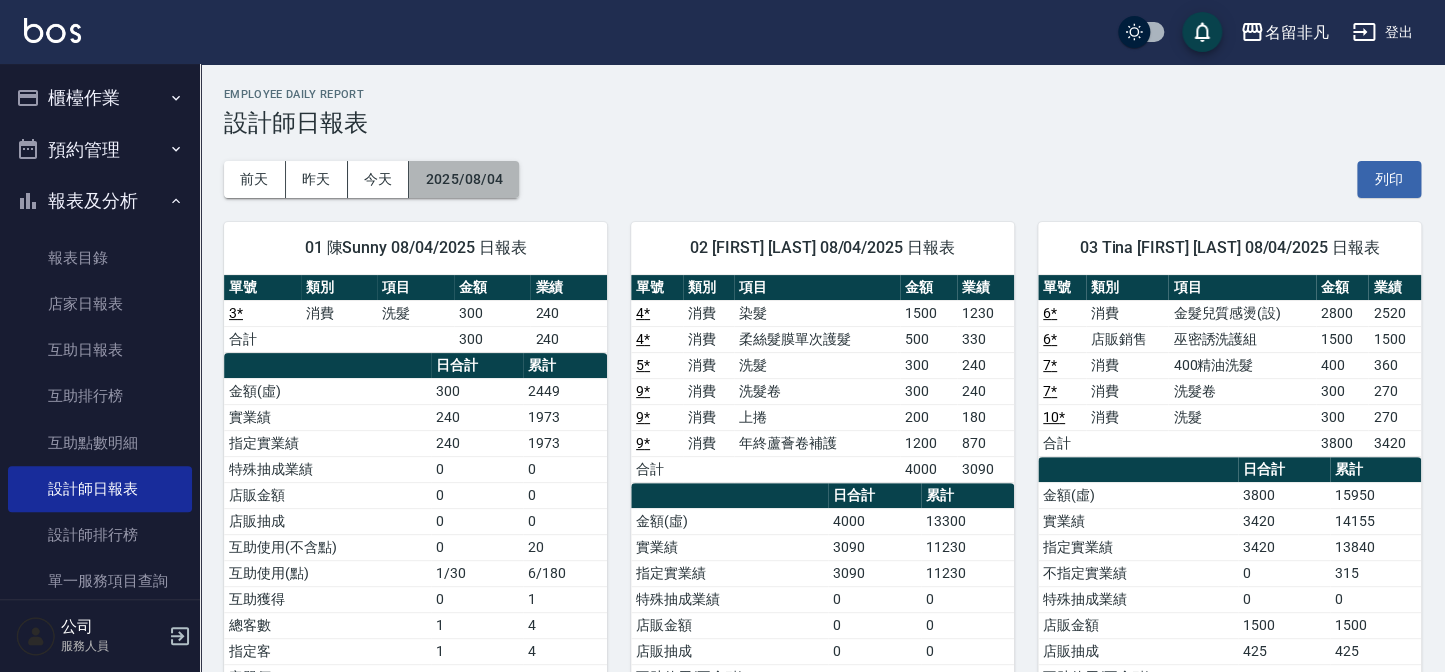 click on "2025/08/04" at bounding box center [464, 179] 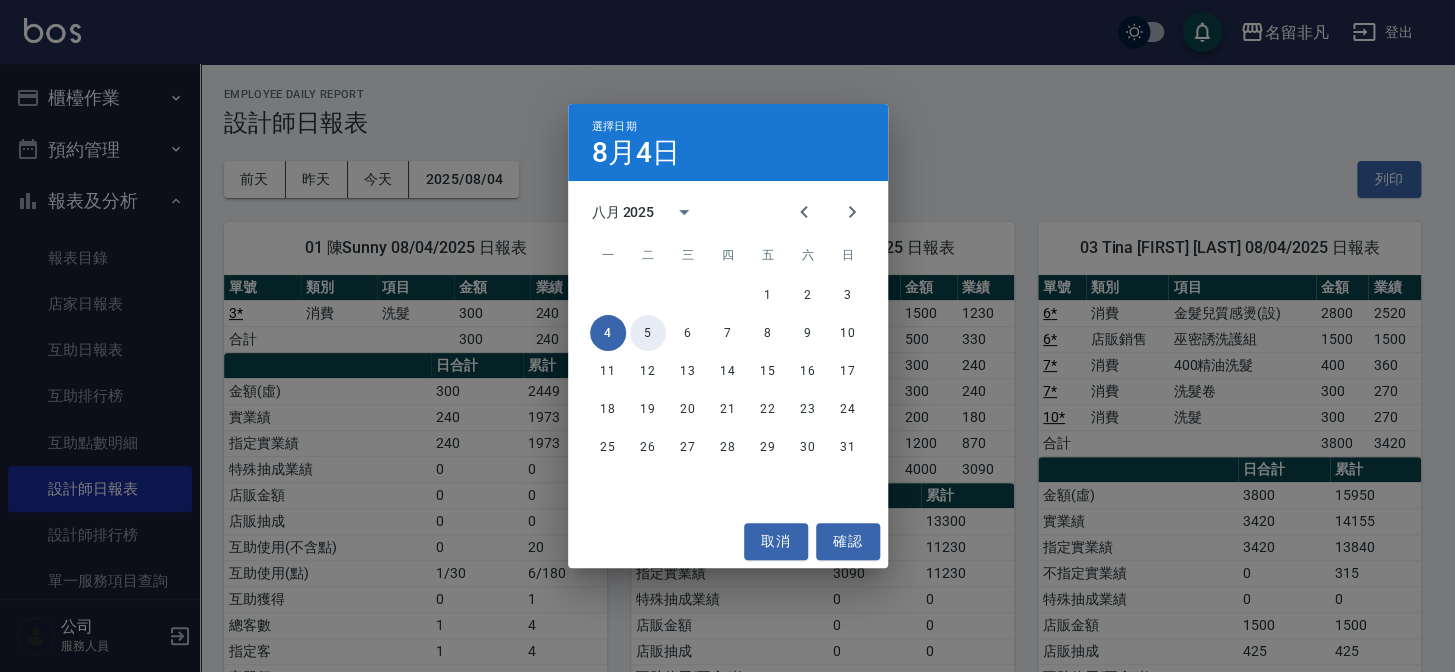 click on "5" at bounding box center (648, 333) 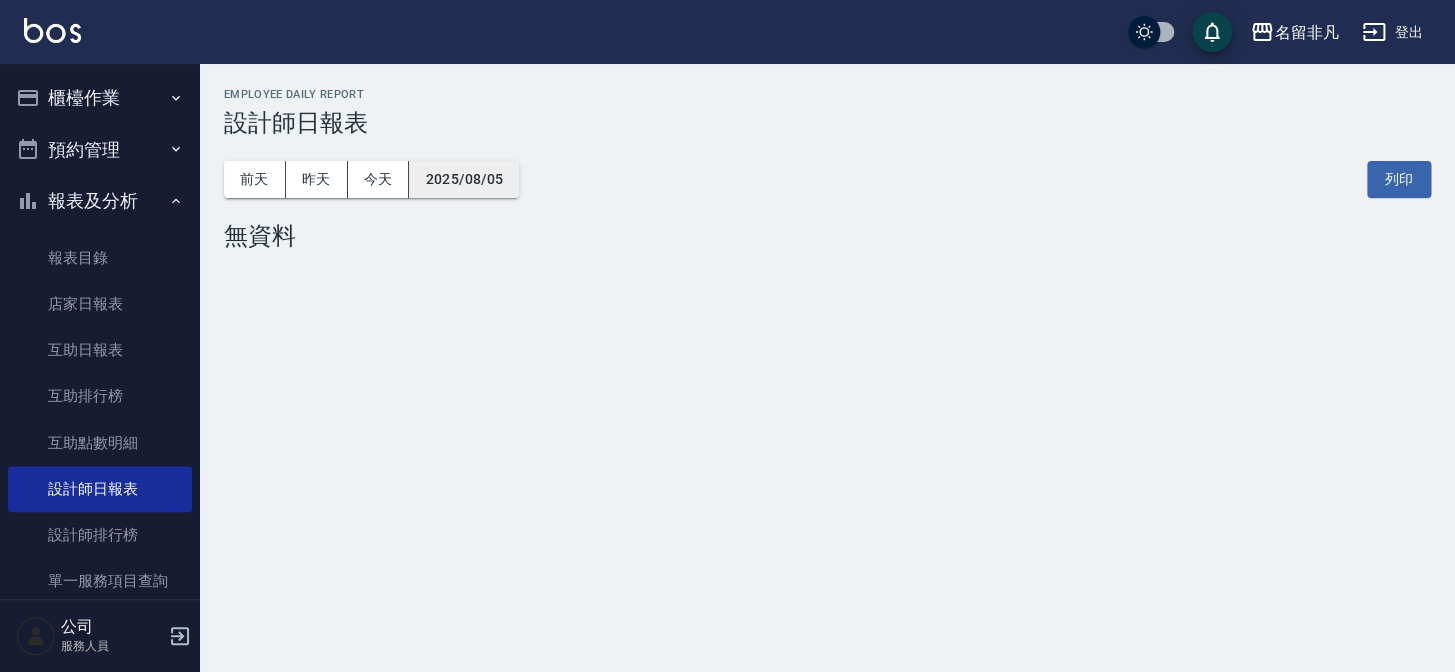 click on "2025/08/05" at bounding box center (464, 179) 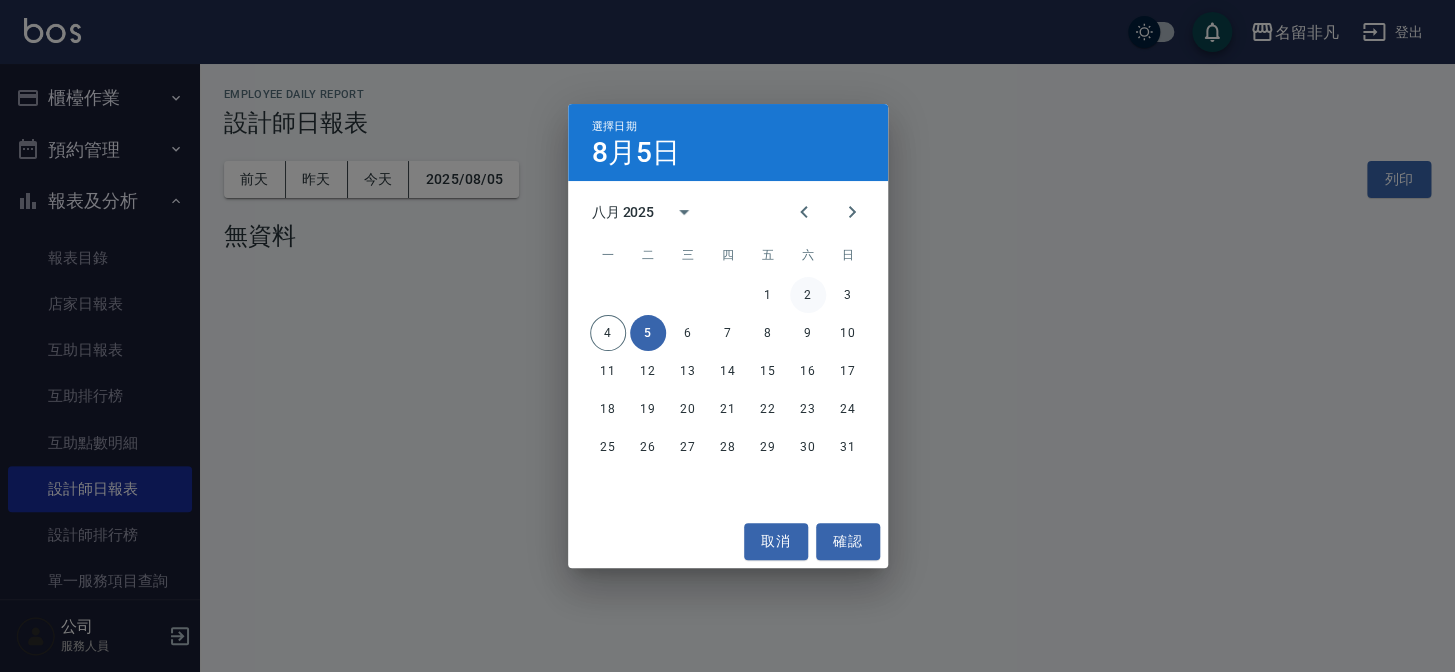 click on "2" at bounding box center [808, 295] 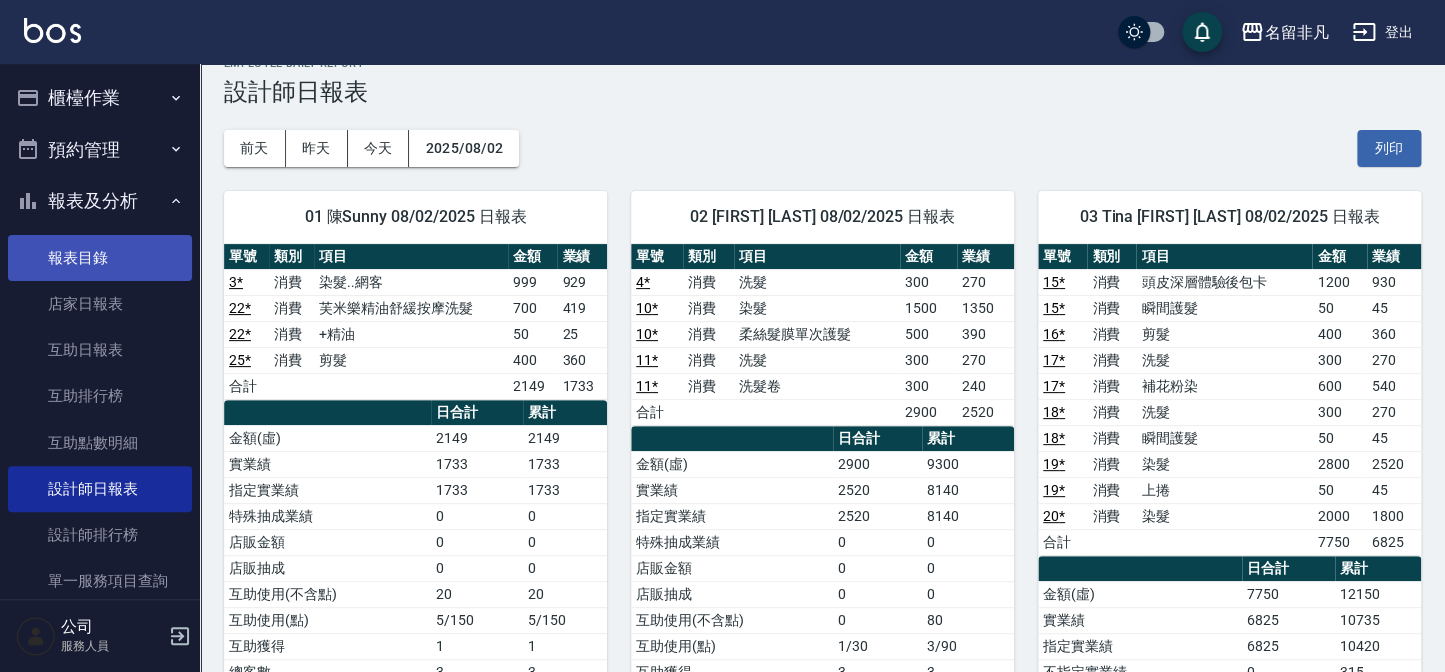 scroll, scrollTop: 0, scrollLeft: 0, axis: both 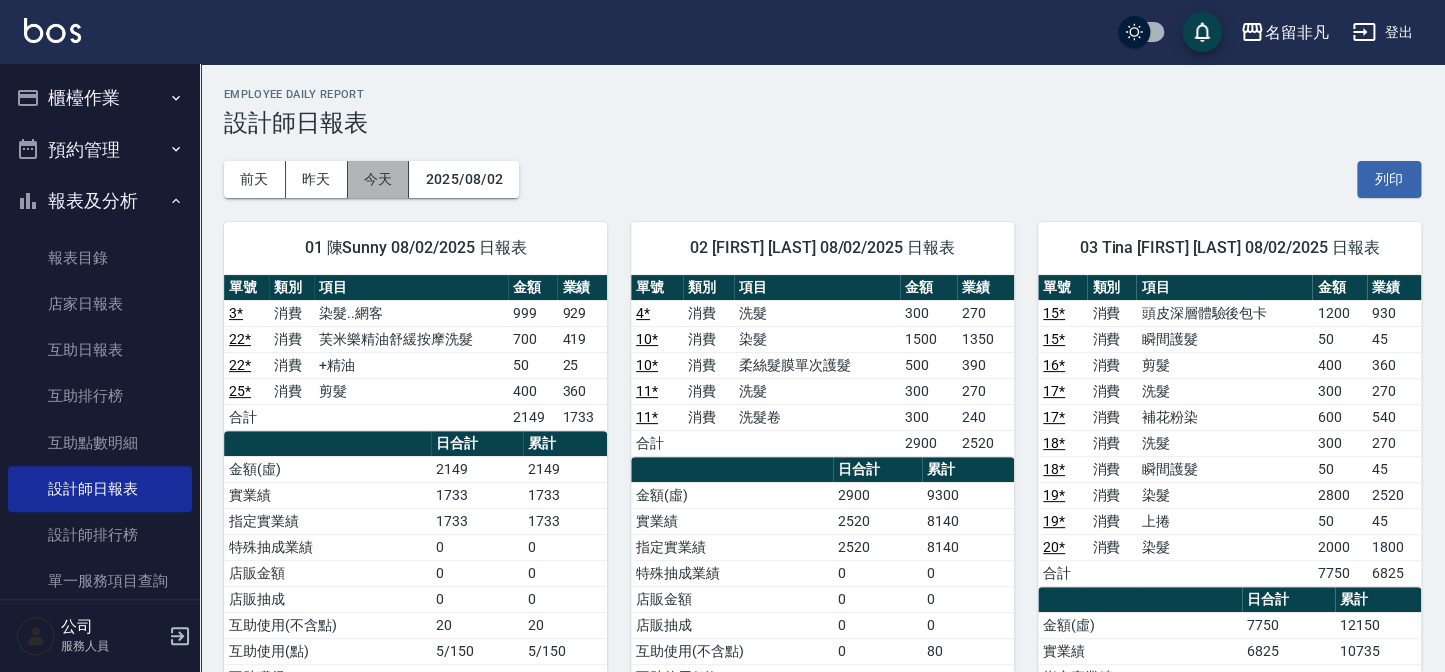 click on "今天" at bounding box center (379, 179) 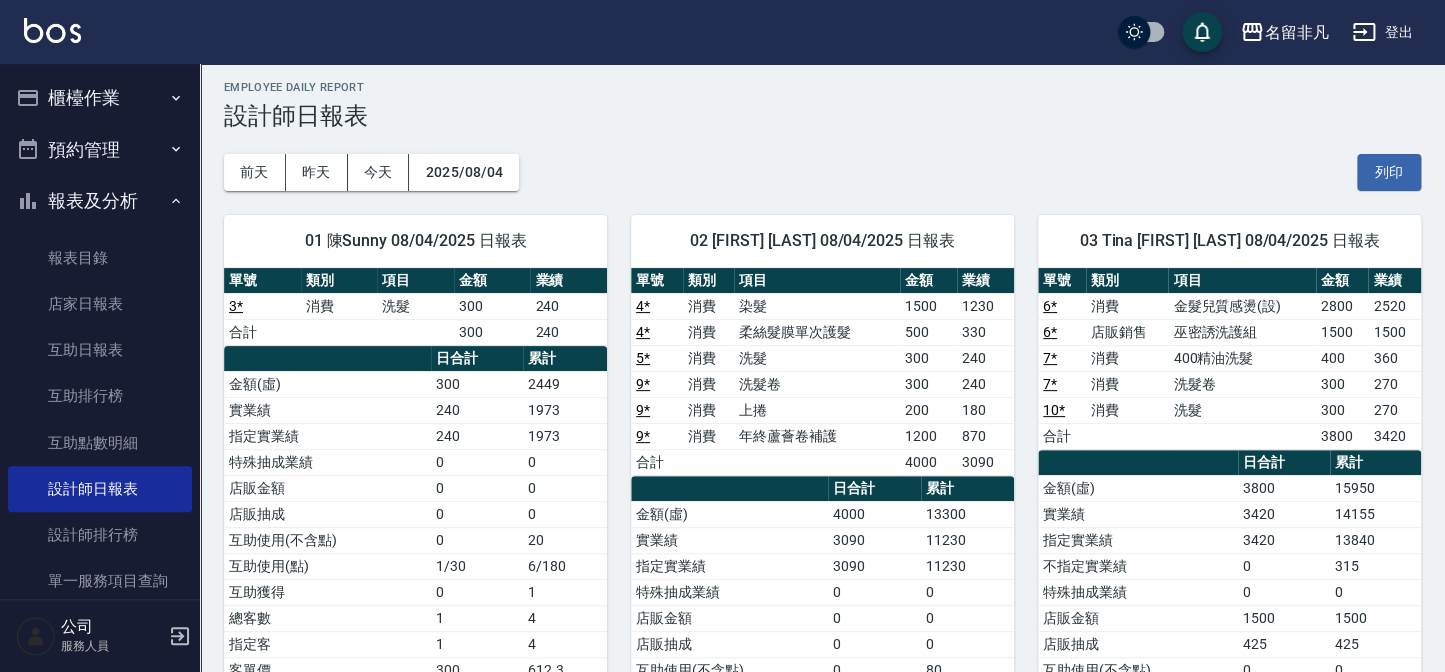 scroll, scrollTop: 0, scrollLeft: 0, axis: both 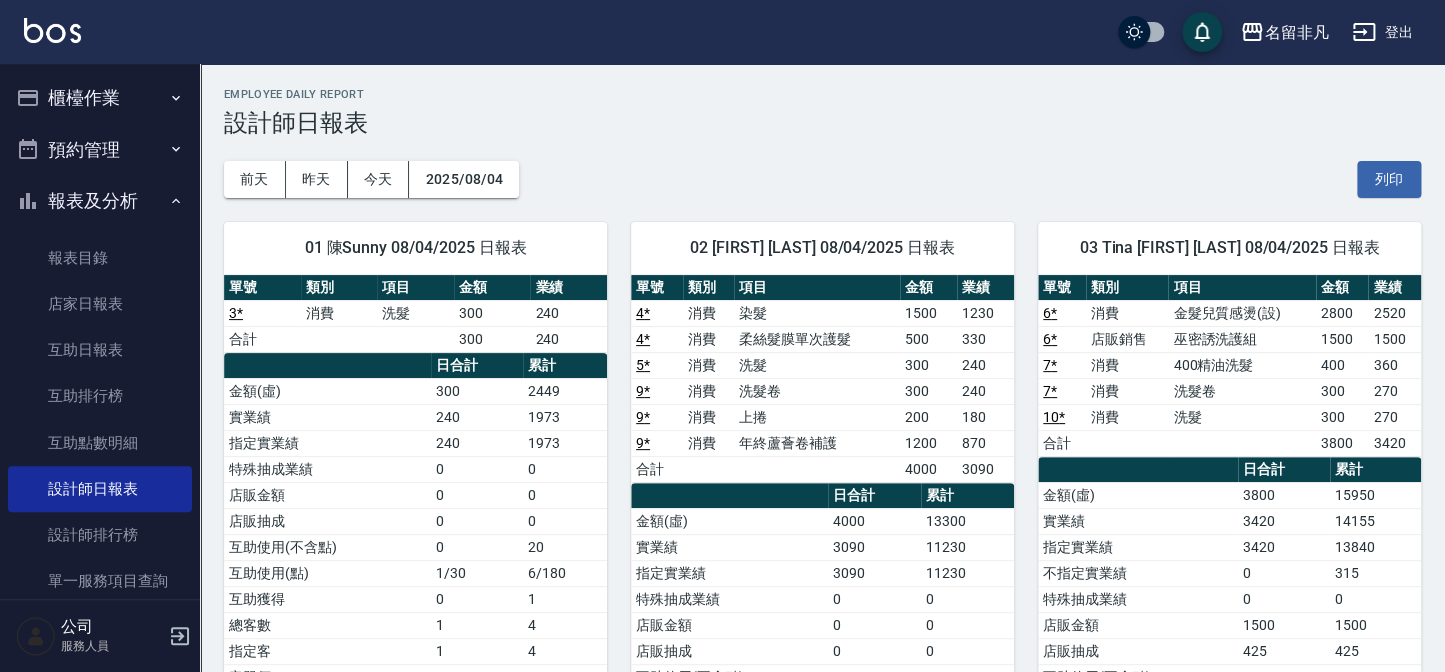 click on "櫃檯作業" at bounding box center (100, 98) 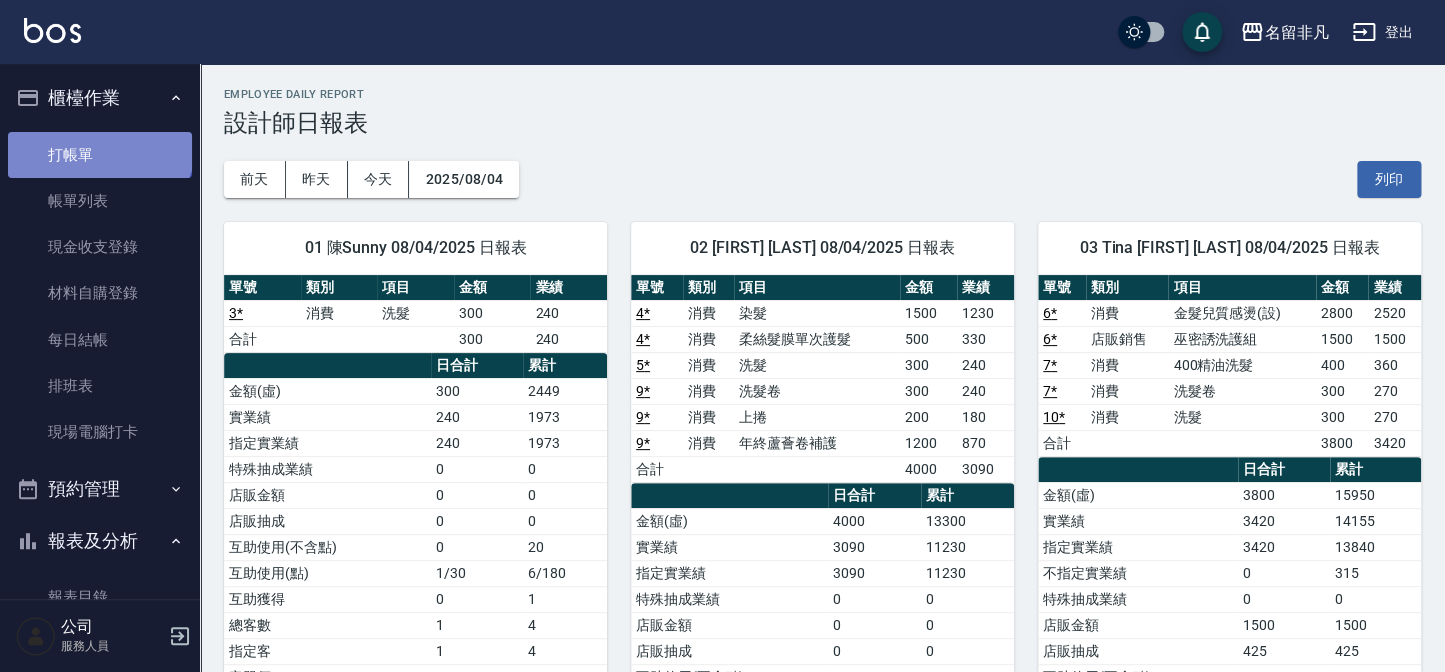 click on "打帳單" at bounding box center (100, 155) 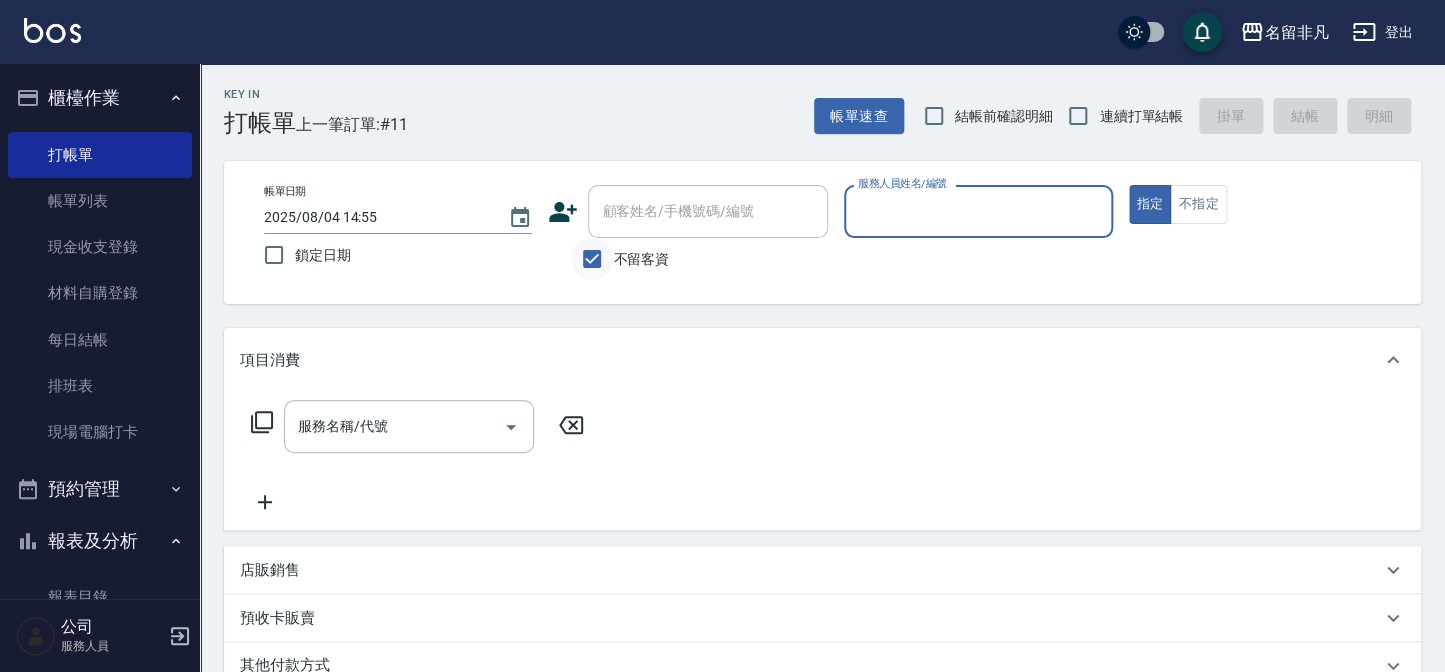 click on "不留客資" at bounding box center (592, 259) 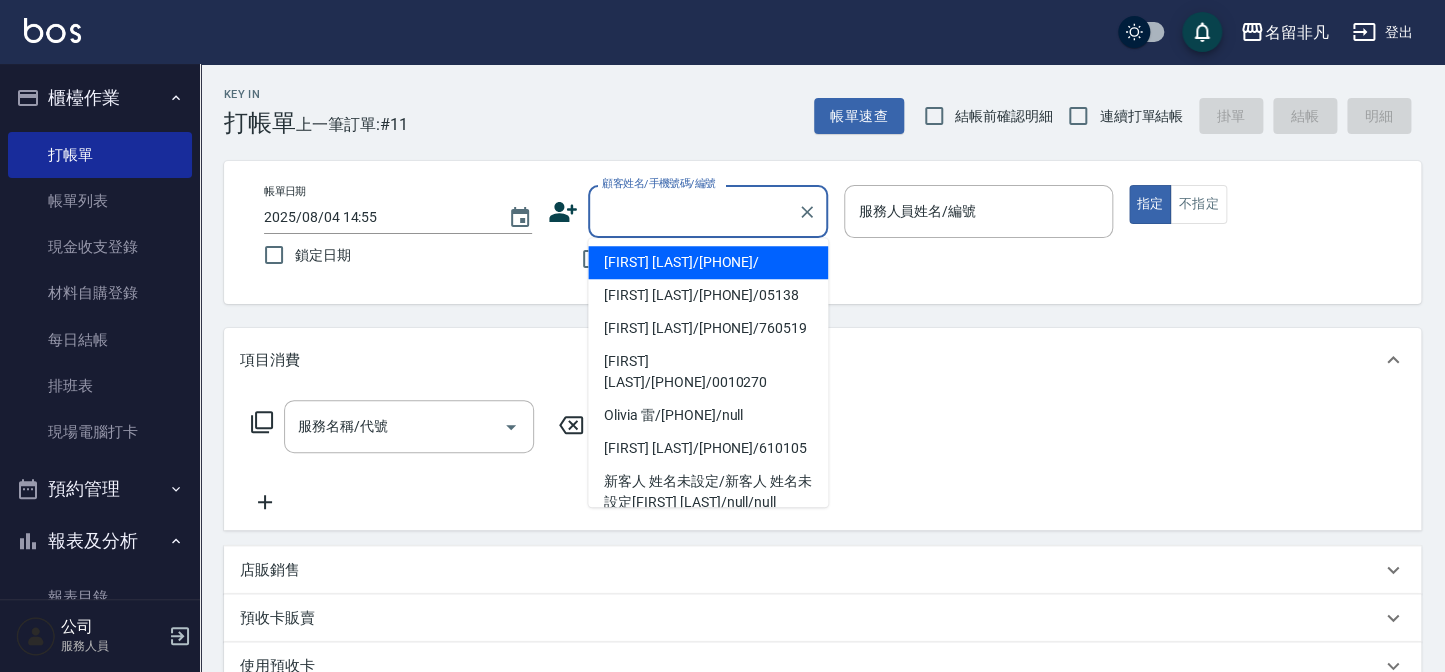 click on "顧客姓名/手機號碼/編號 顧客姓名/手機號碼/編號" at bounding box center [708, 211] 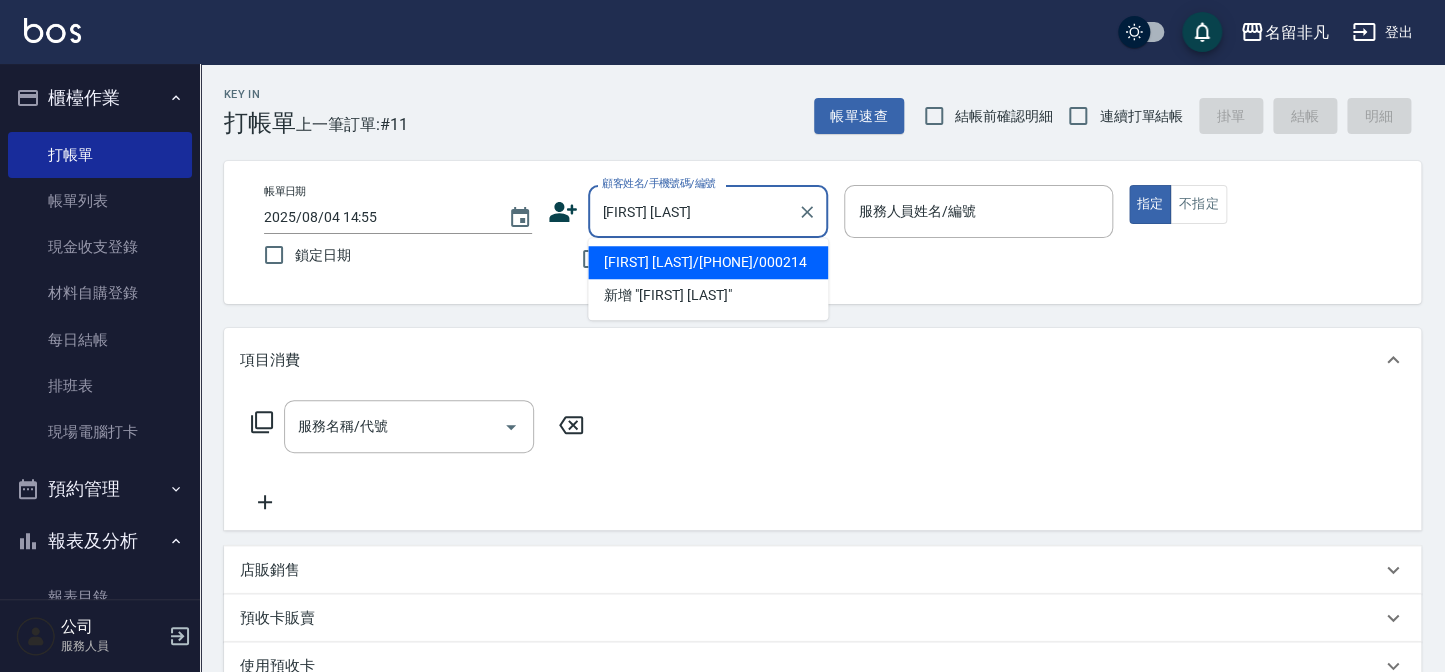 click on "[FIRST] [LAST]/[PHONE]/000214" at bounding box center (708, 262) 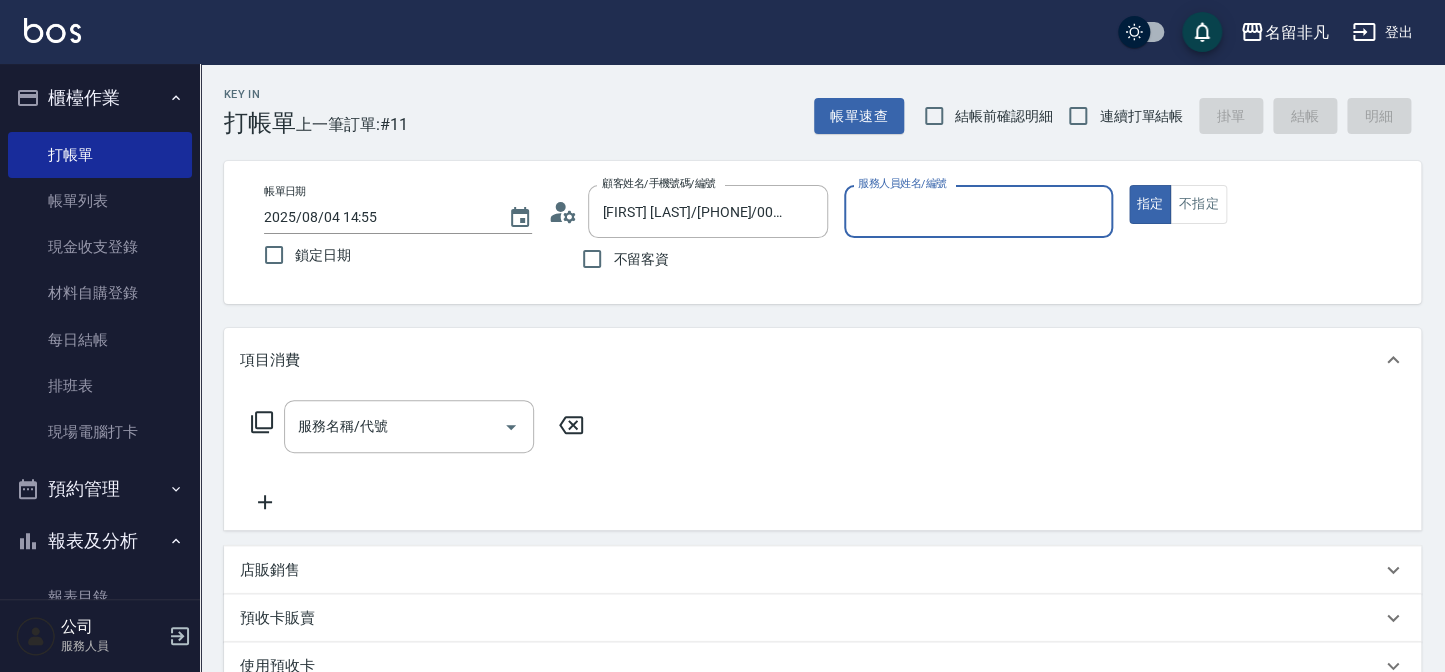 click on "服務人員姓名/編號" at bounding box center [978, 211] 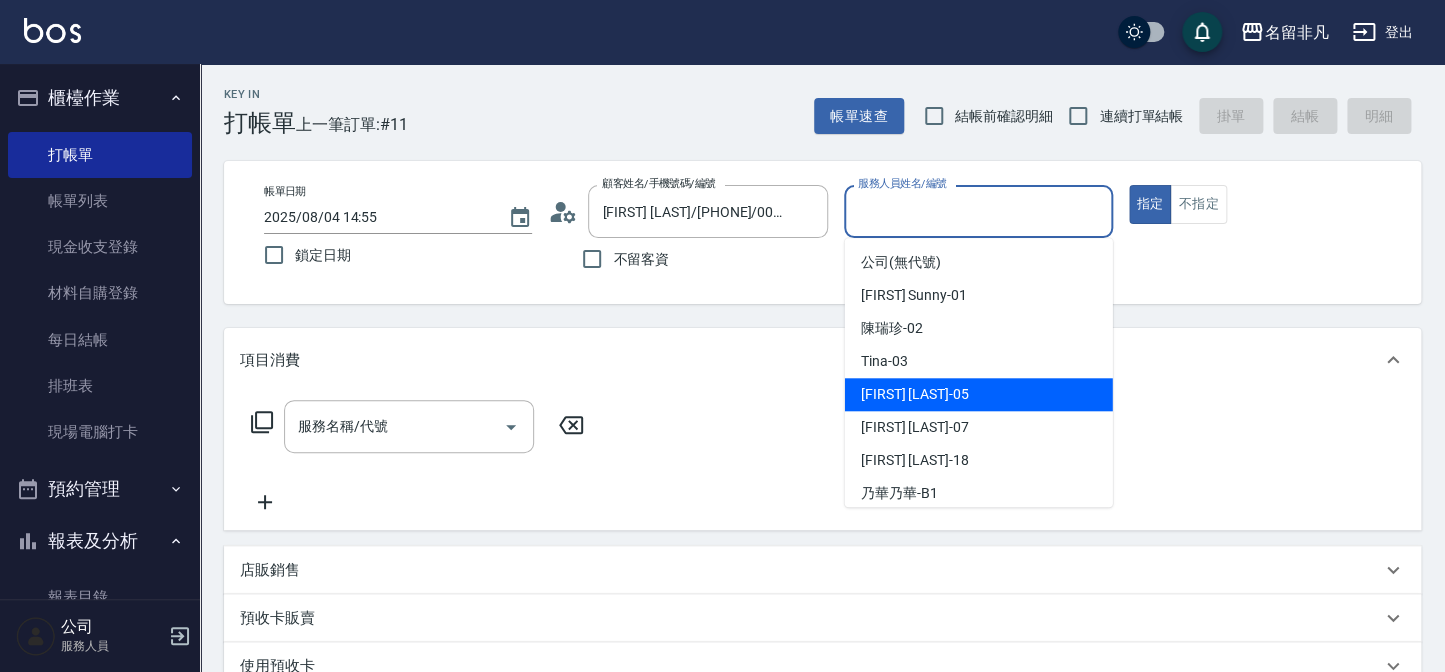 click on "[FIRST] [LAST] -05" at bounding box center [979, 394] 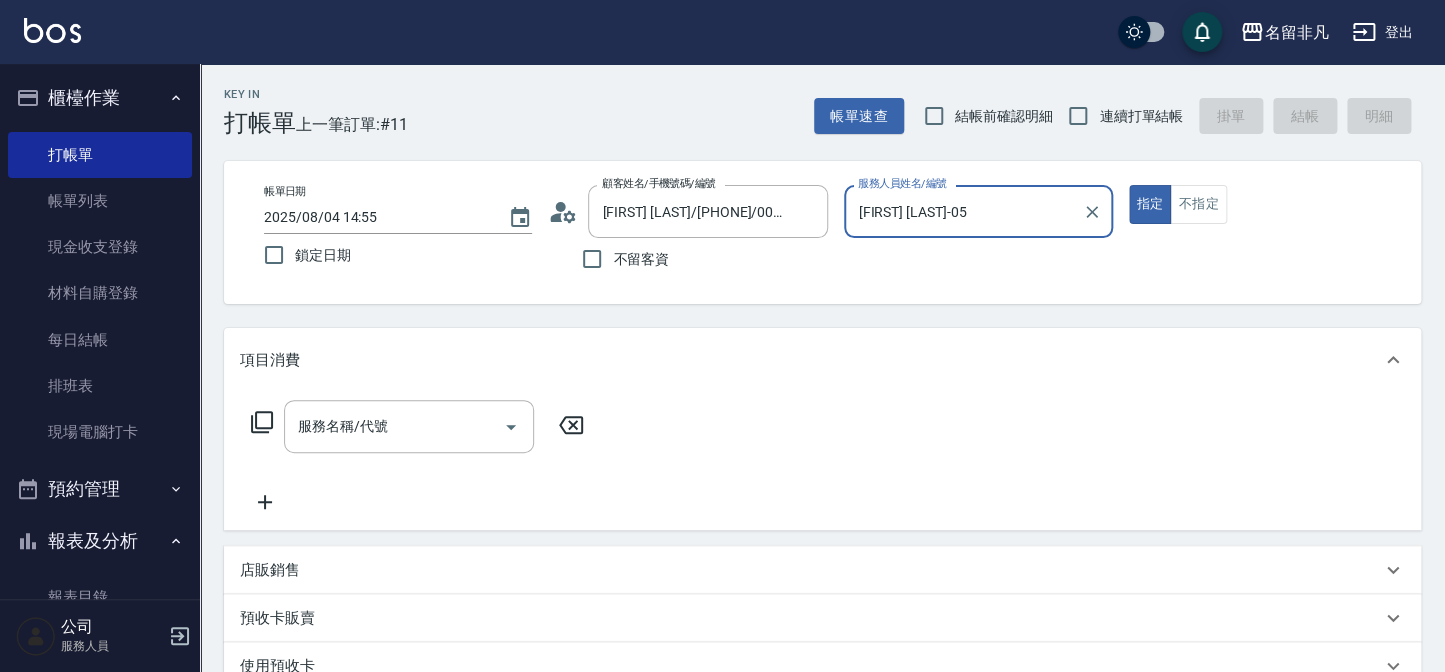 click 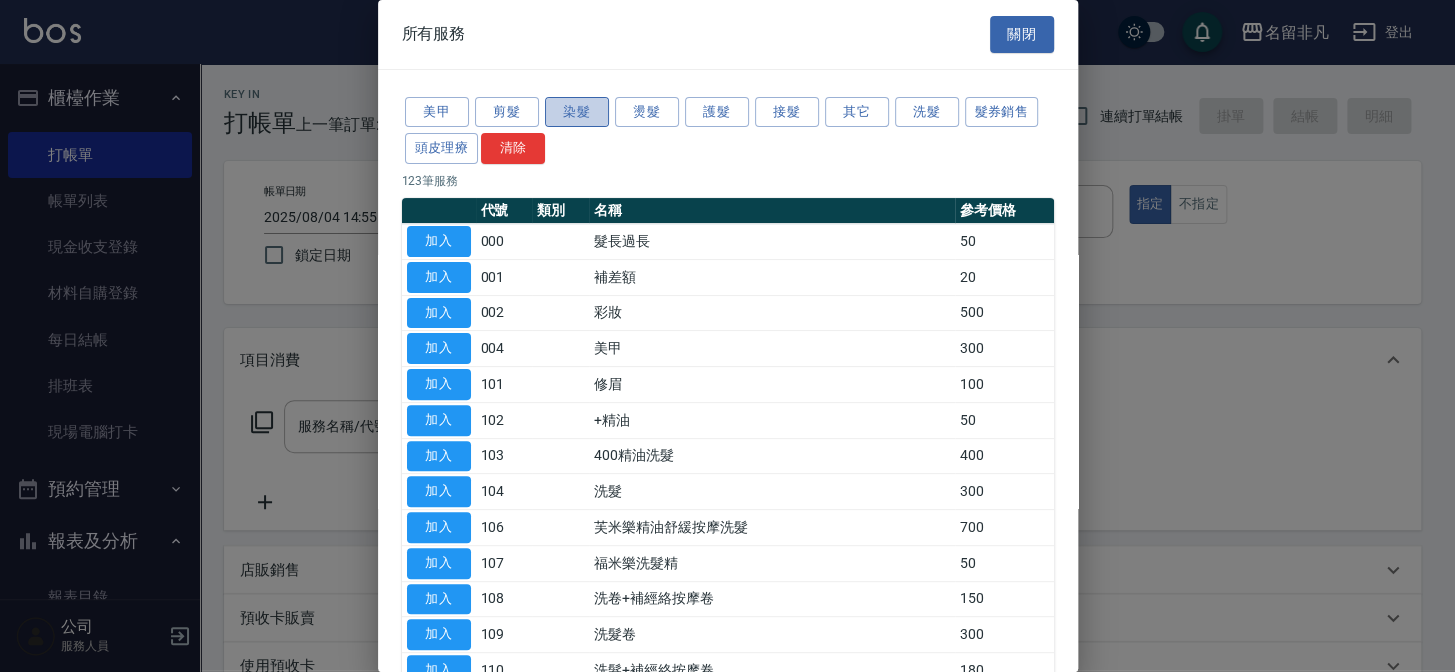 click on "染髮" at bounding box center [577, 112] 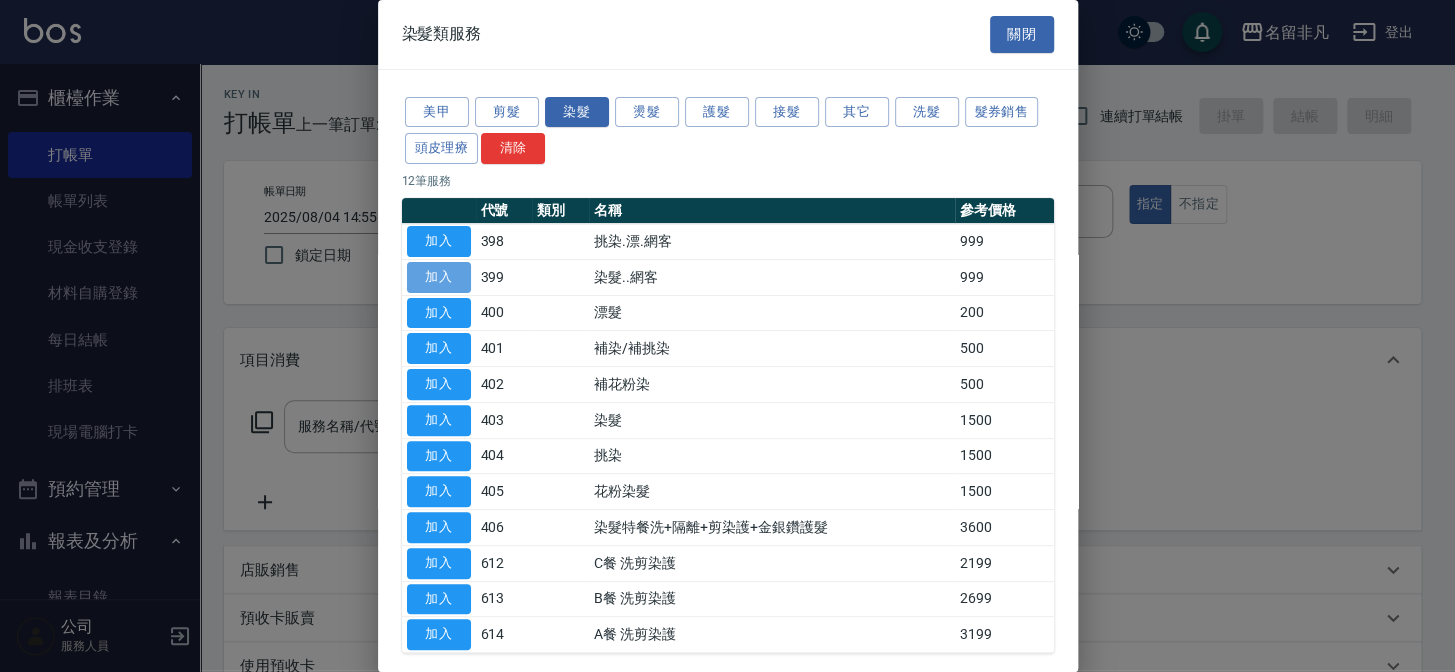 click on "加入" at bounding box center [439, 277] 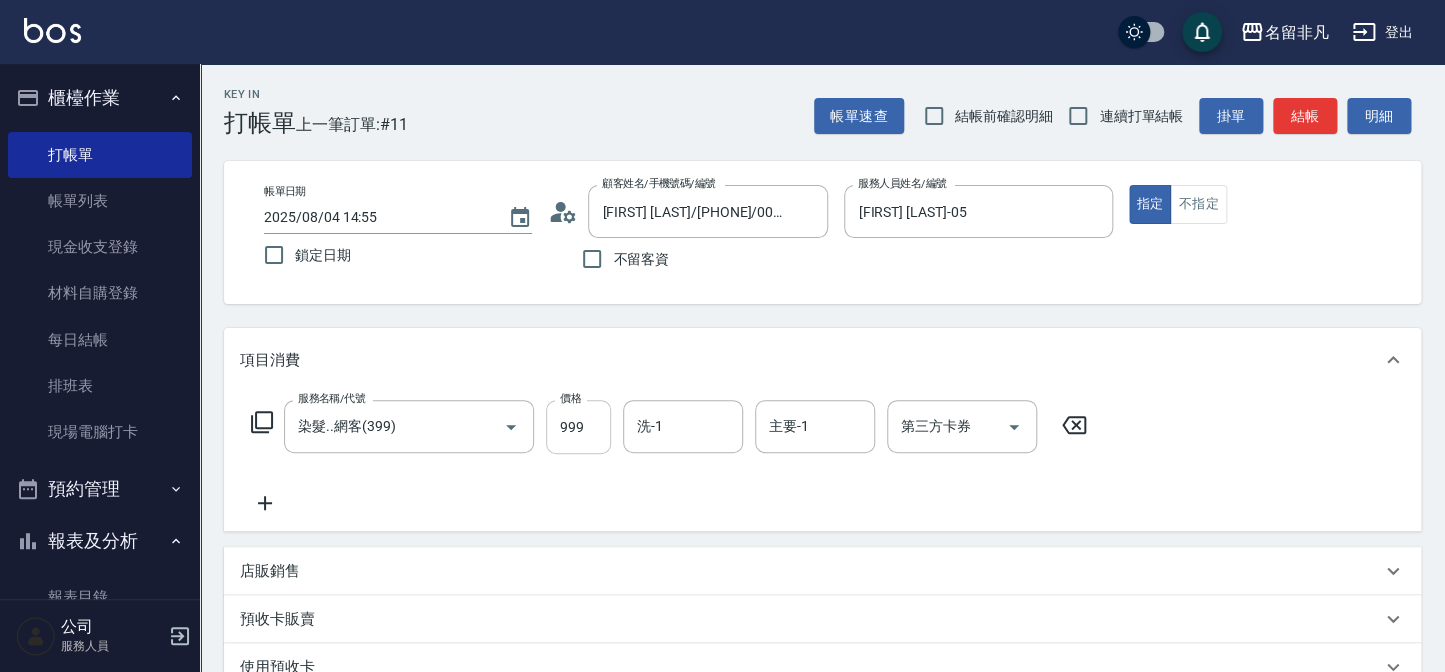 click on "999" at bounding box center [578, 427] 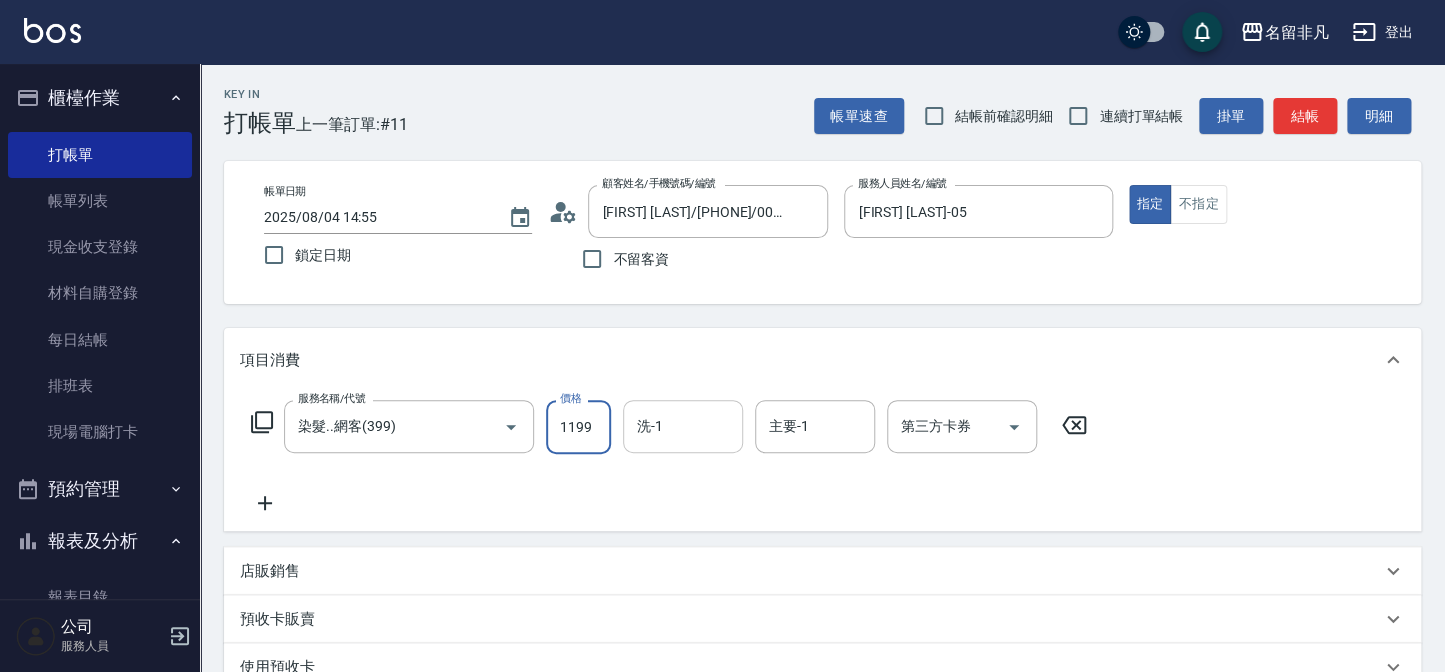 type on "1199" 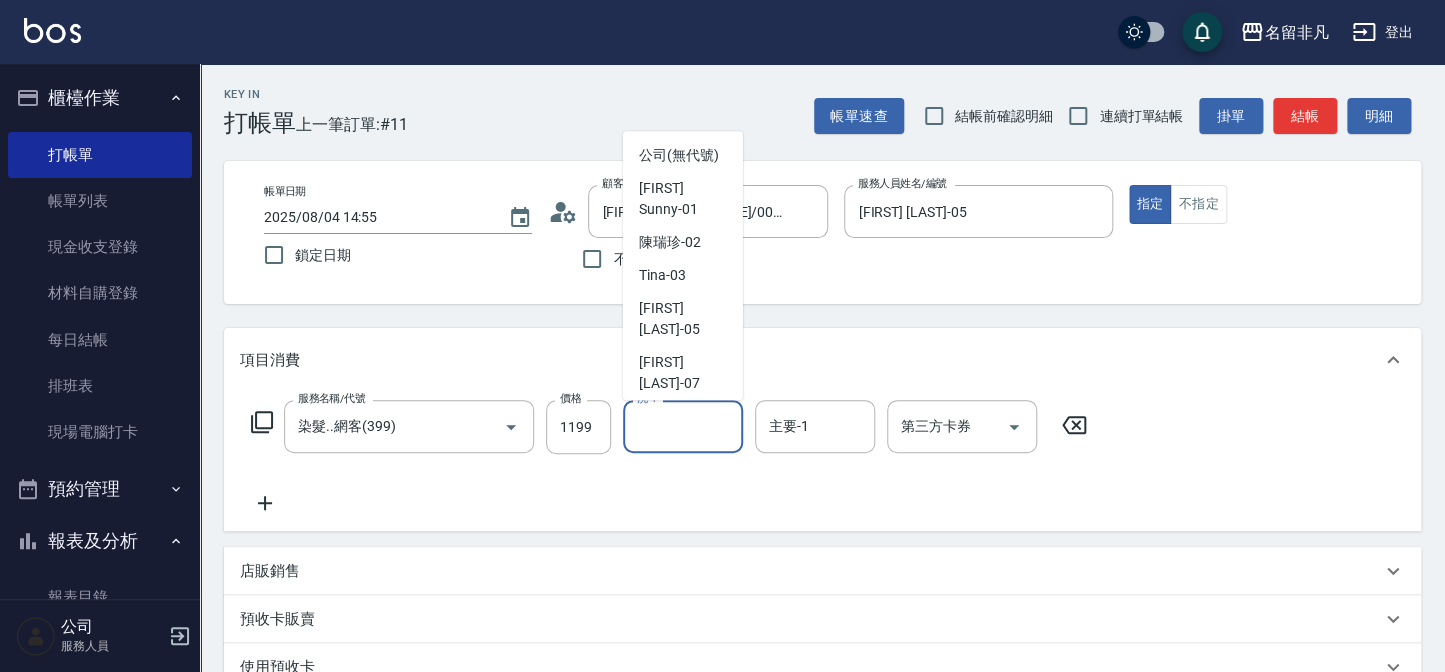 click on "[FIRST] [LAST] -18" at bounding box center [683, 427] 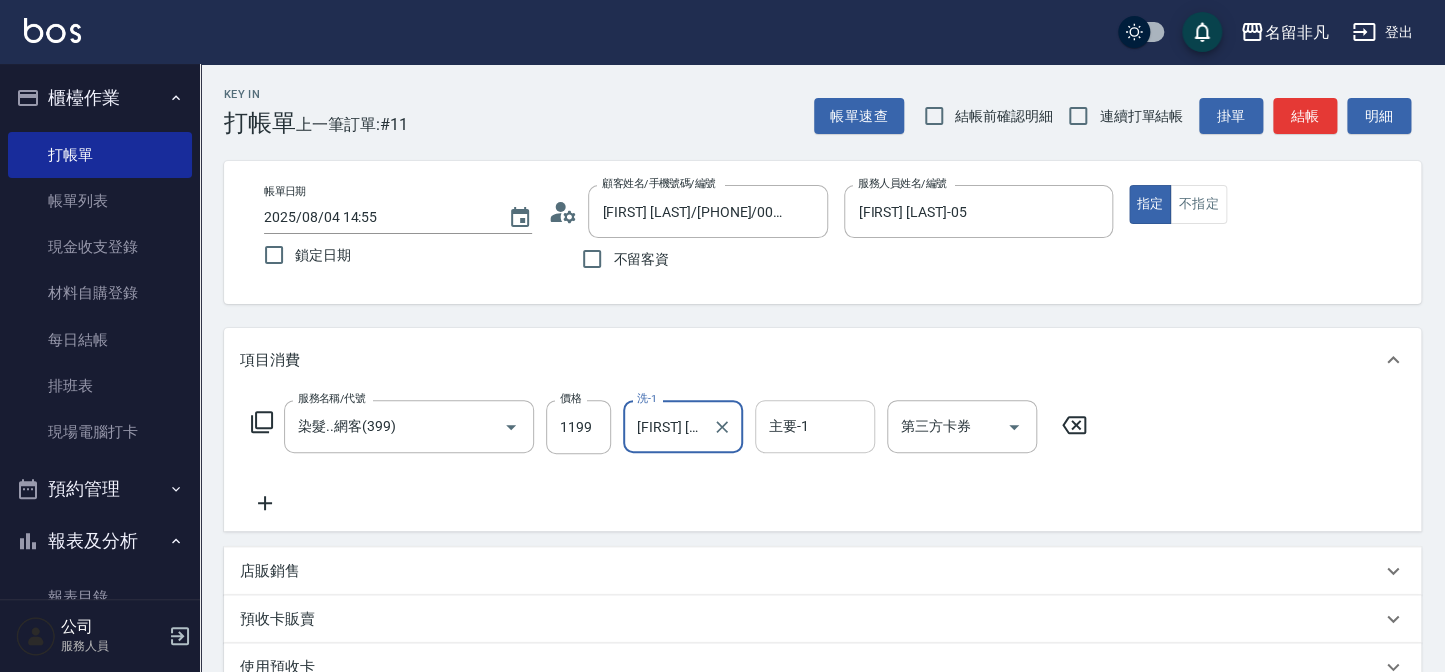click on "主要-1" at bounding box center [815, 426] 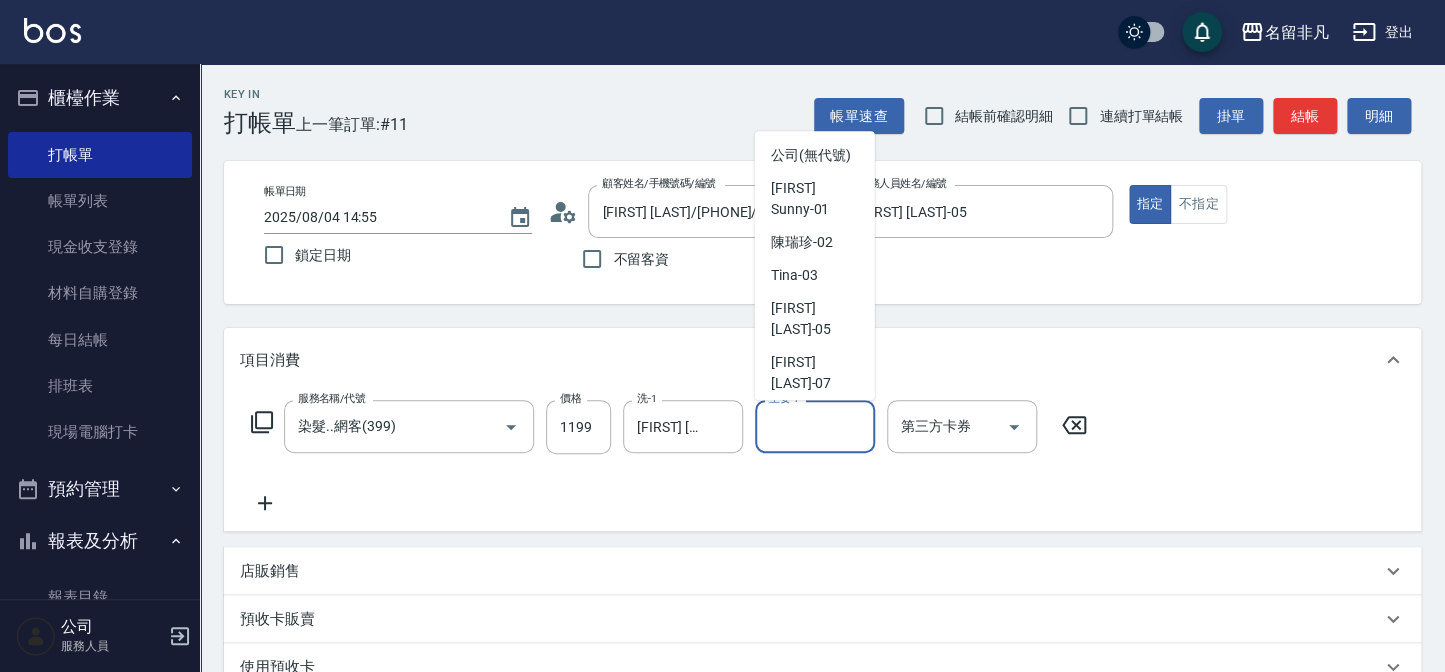 click on "[FIRST] [LAST] -18" at bounding box center [815, 427] 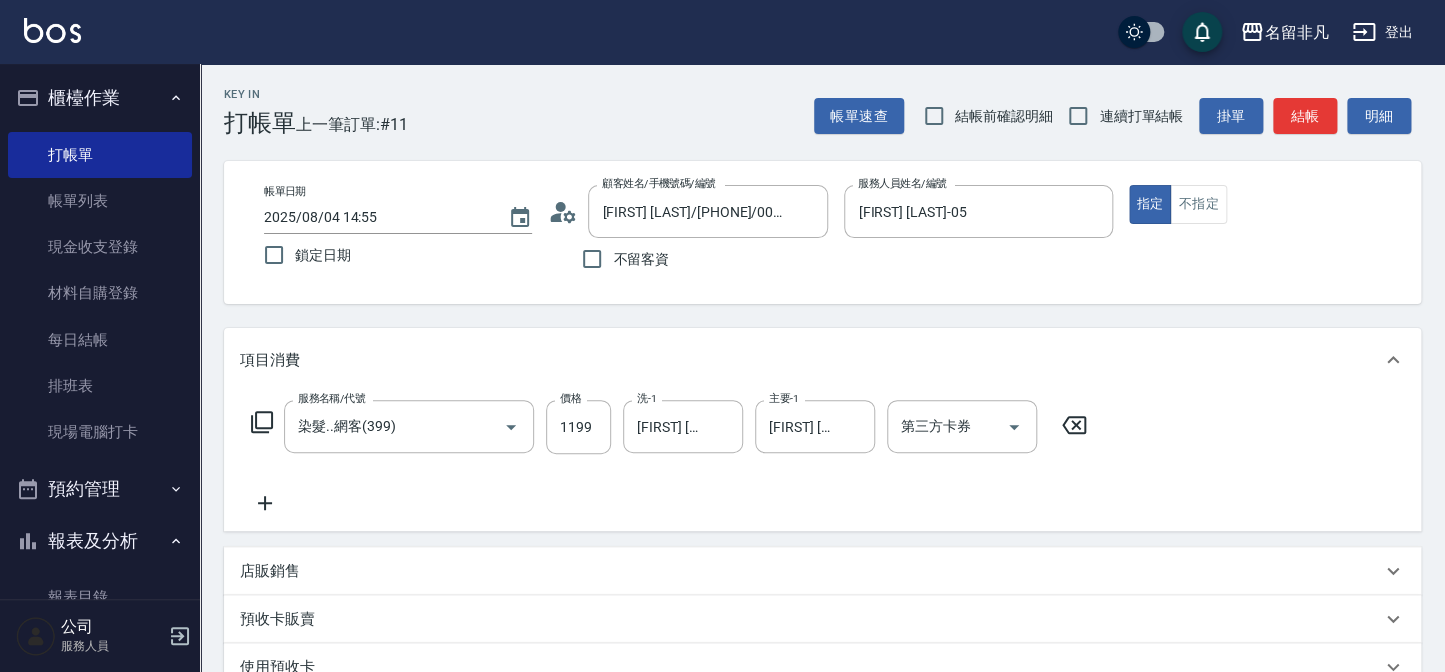 click 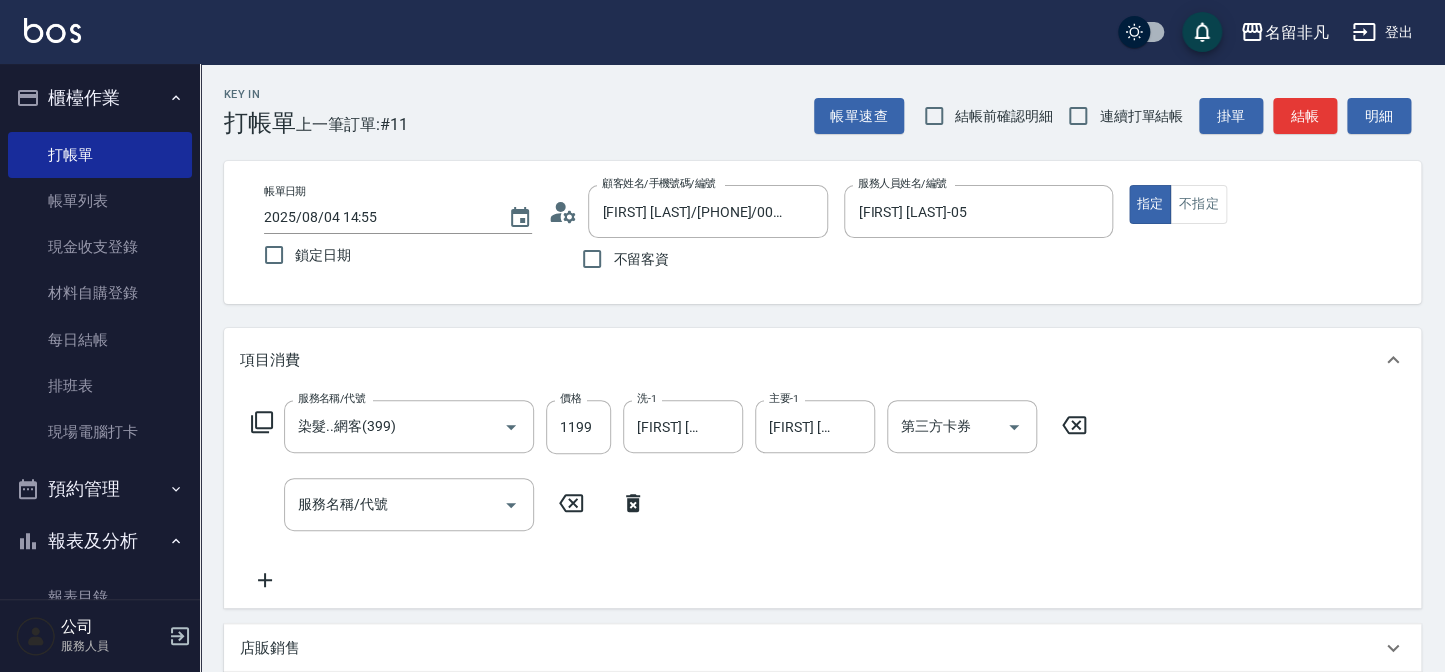 click 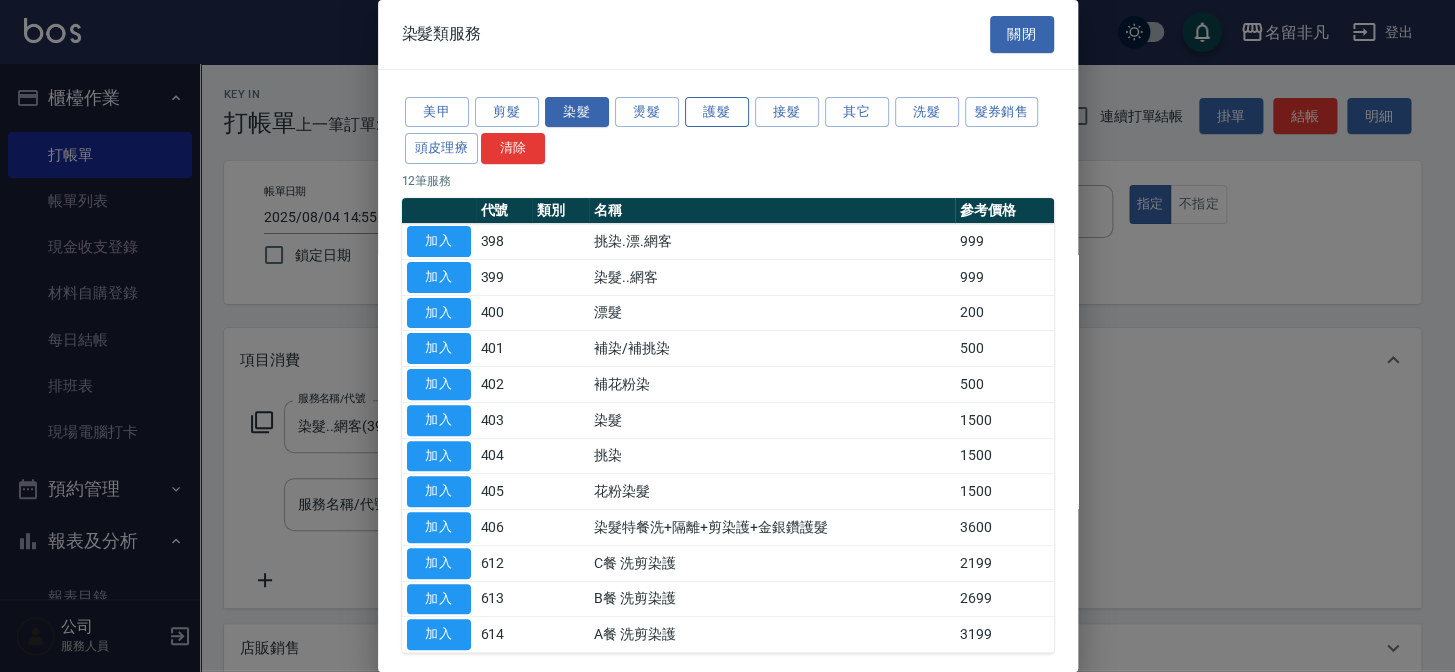 click on "護髮" at bounding box center [717, 112] 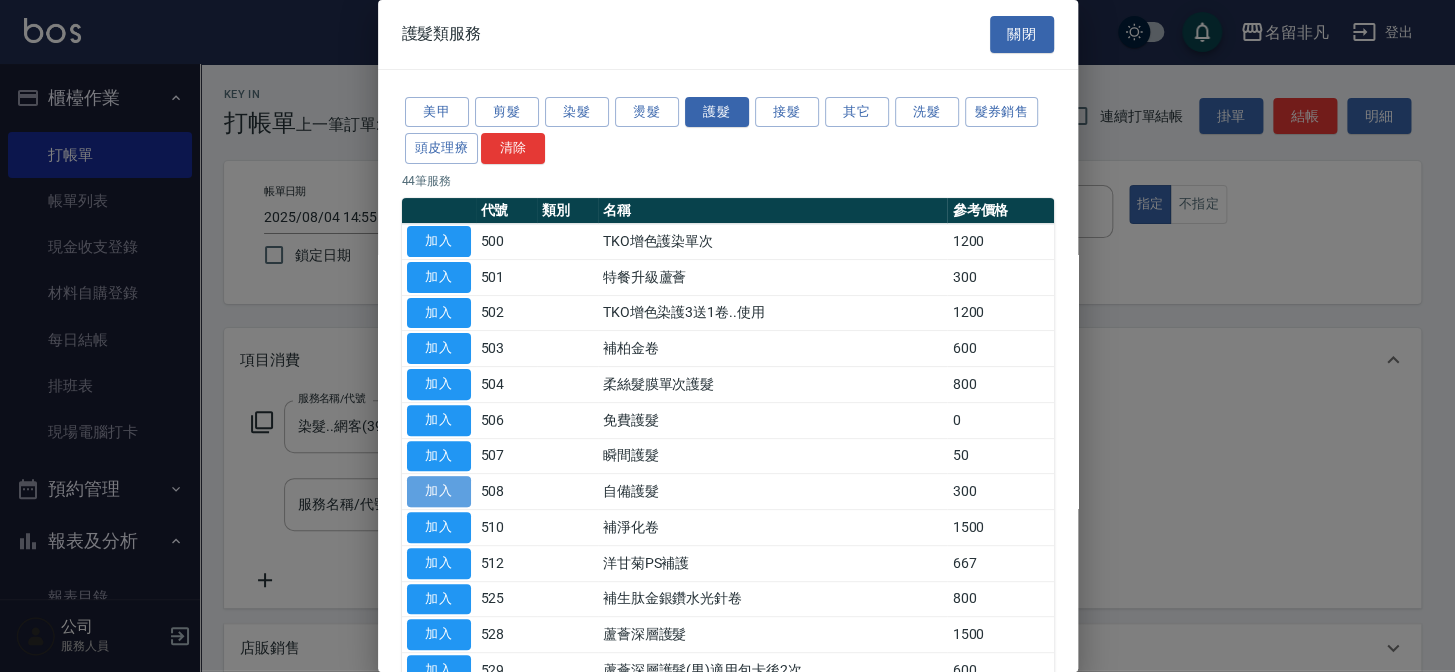 click on "加入" at bounding box center (439, 491) 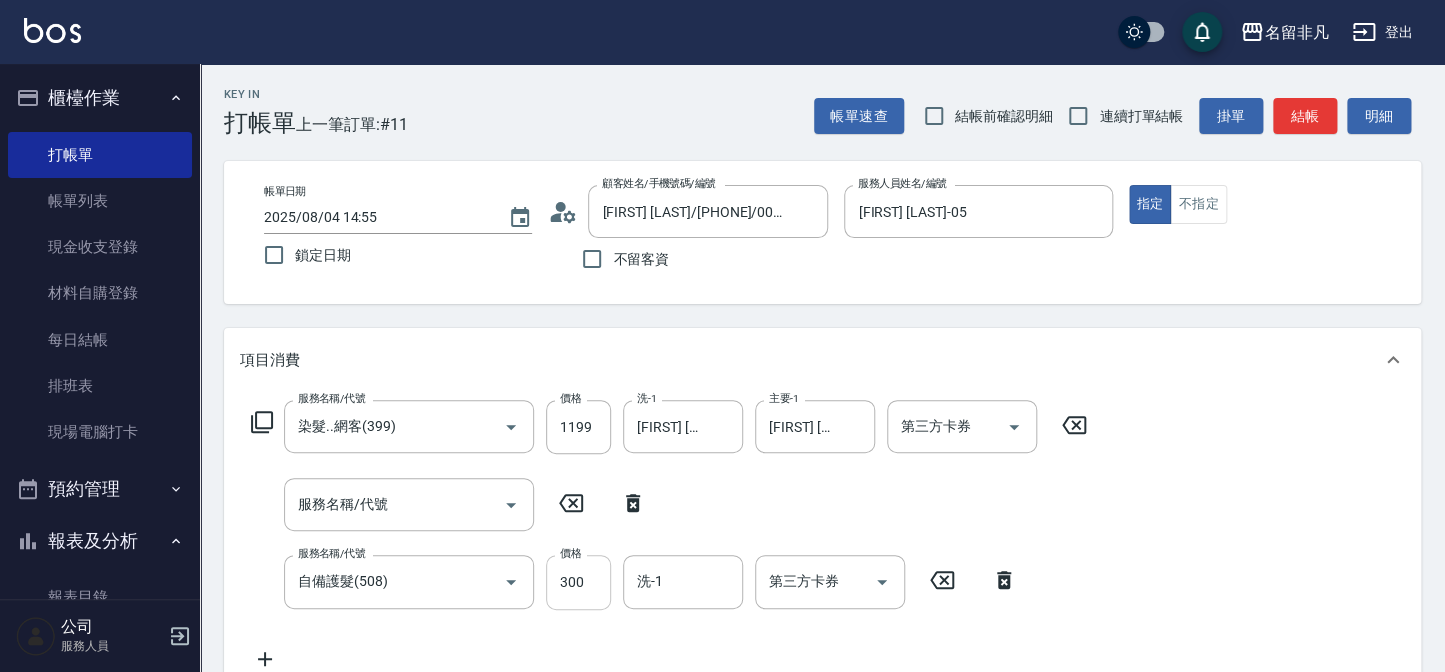 click on "300" at bounding box center [578, 582] 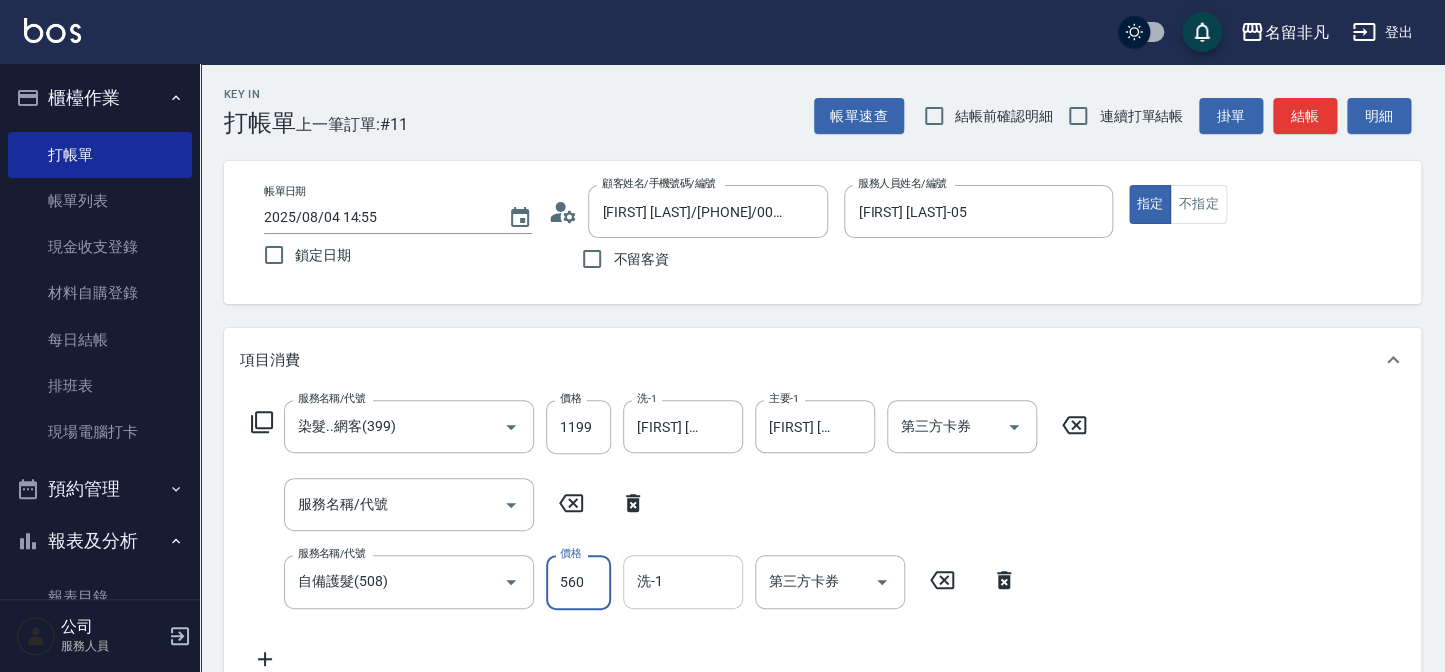 type on "560" 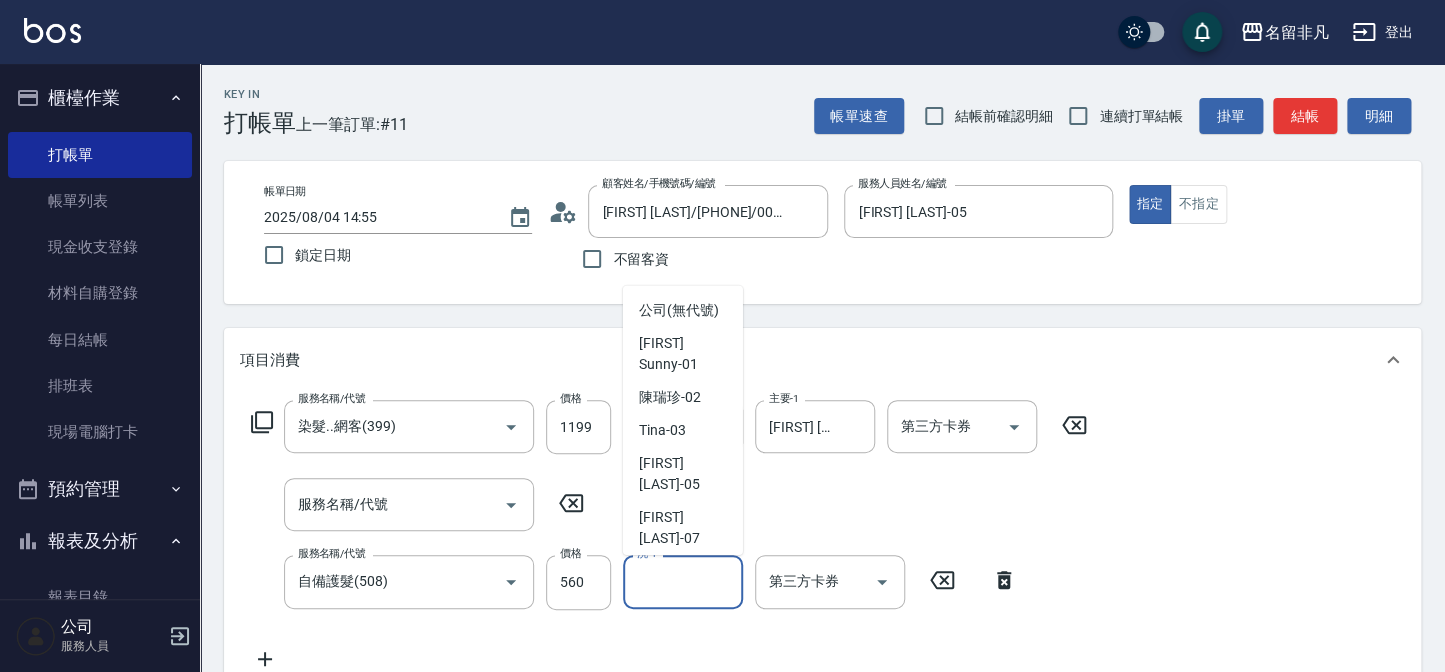 click on "[FIRST] [LAST] -18" at bounding box center (683, 582) 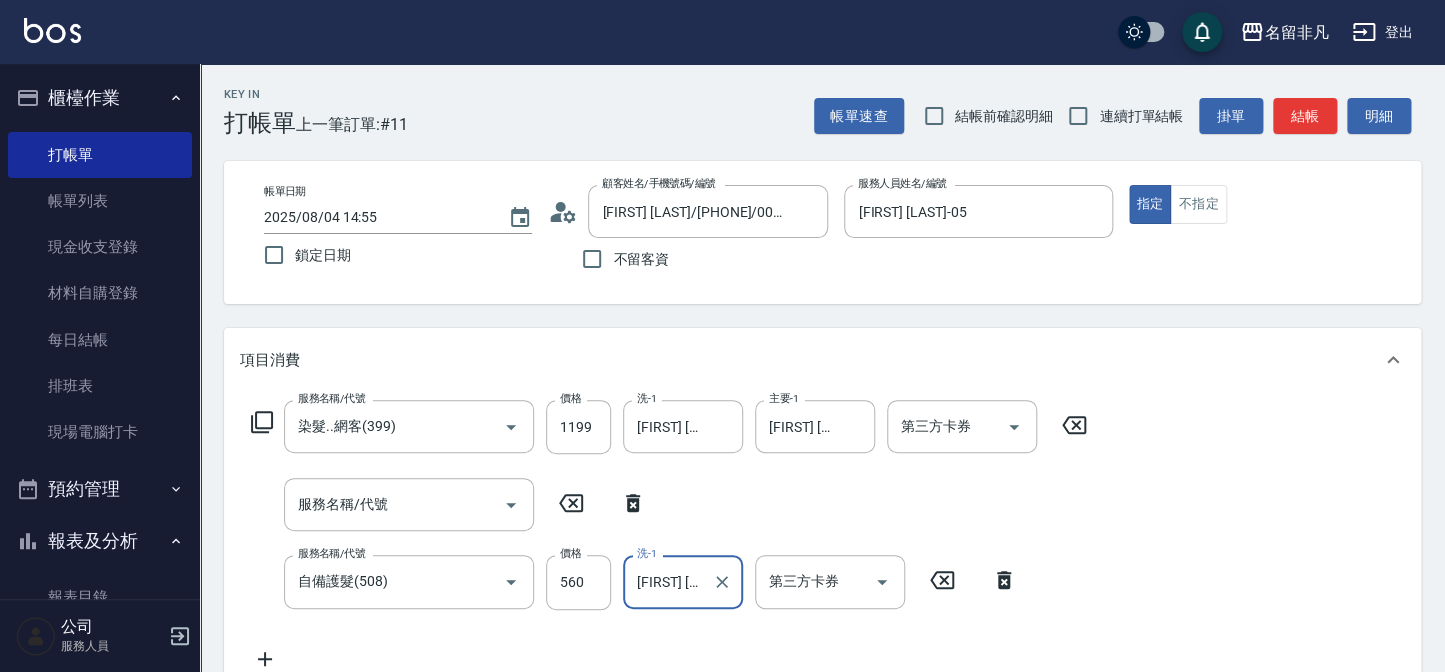 type on "[FIRST] [LAST]-18" 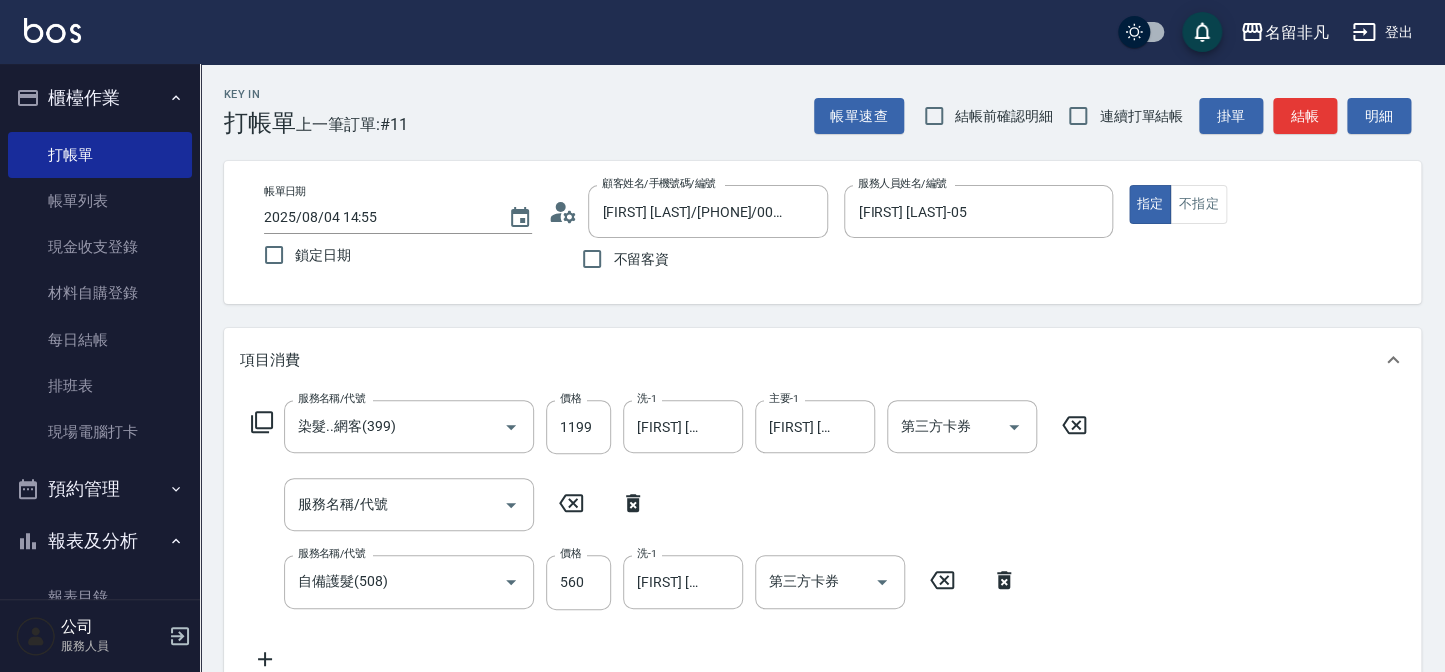 click 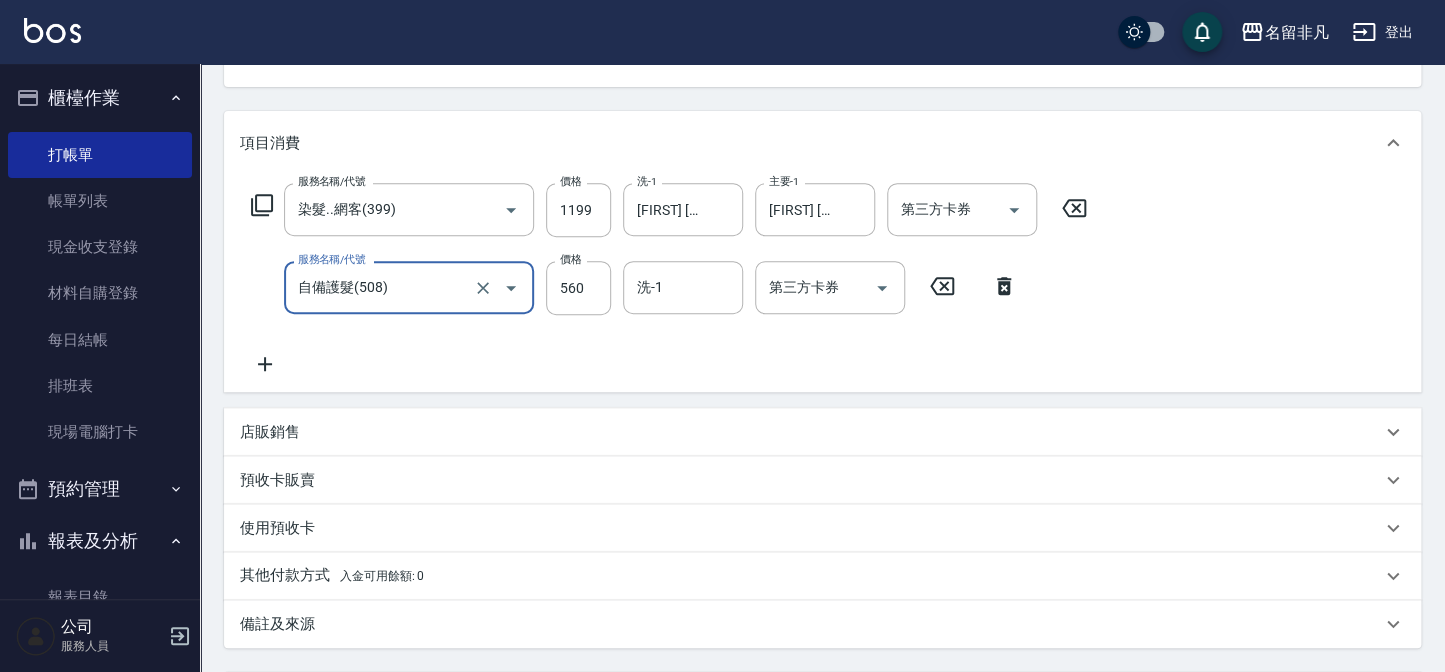 scroll, scrollTop: 363, scrollLeft: 0, axis: vertical 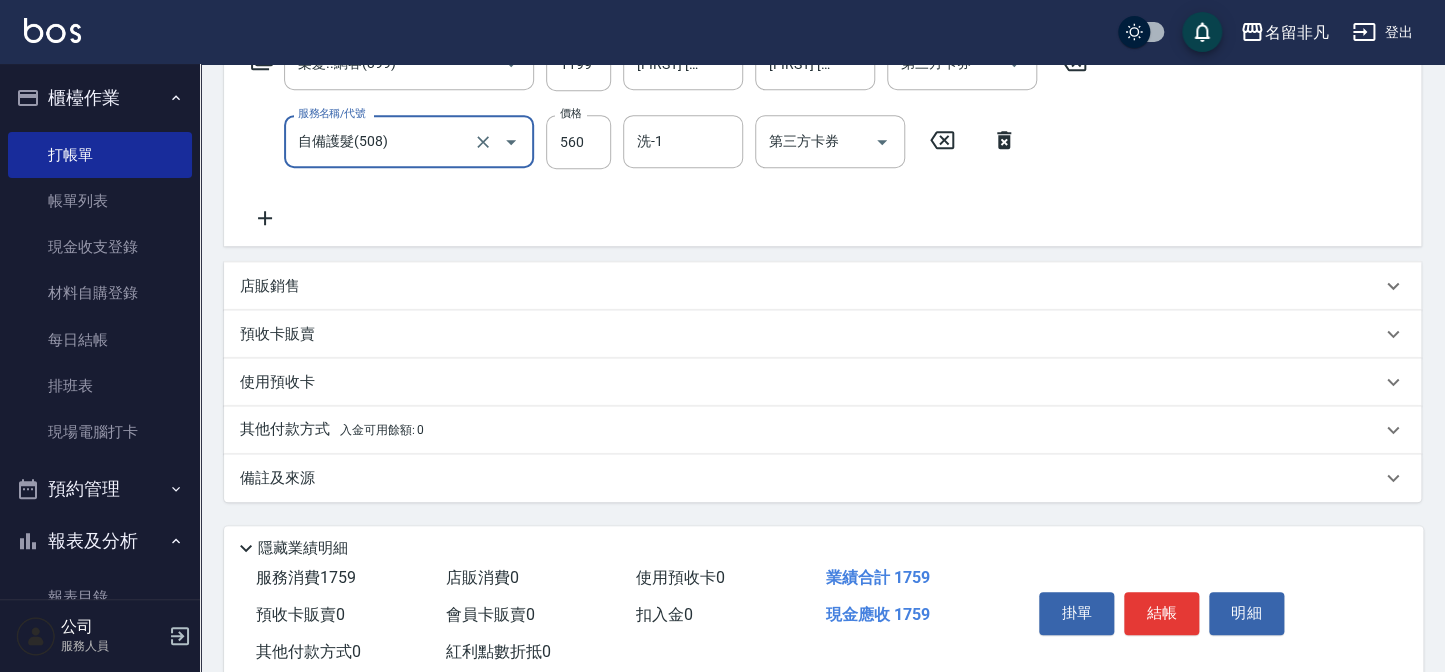 click 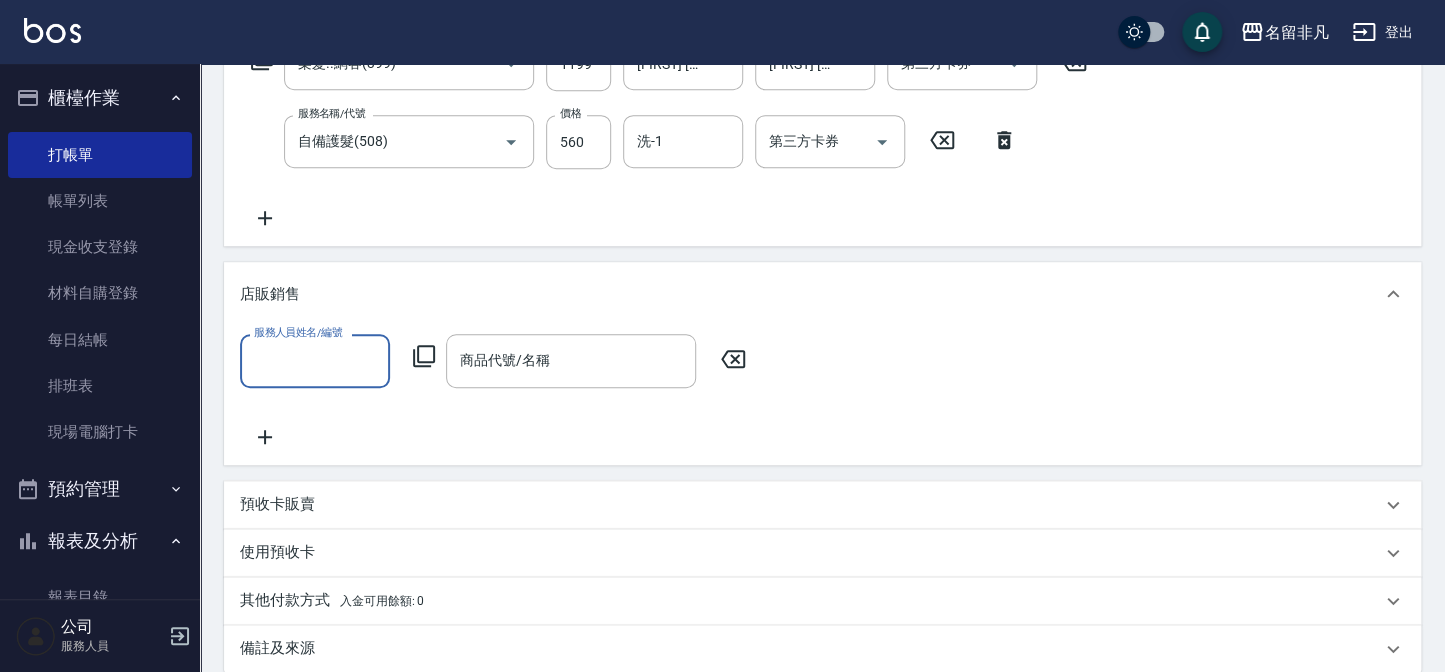 scroll, scrollTop: 0, scrollLeft: 0, axis: both 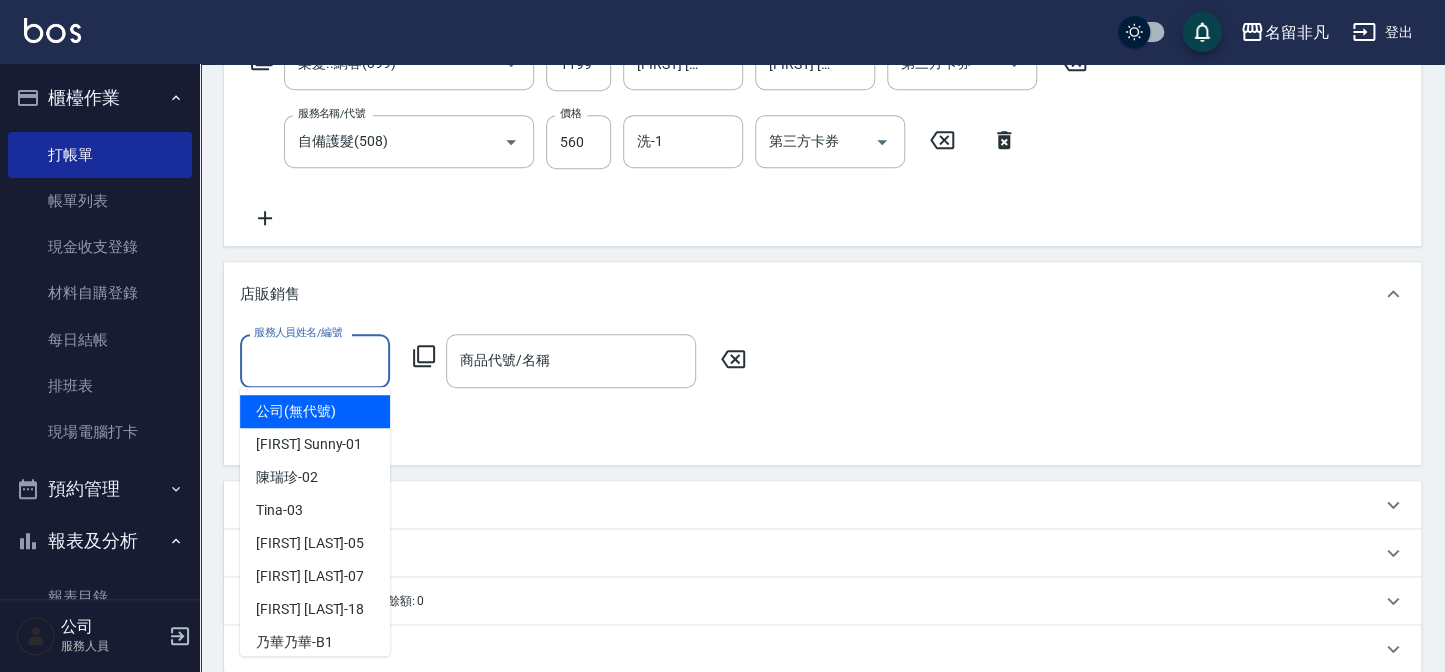 click on "服務人員姓名/編號" at bounding box center [315, 360] 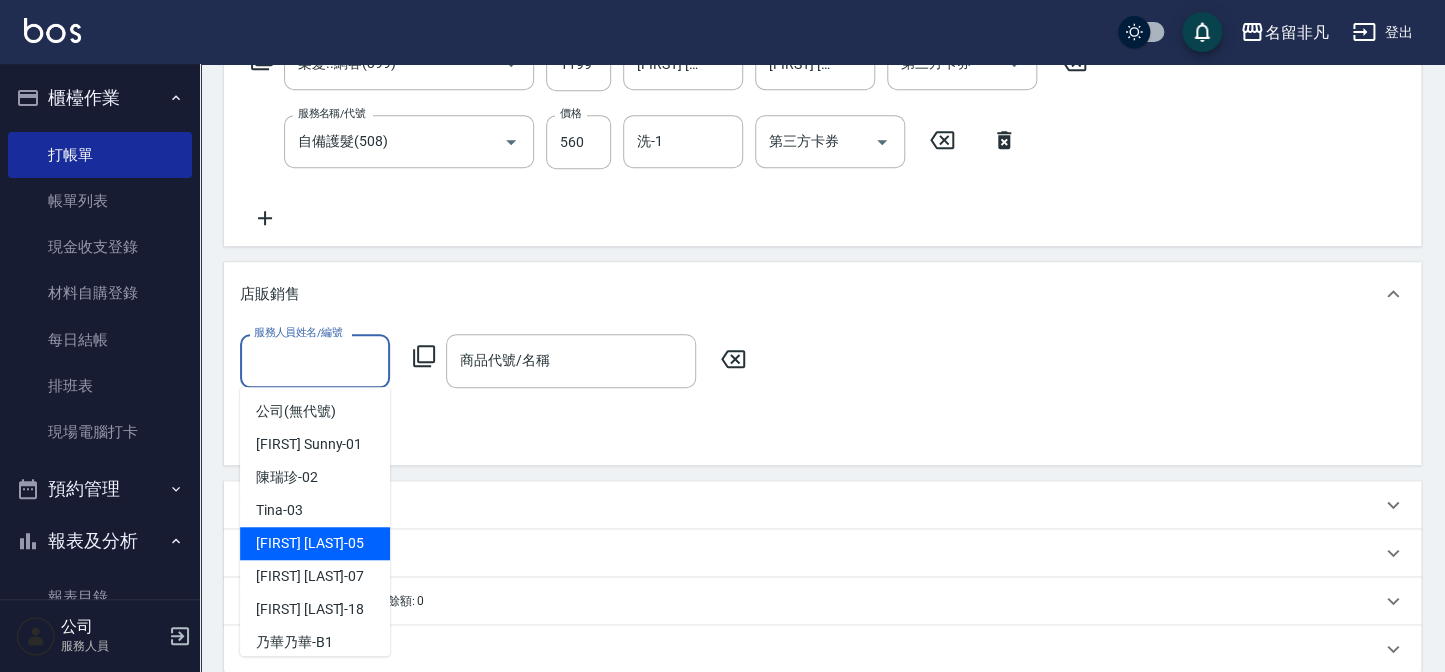 click on "[FIRST] [LAST] -05" at bounding box center (310, 543) 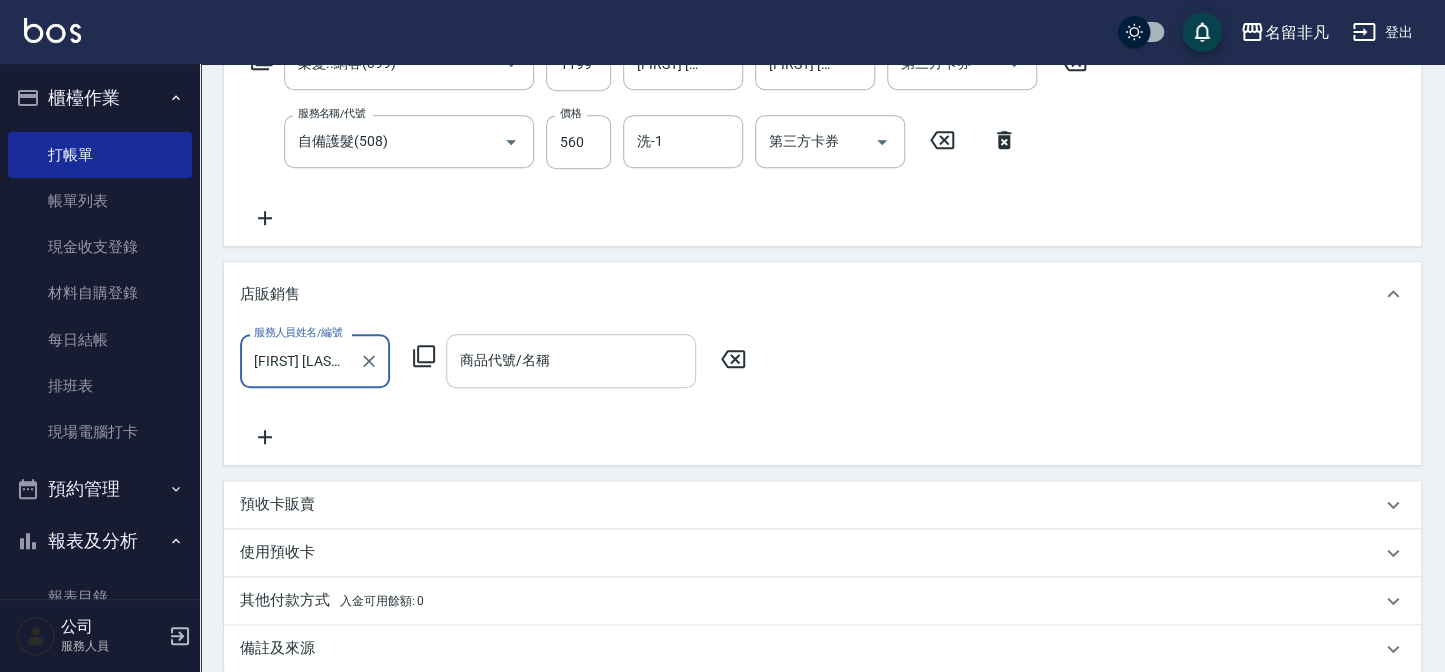 click on "商品代號/名稱 商品代號/名稱" at bounding box center [571, 360] 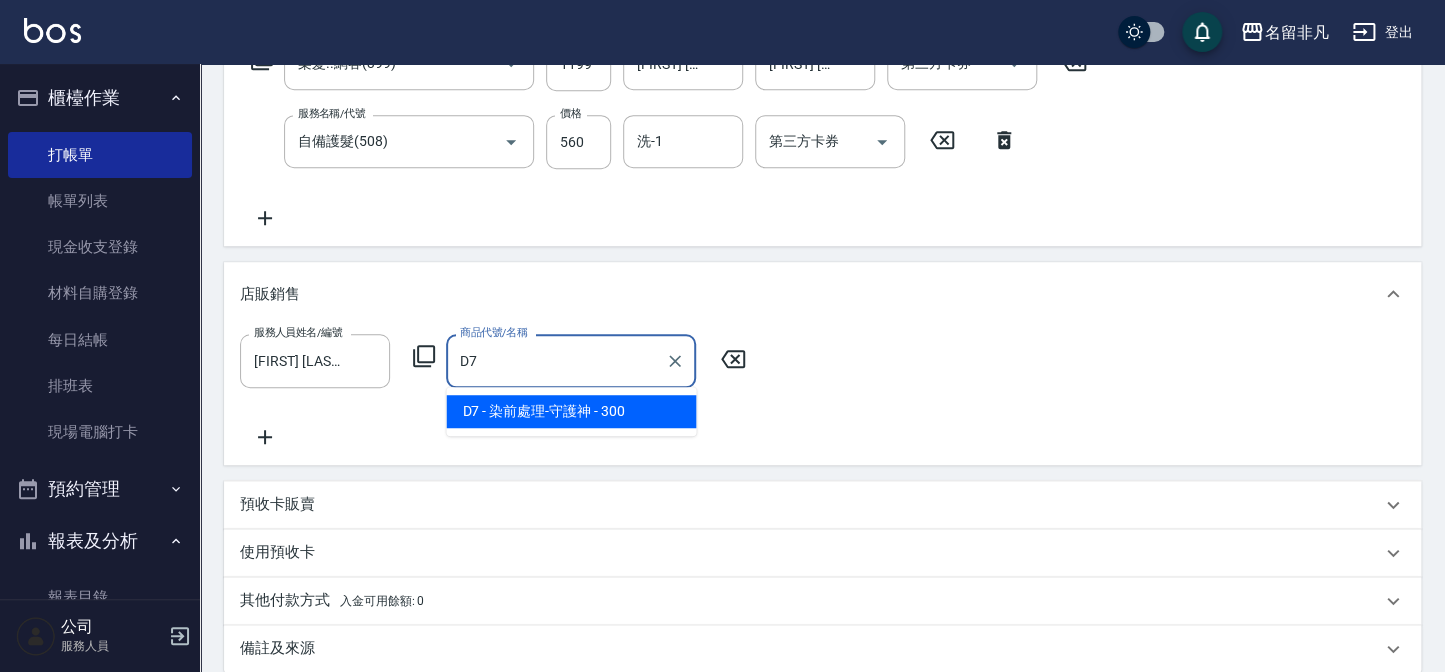 click on "D7 - 染前處理-守護神 - 300" at bounding box center [571, 411] 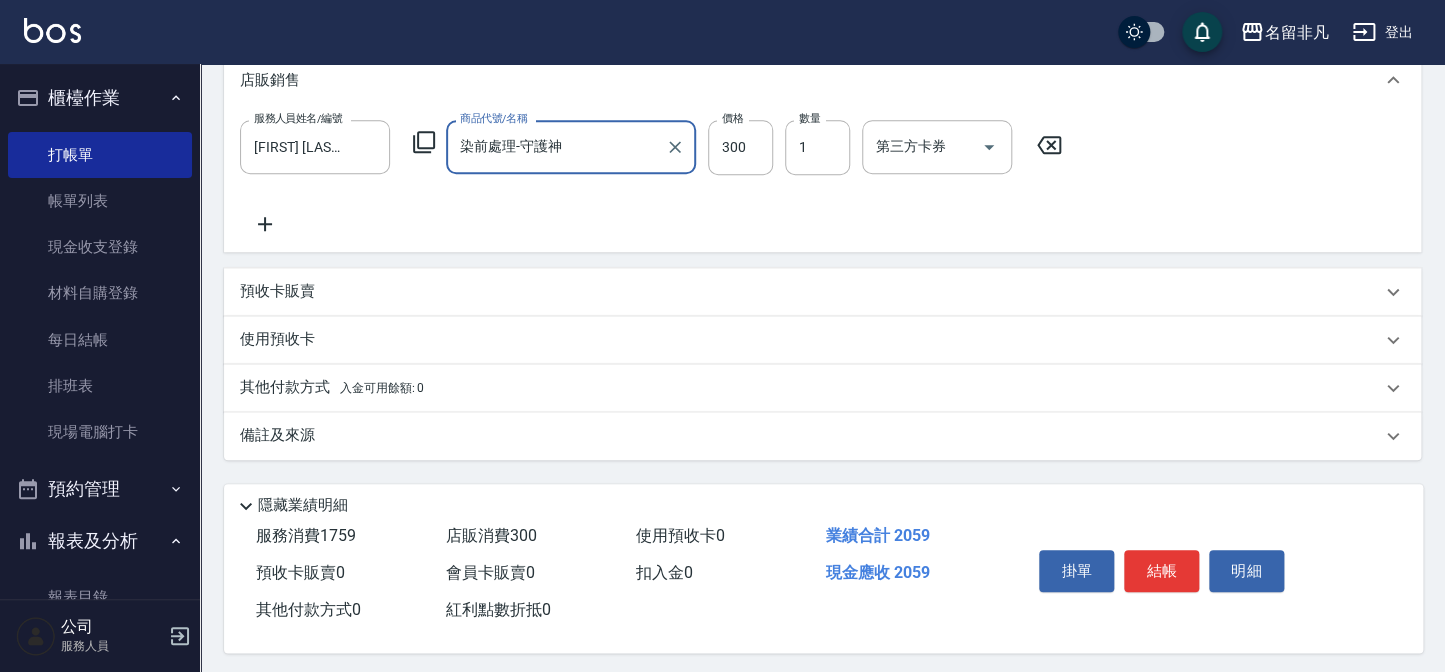 scroll, scrollTop: 586, scrollLeft: 0, axis: vertical 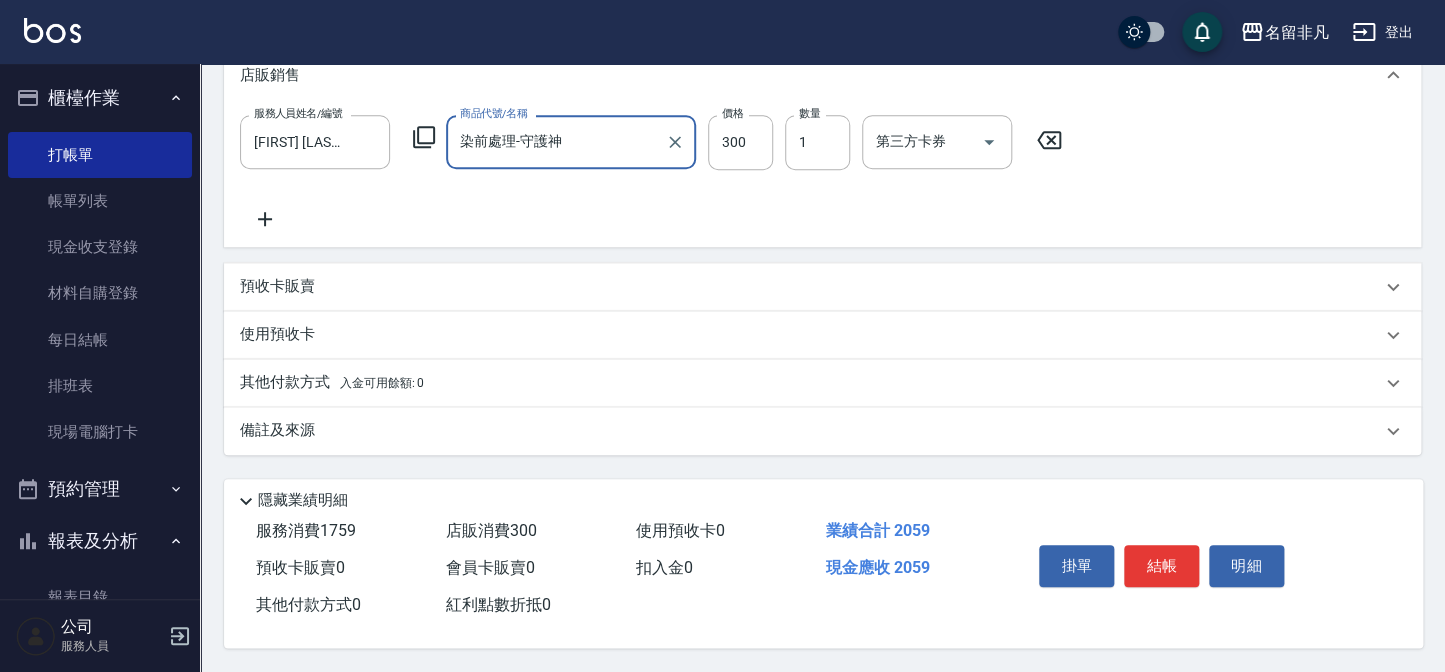 type on "染前處理-守護神" 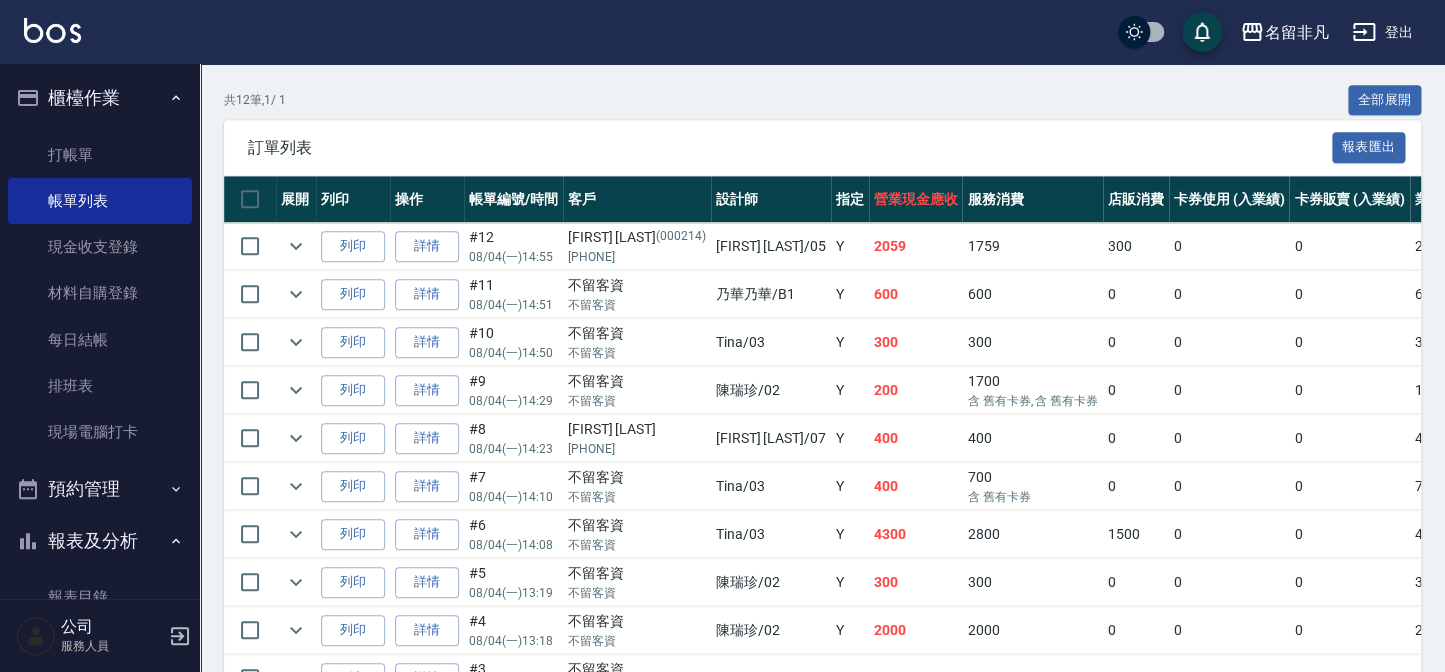 scroll, scrollTop: 454, scrollLeft: 0, axis: vertical 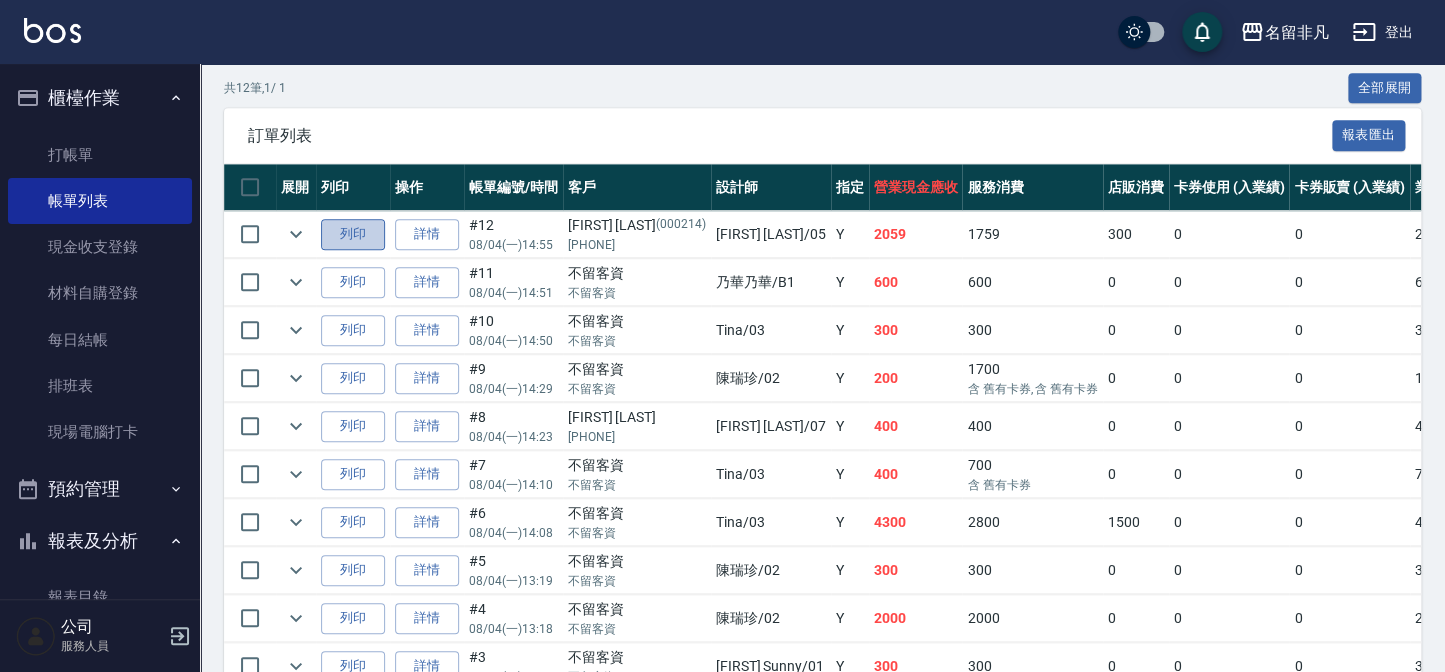 click on "列印" at bounding box center [353, 234] 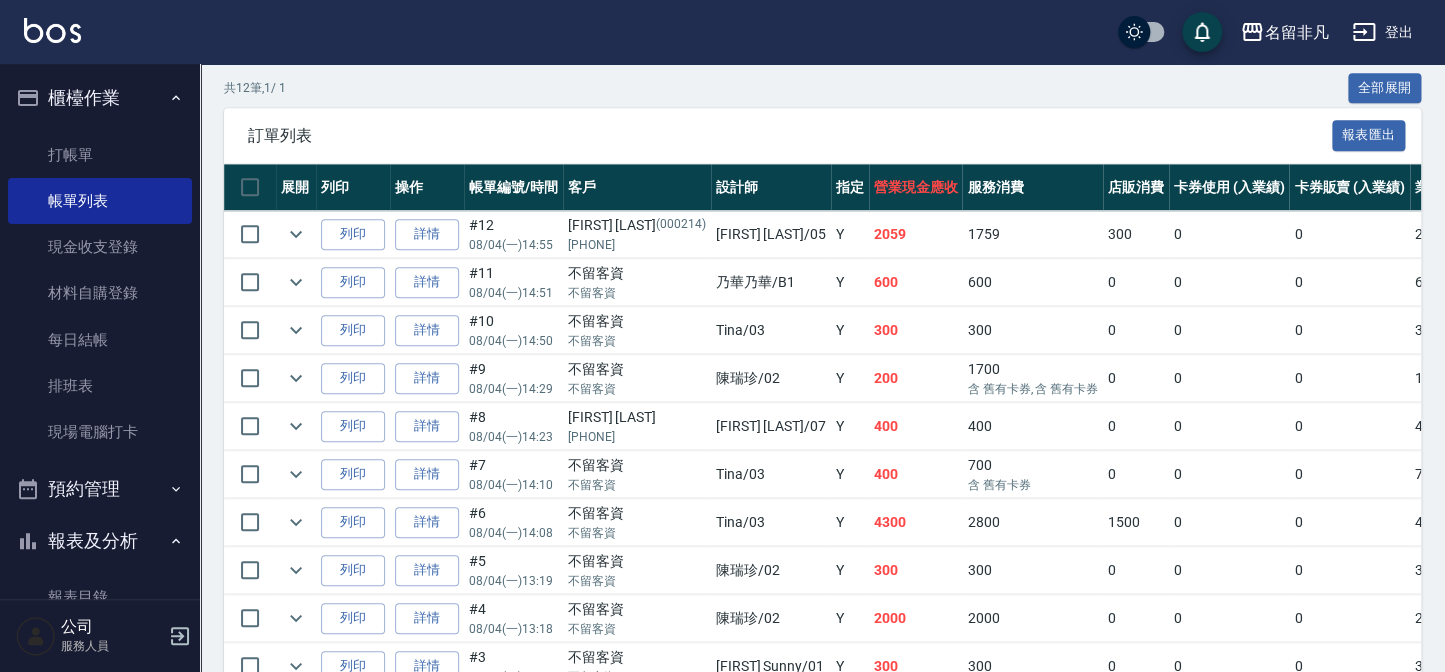 drag, startPoint x: 32, startPoint y: 97, endPoint x: 531, endPoint y: 101, distance: 499.01602 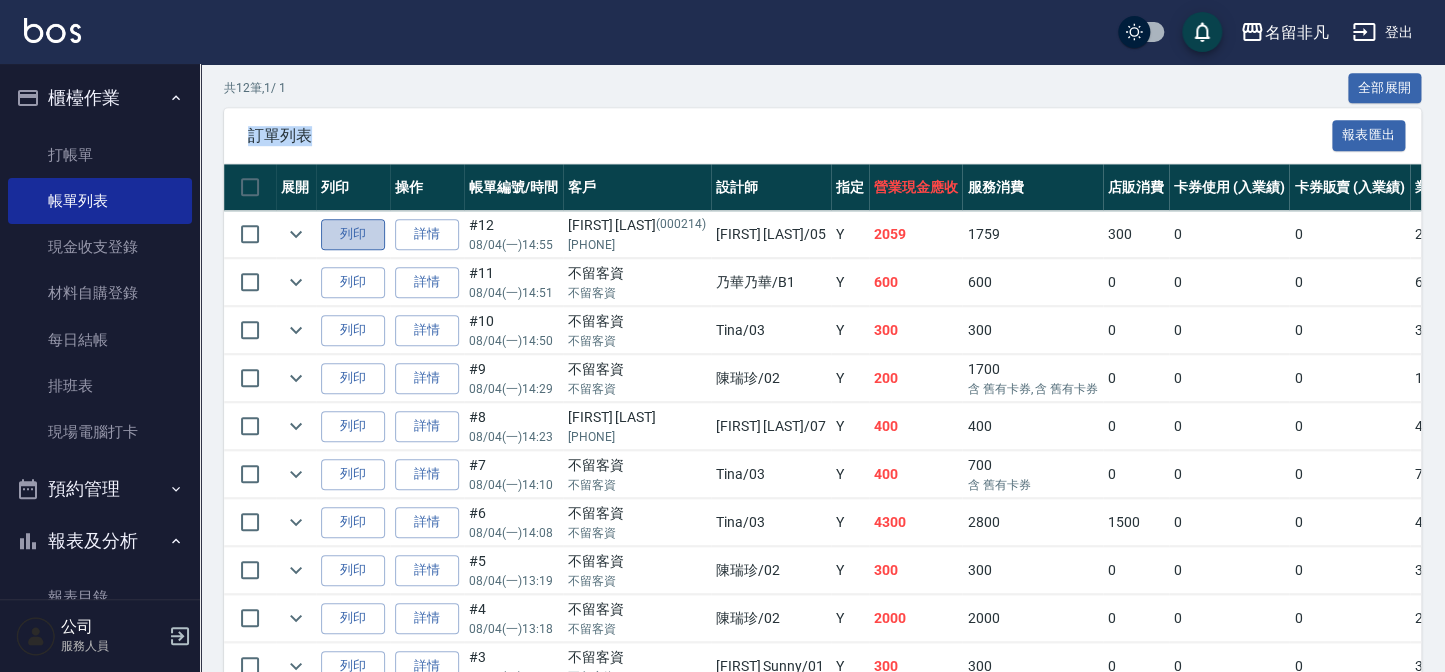 click on "列印" at bounding box center (353, 234) 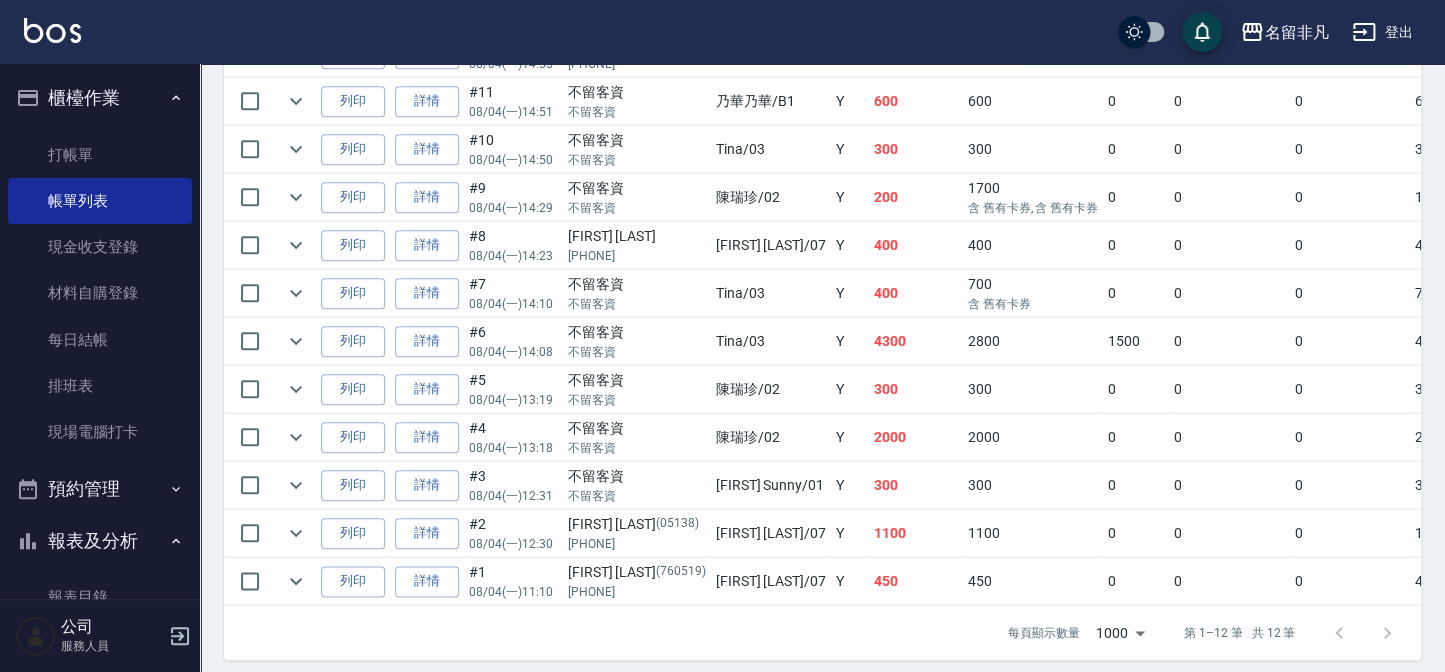 scroll, scrollTop: 636, scrollLeft: 0, axis: vertical 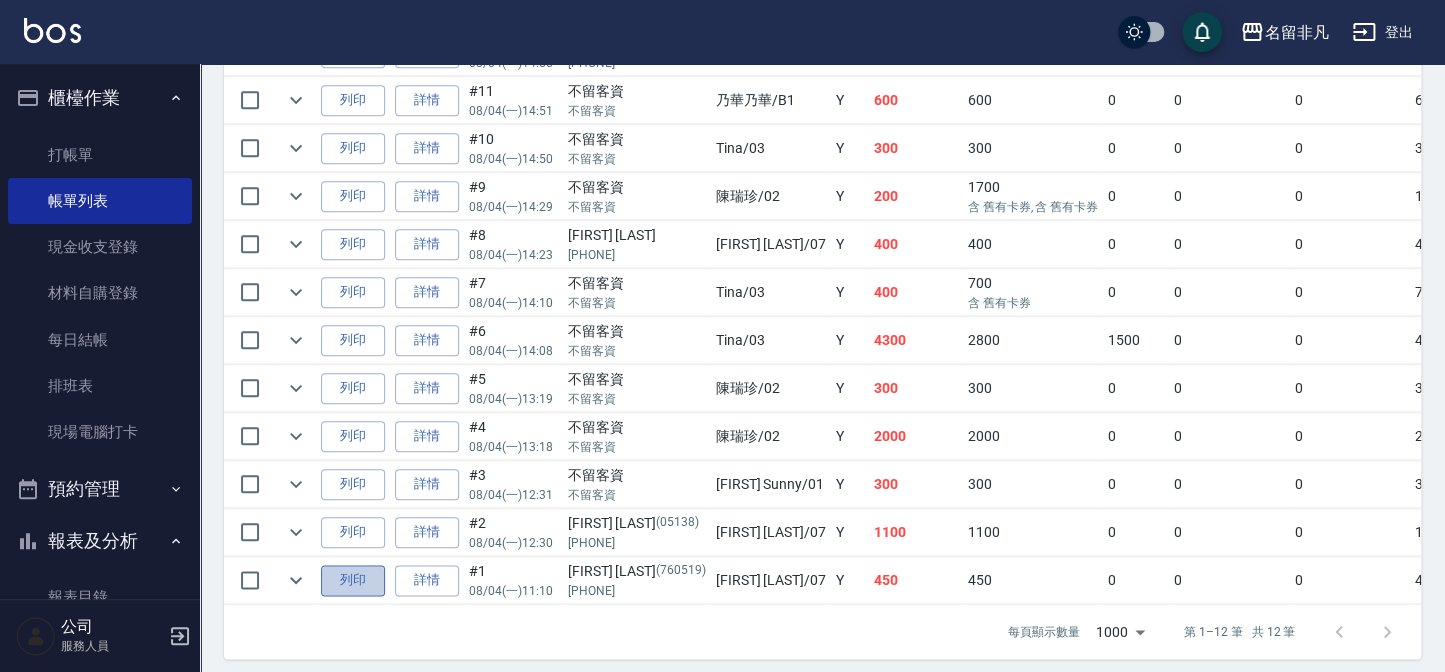click on "列印" at bounding box center (353, 580) 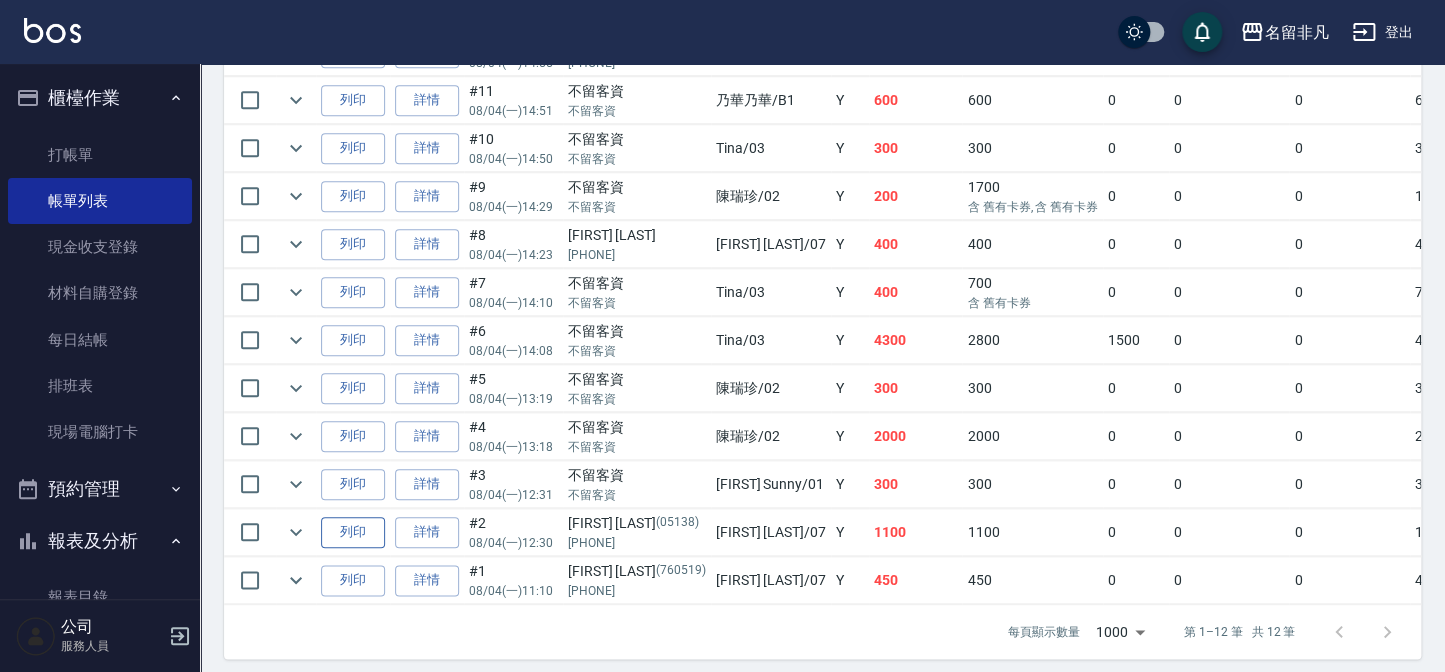 click on "列印" at bounding box center [353, 532] 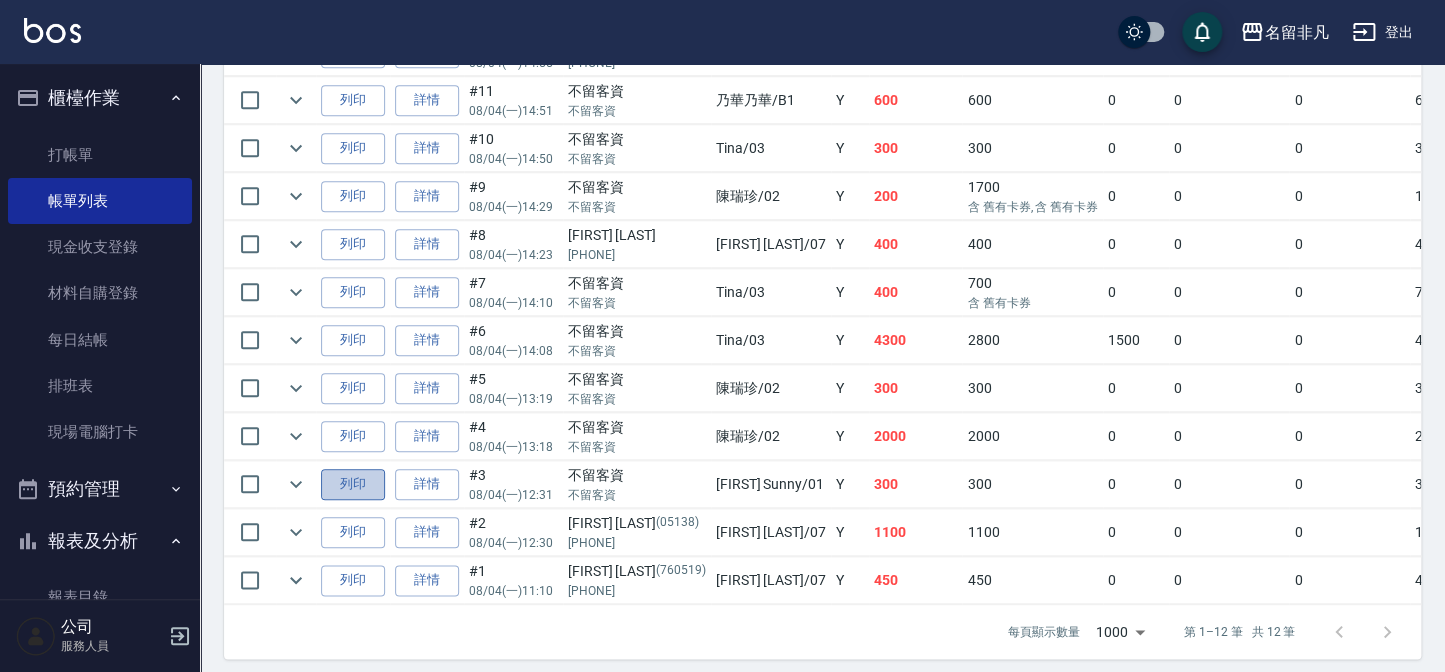 click on "列印" at bounding box center [353, 484] 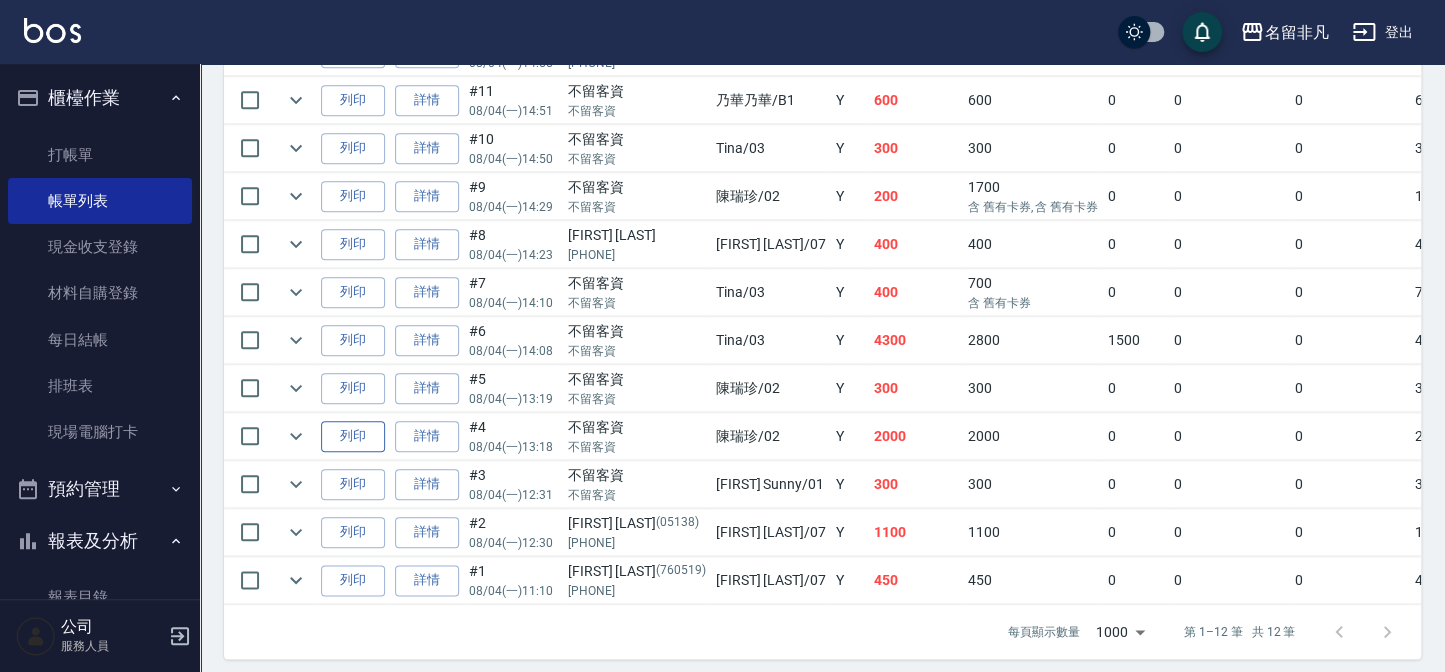click on "列印" at bounding box center (353, 436) 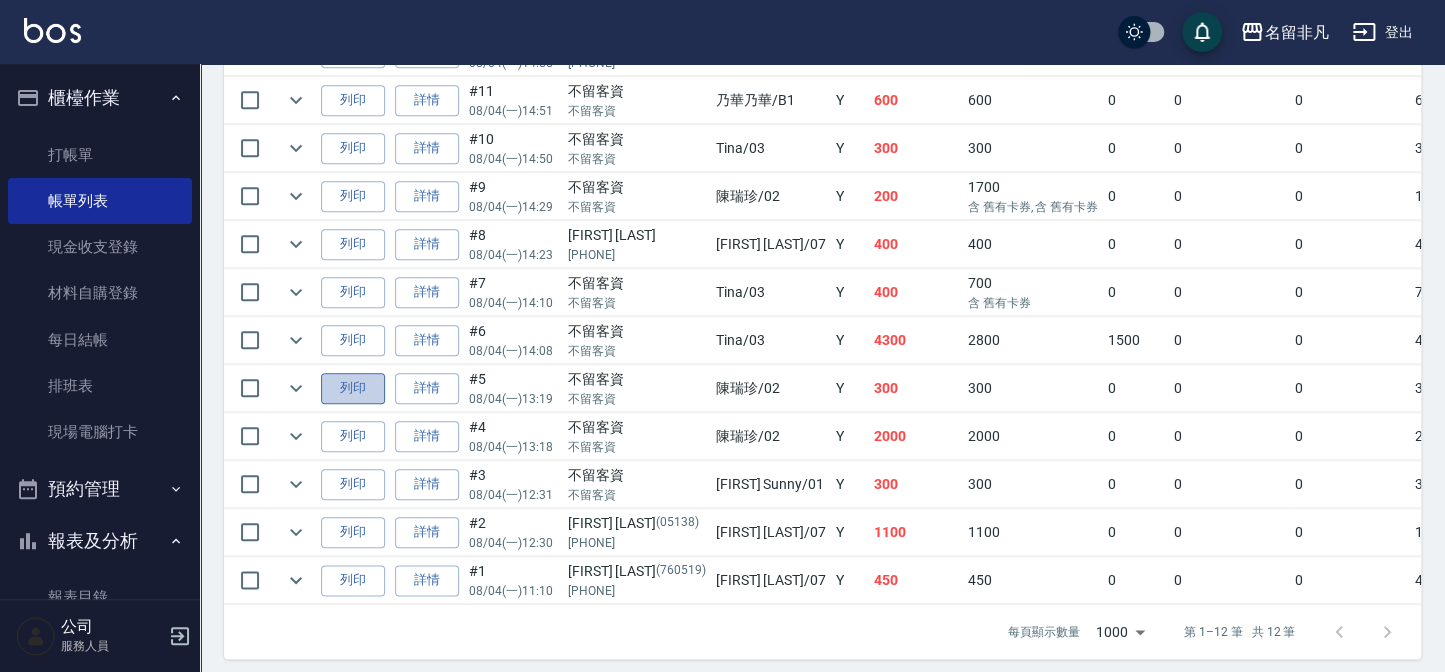 click on "列印" at bounding box center [353, 388] 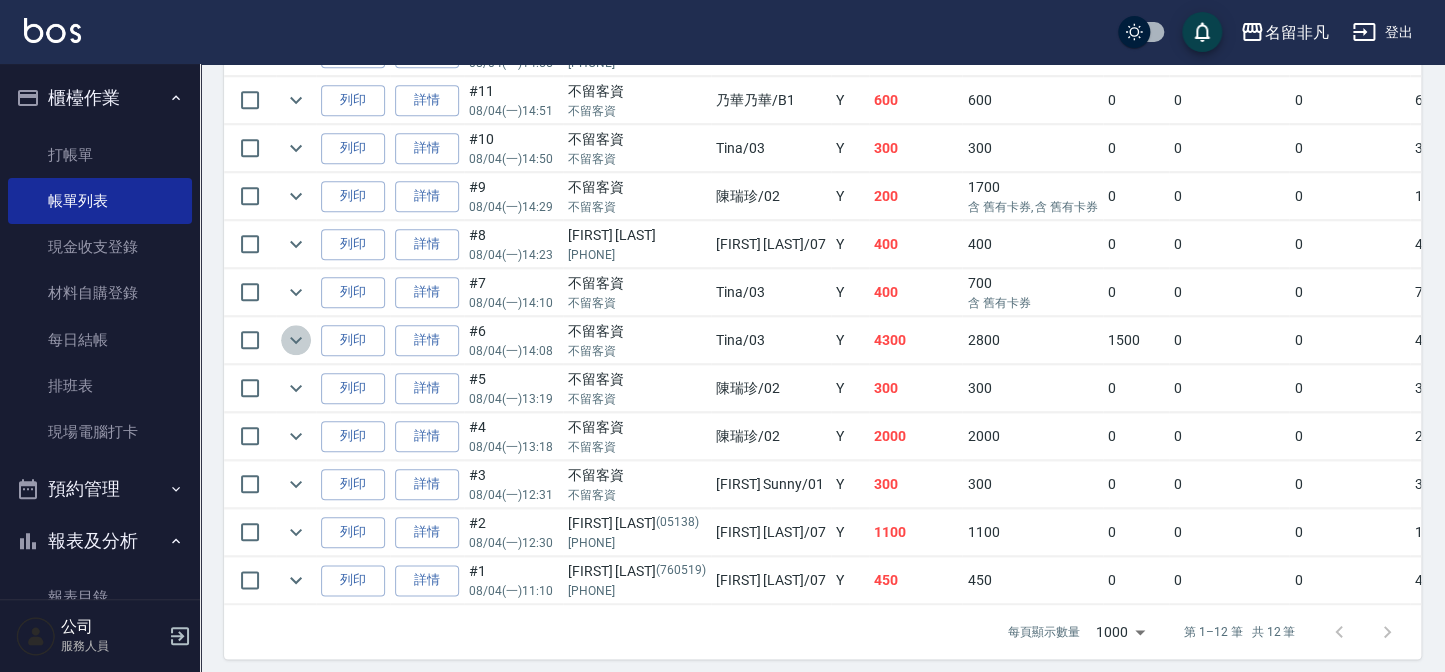 click 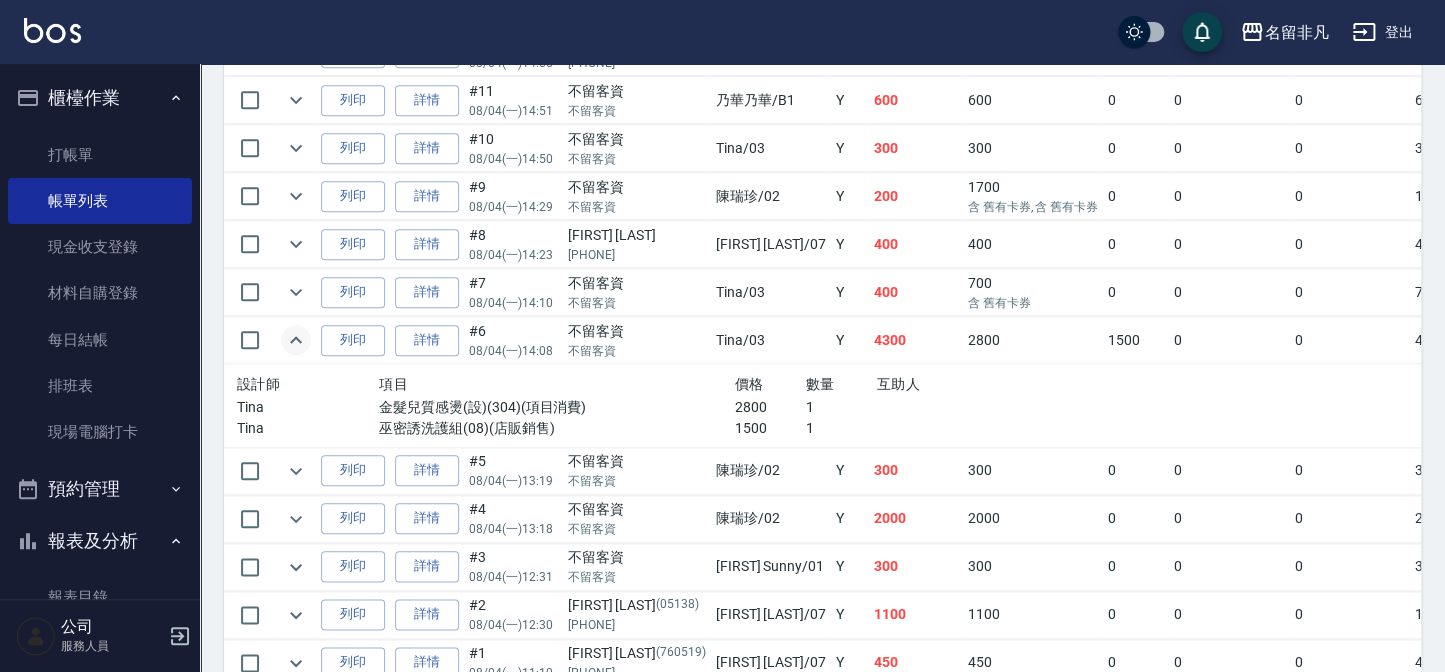 click 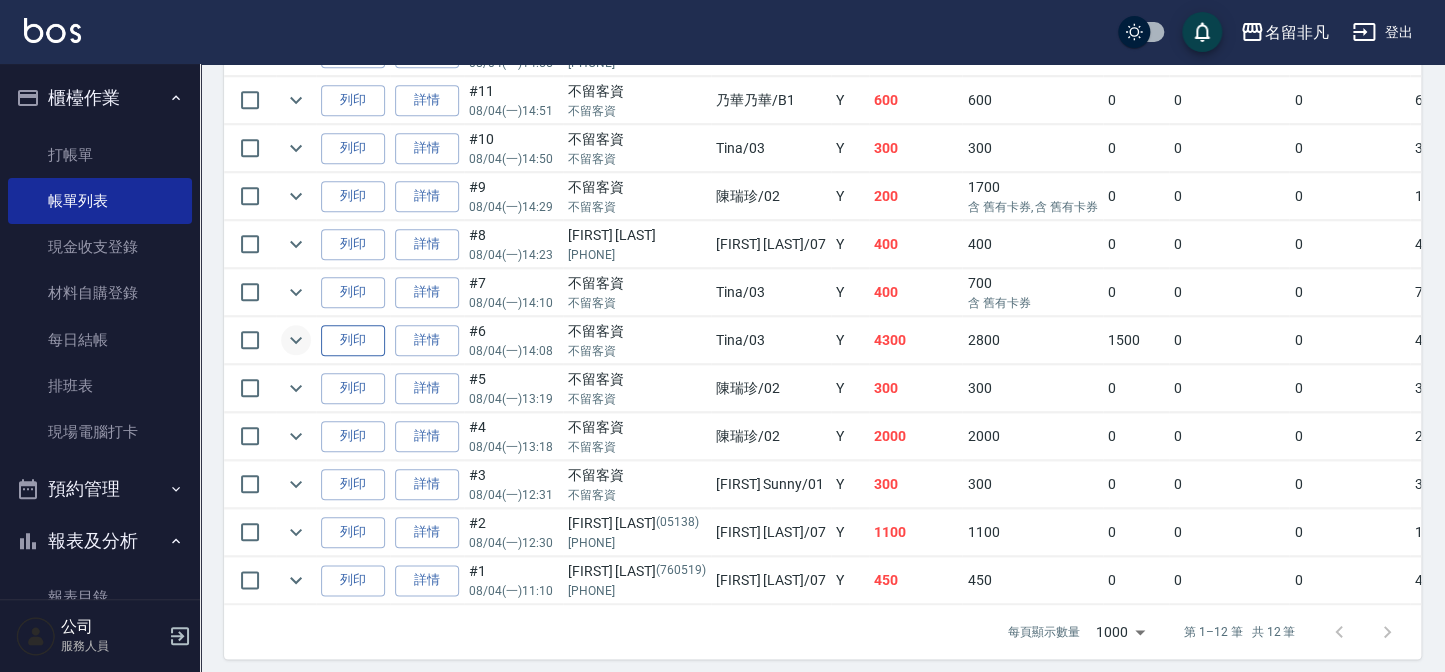 click on "列印" at bounding box center (353, 340) 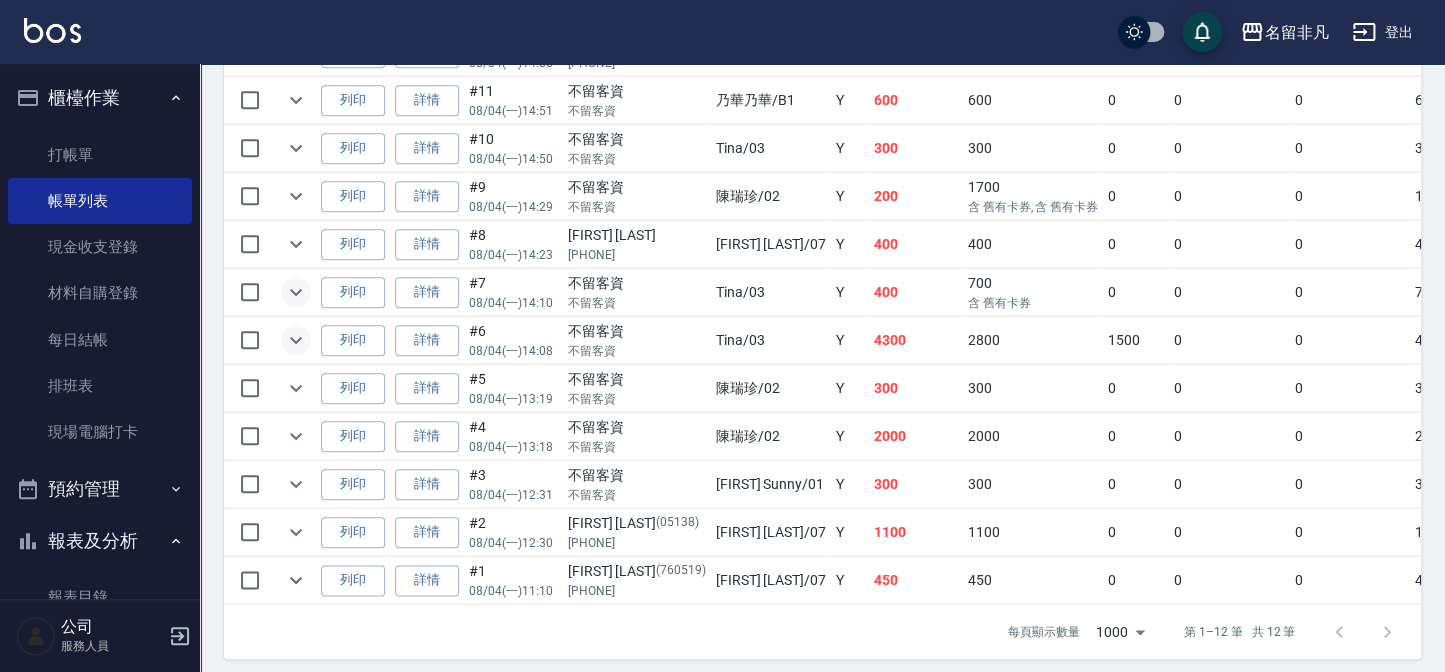 click 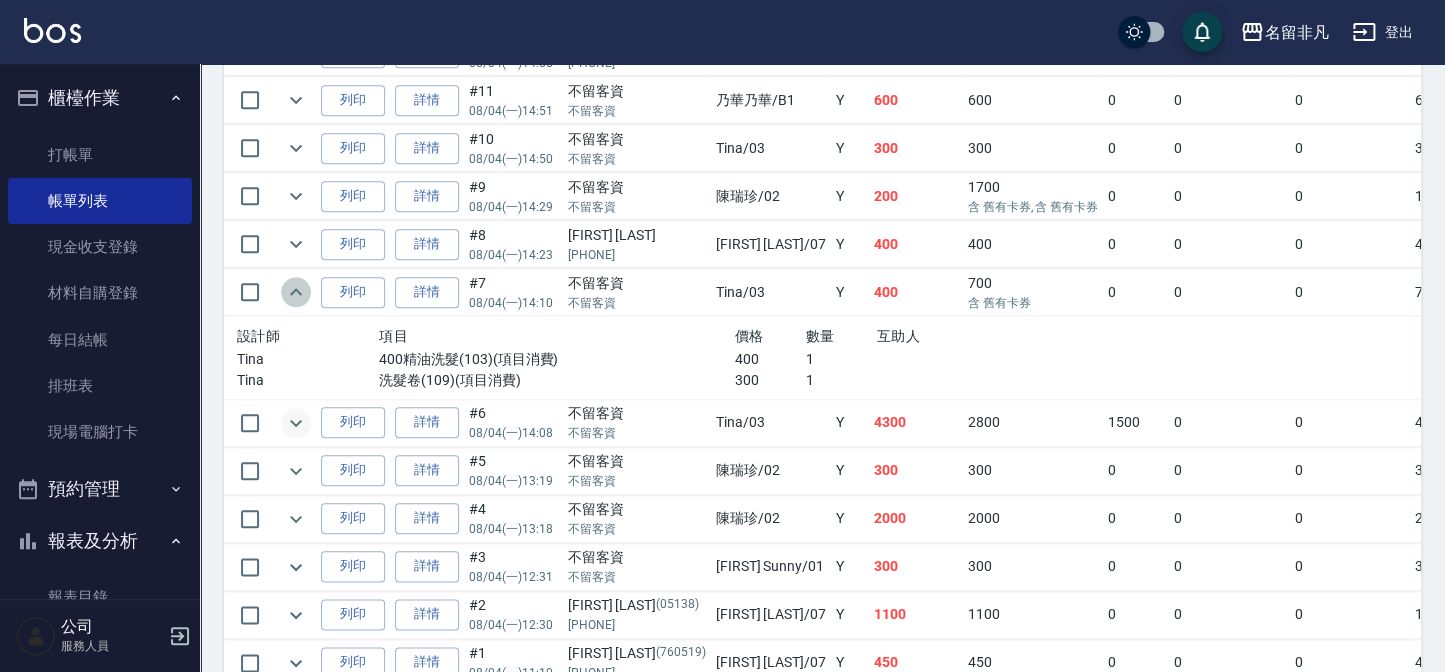 click 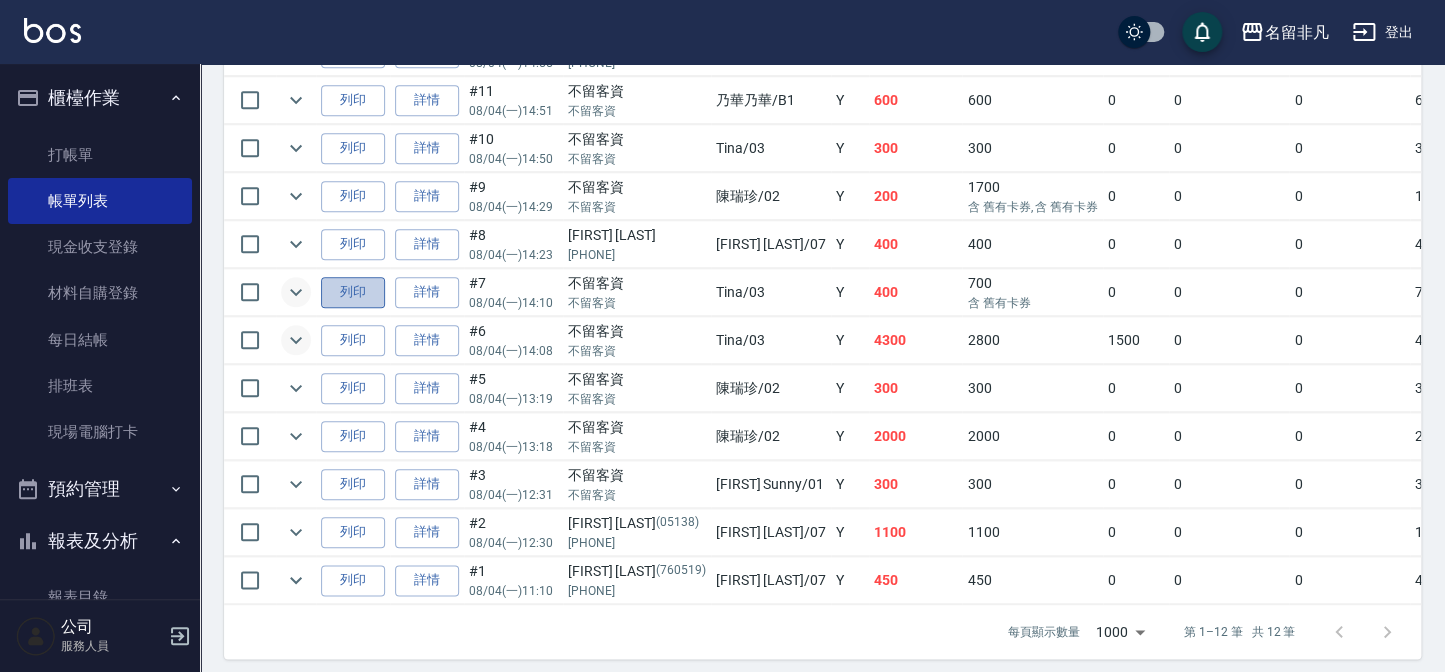 click on "列印" at bounding box center (353, 292) 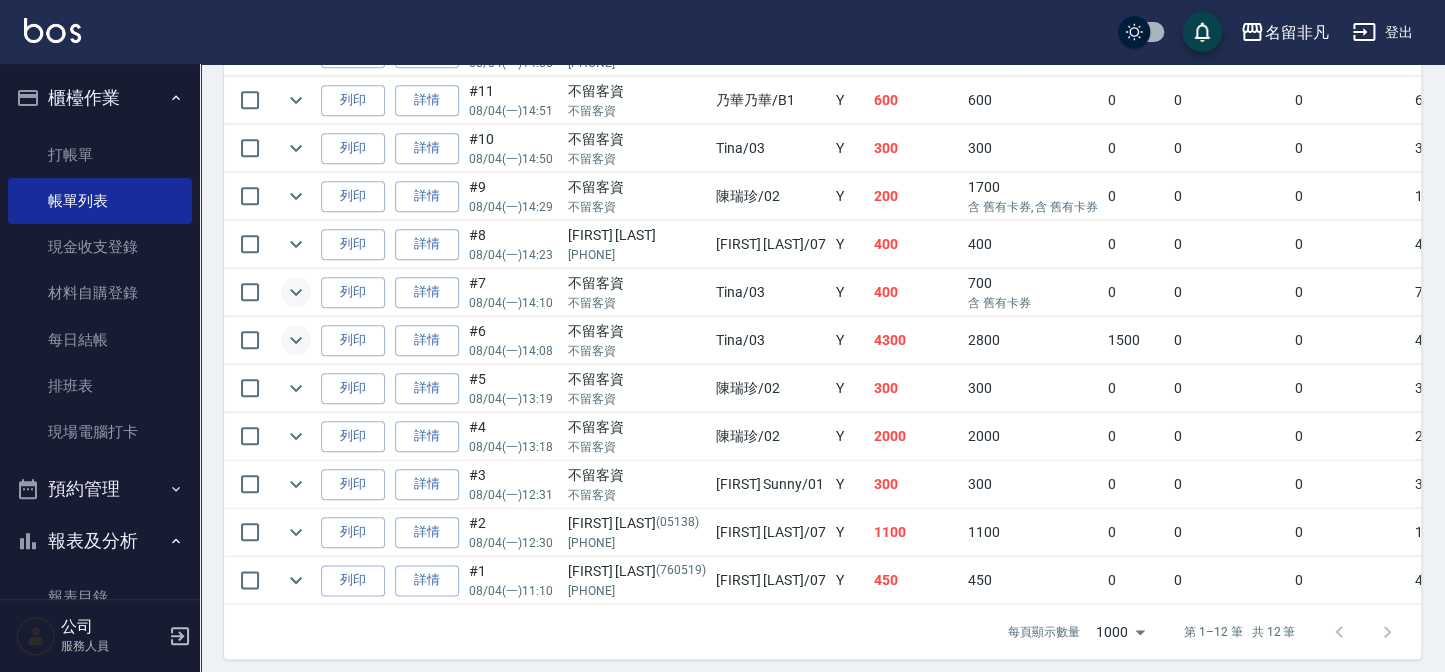 scroll, scrollTop: 545, scrollLeft: 0, axis: vertical 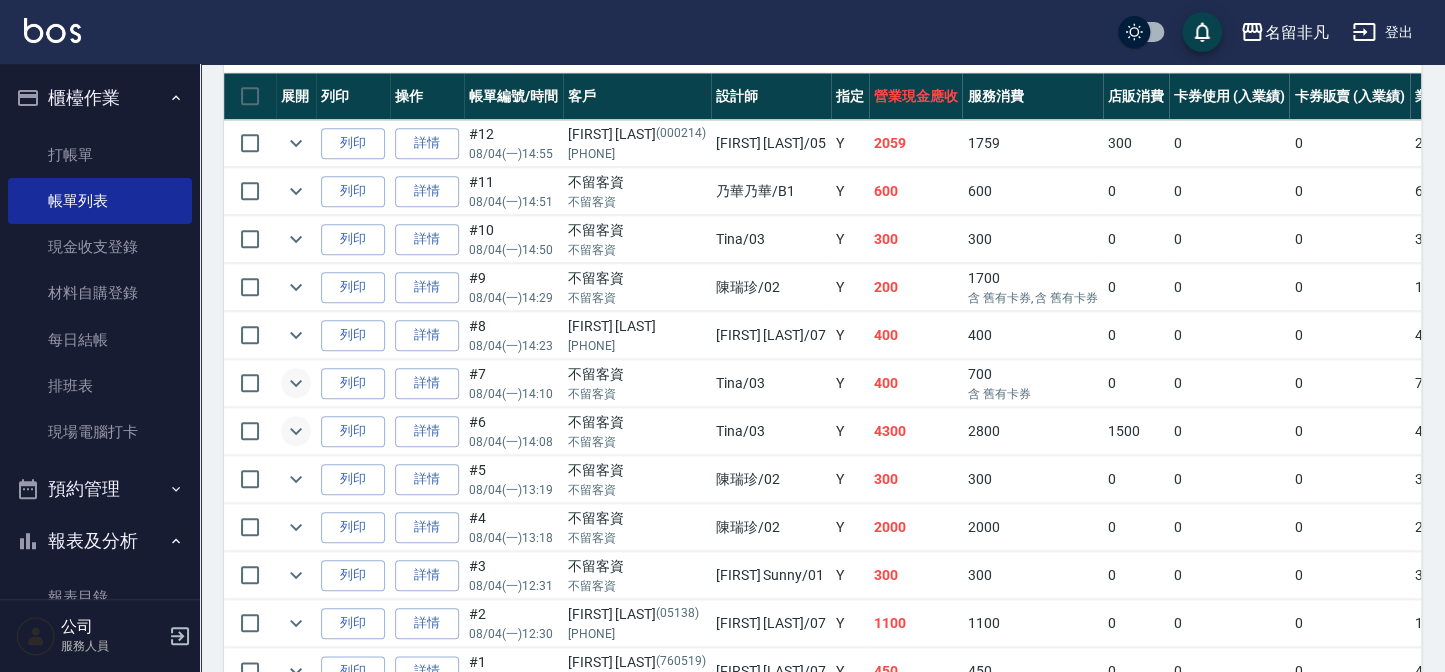 drag, startPoint x: 333, startPoint y: 270, endPoint x: 361, endPoint y: 302, distance: 42.520584 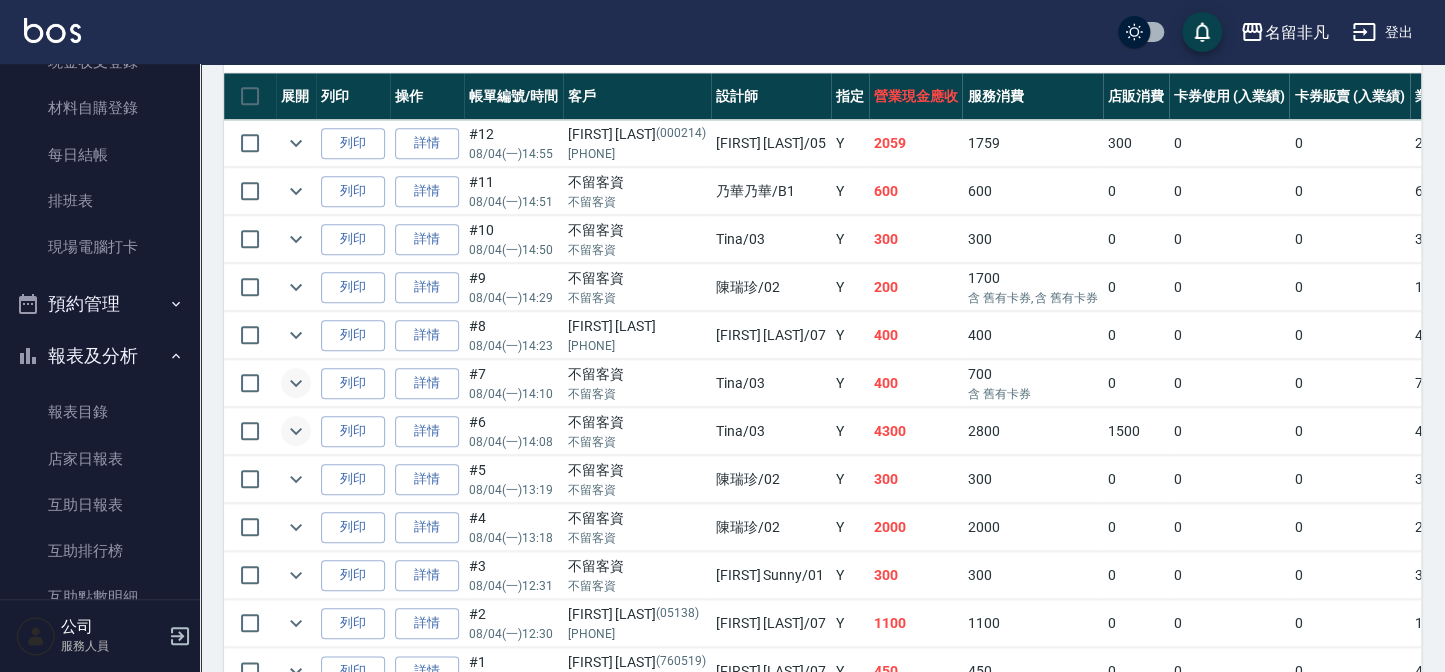 scroll, scrollTop: 272, scrollLeft: 0, axis: vertical 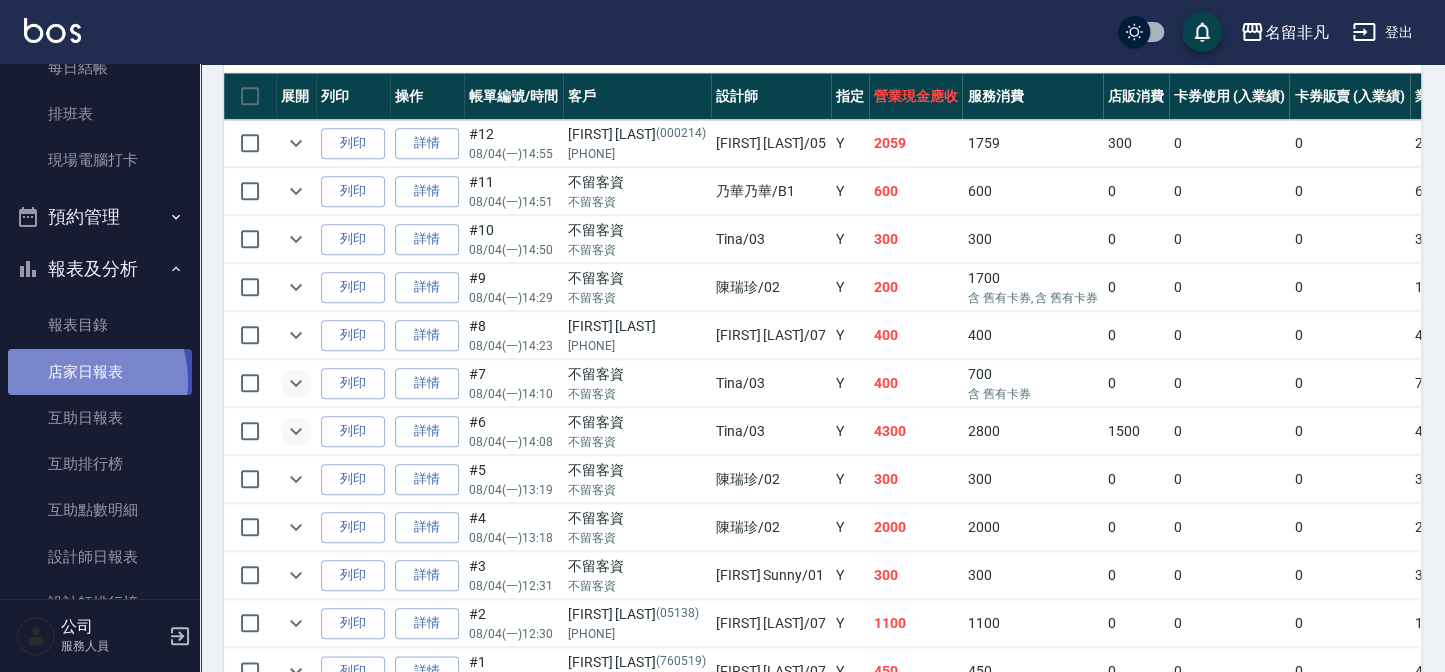 click on "店家日報表" at bounding box center (100, 372) 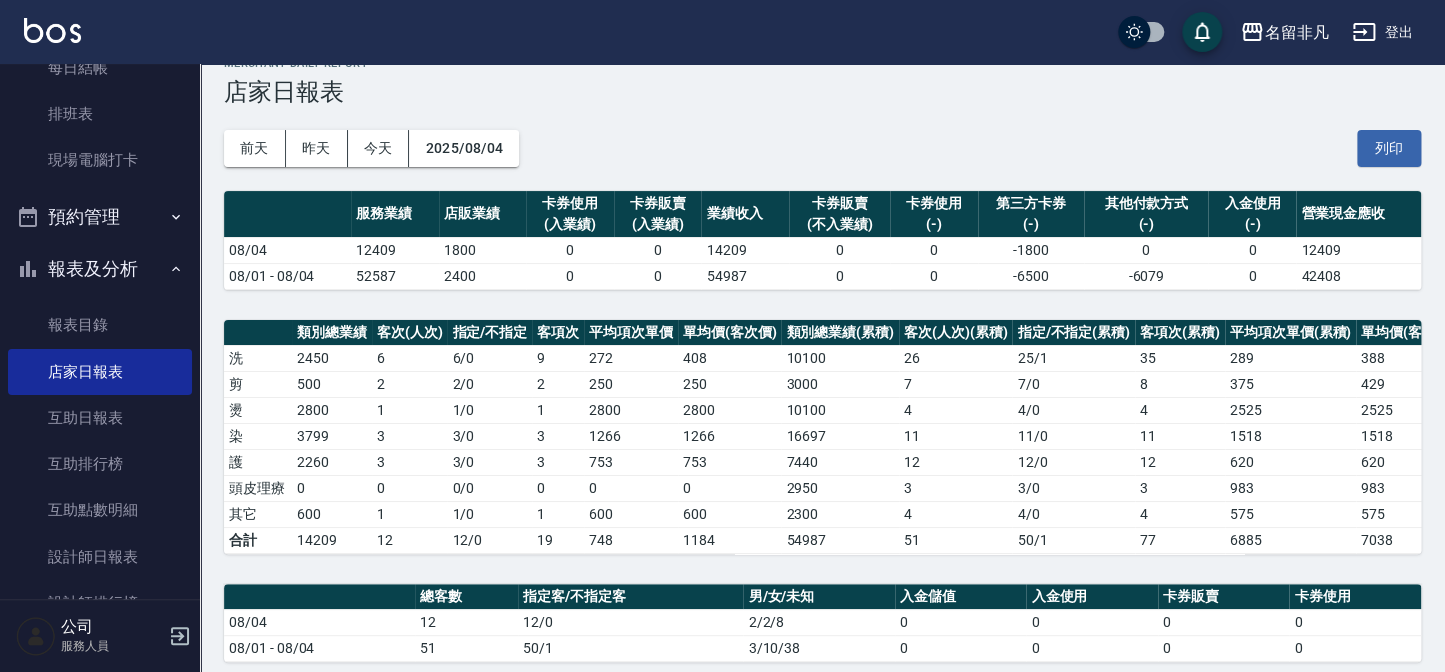 scroll, scrollTop: 0, scrollLeft: 0, axis: both 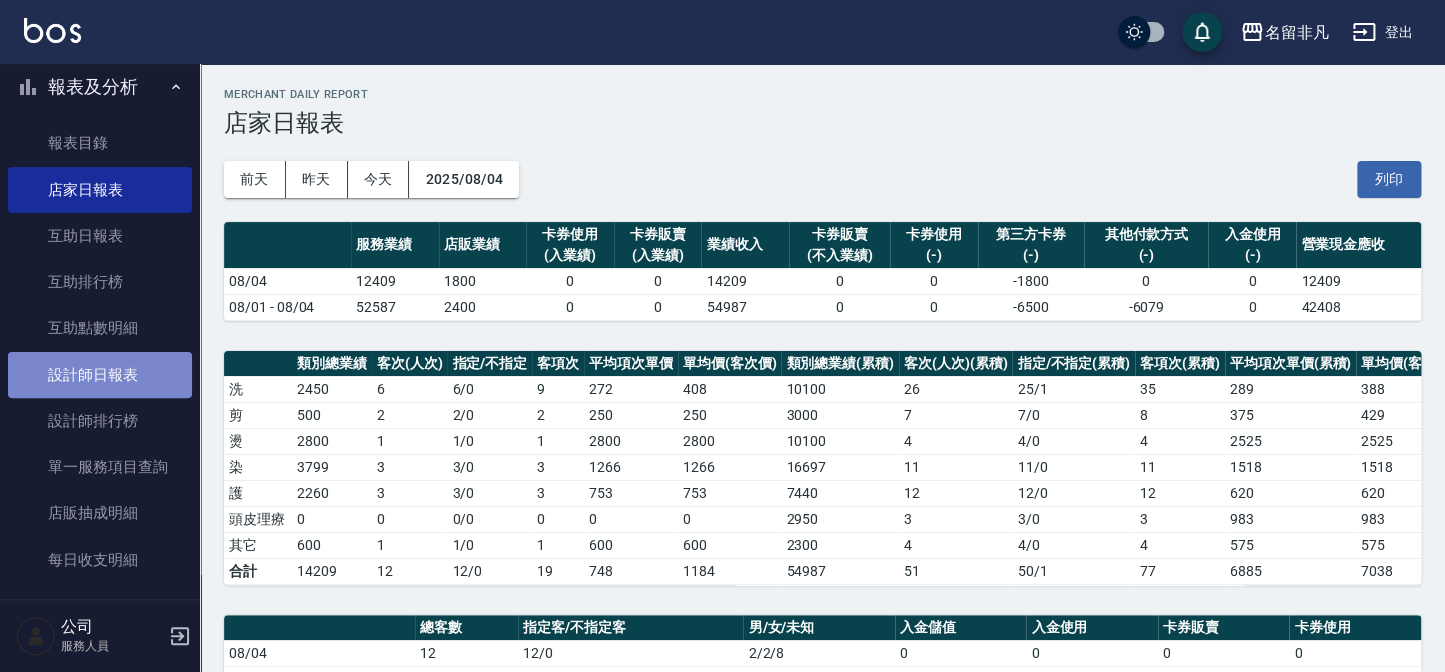 click on "設計師日報表" at bounding box center (100, 375) 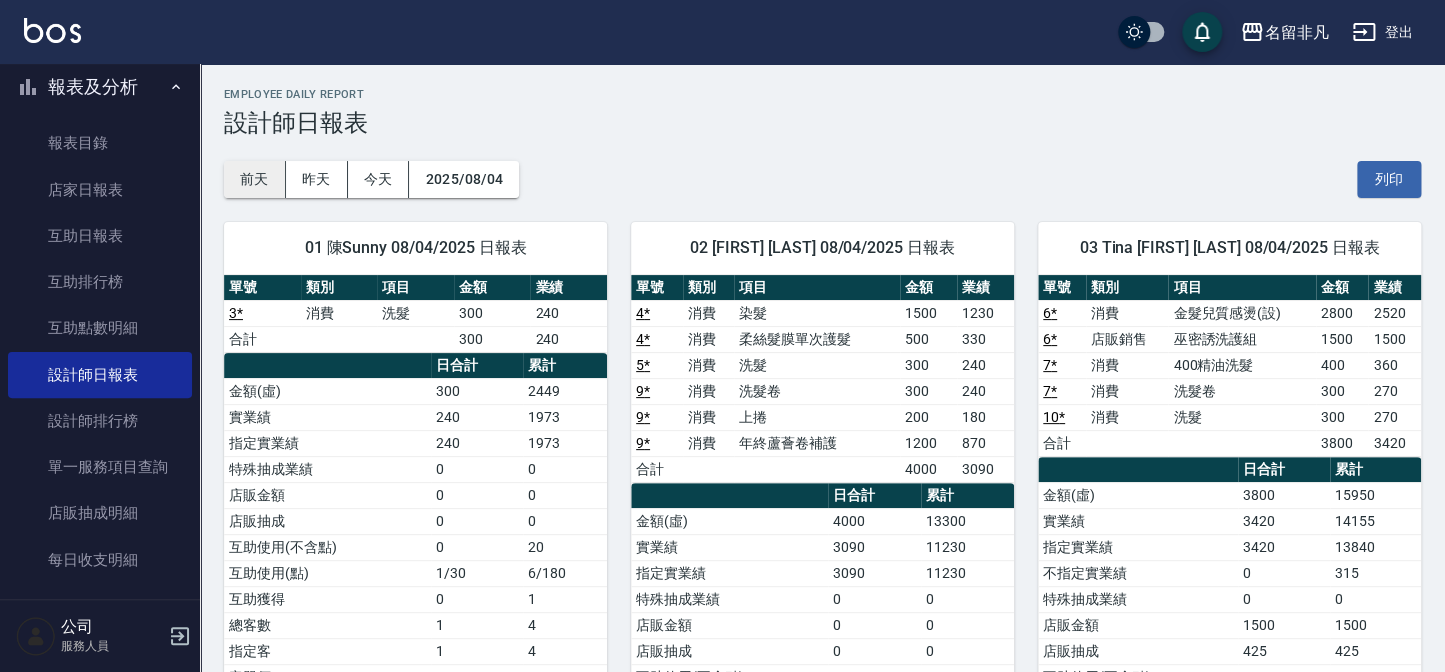click on "前天" at bounding box center (255, 179) 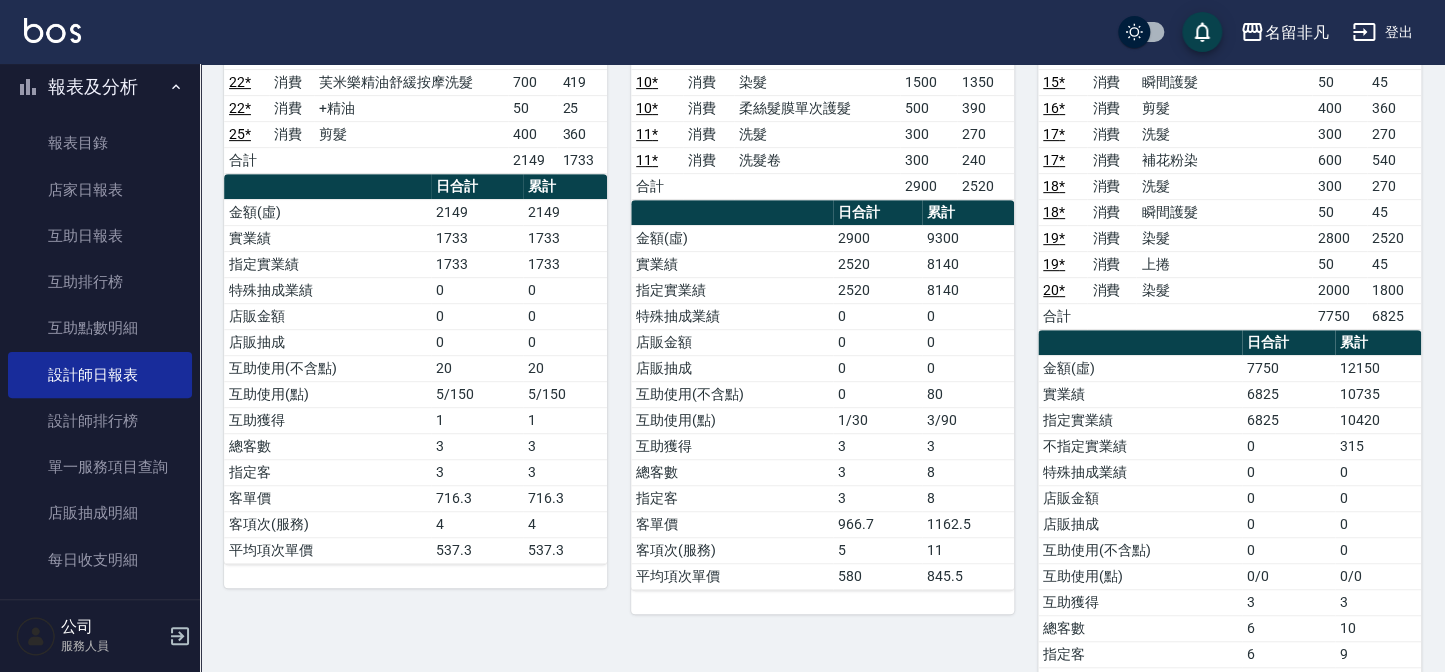 scroll, scrollTop: 181, scrollLeft: 0, axis: vertical 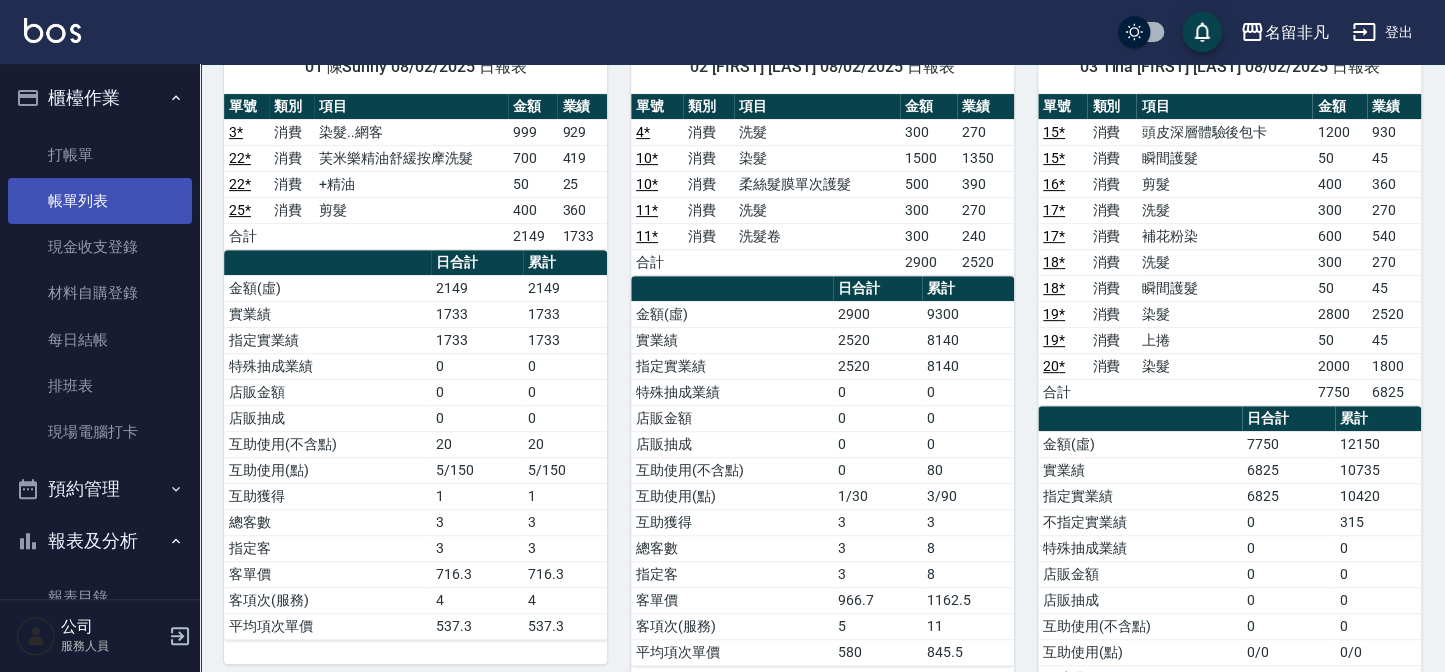click on "帳單列表" at bounding box center (100, 201) 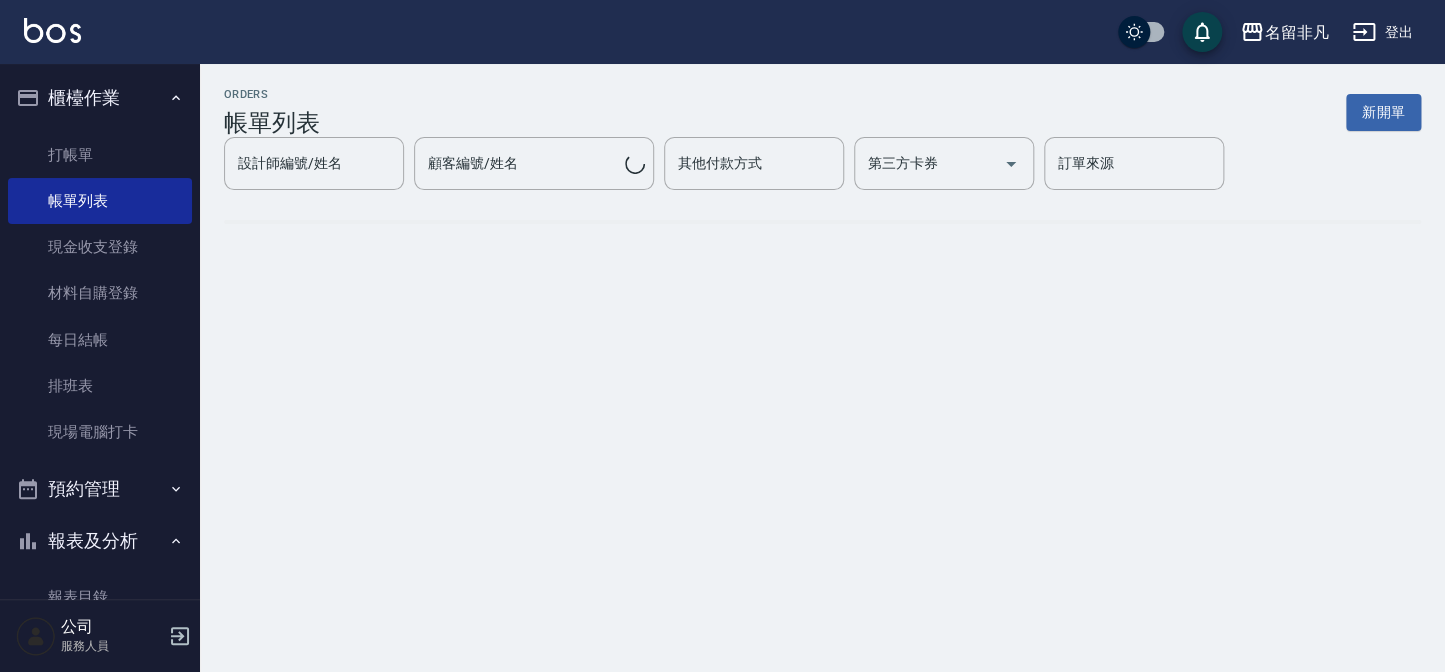 scroll, scrollTop: 0, scrollLeft: 0, axis: both 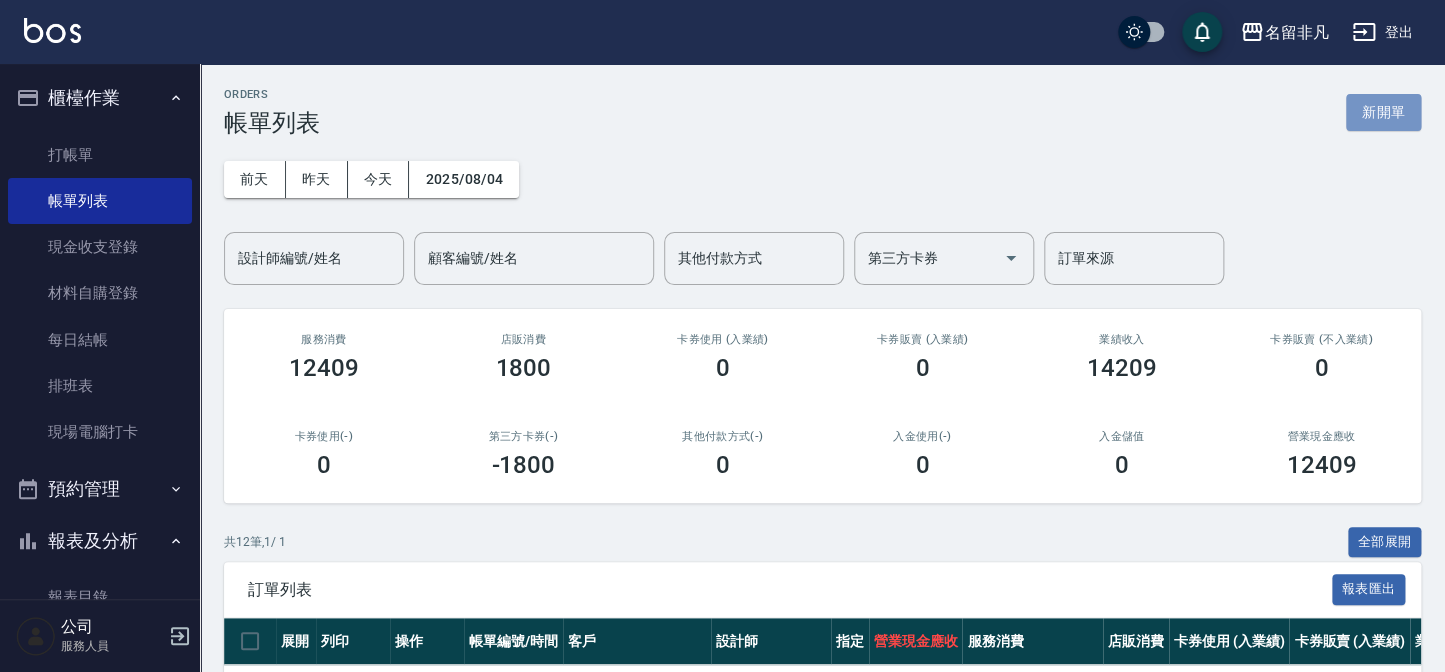 click on "新開單" at bounding box center (1383, 112) 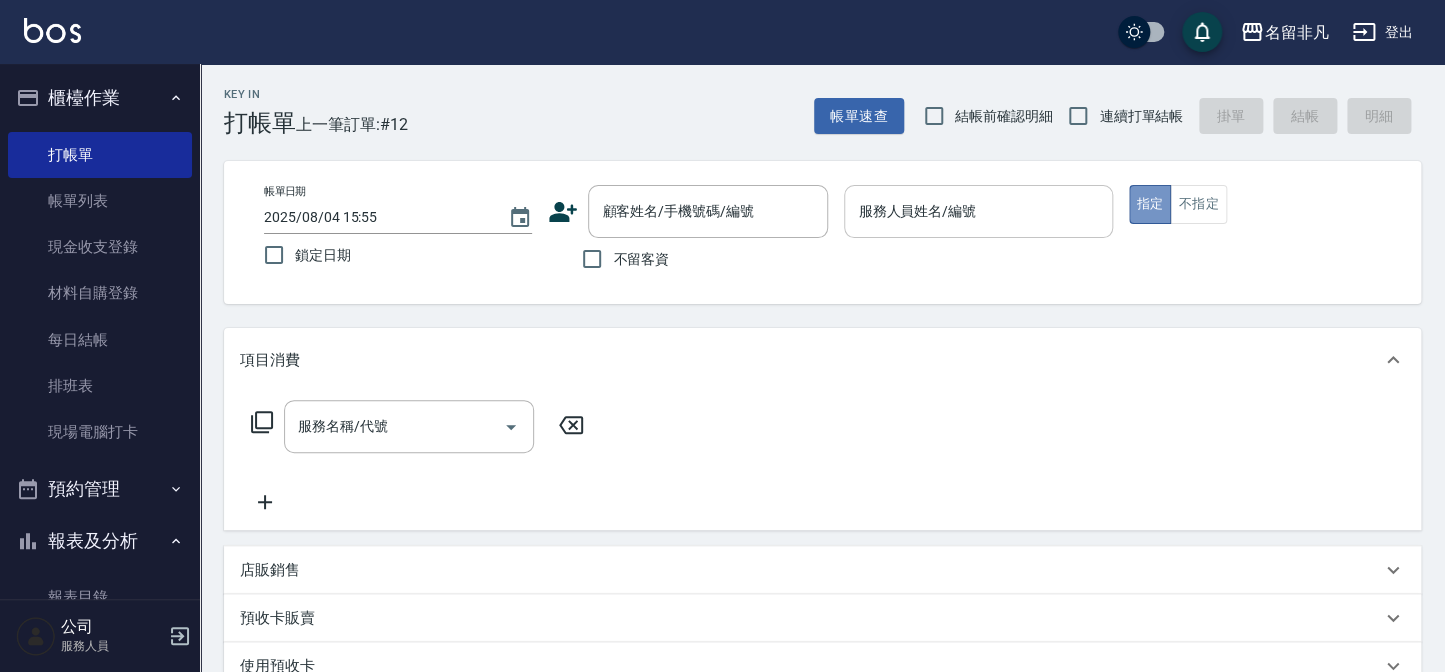 drag, startPoint x: 1147, startPoint y: 205, endPoint x: 1014, endPoint y: 215, distance: 133.37541 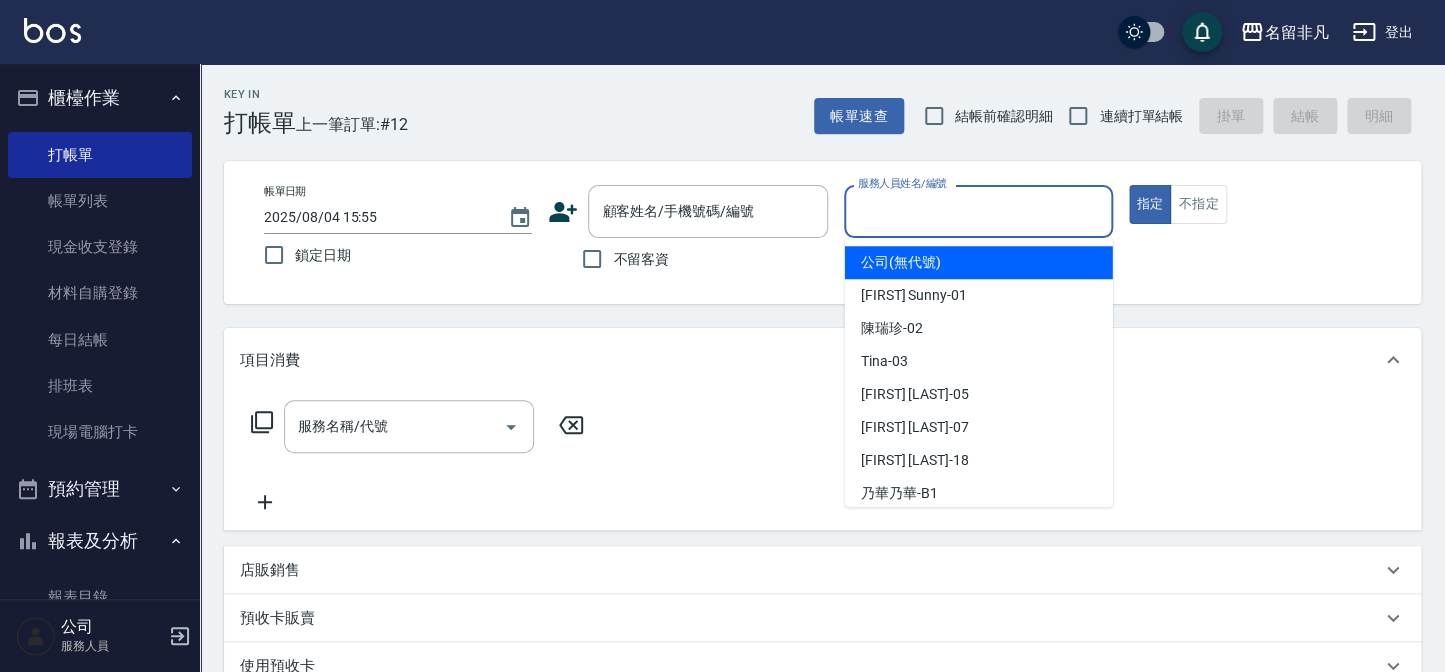 click on "服務人員姓名/編號" at bounding box center (978, 211) 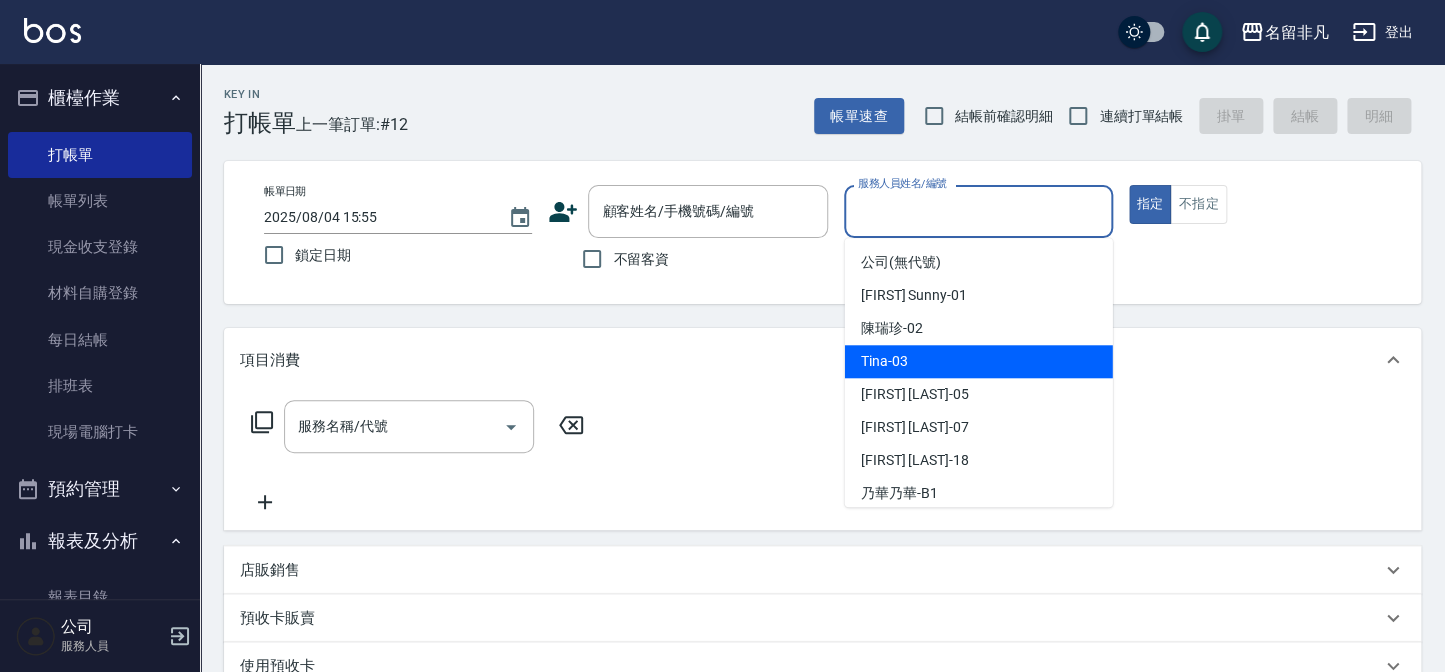 click on "Tina -03" at bounding box center [884, 361] 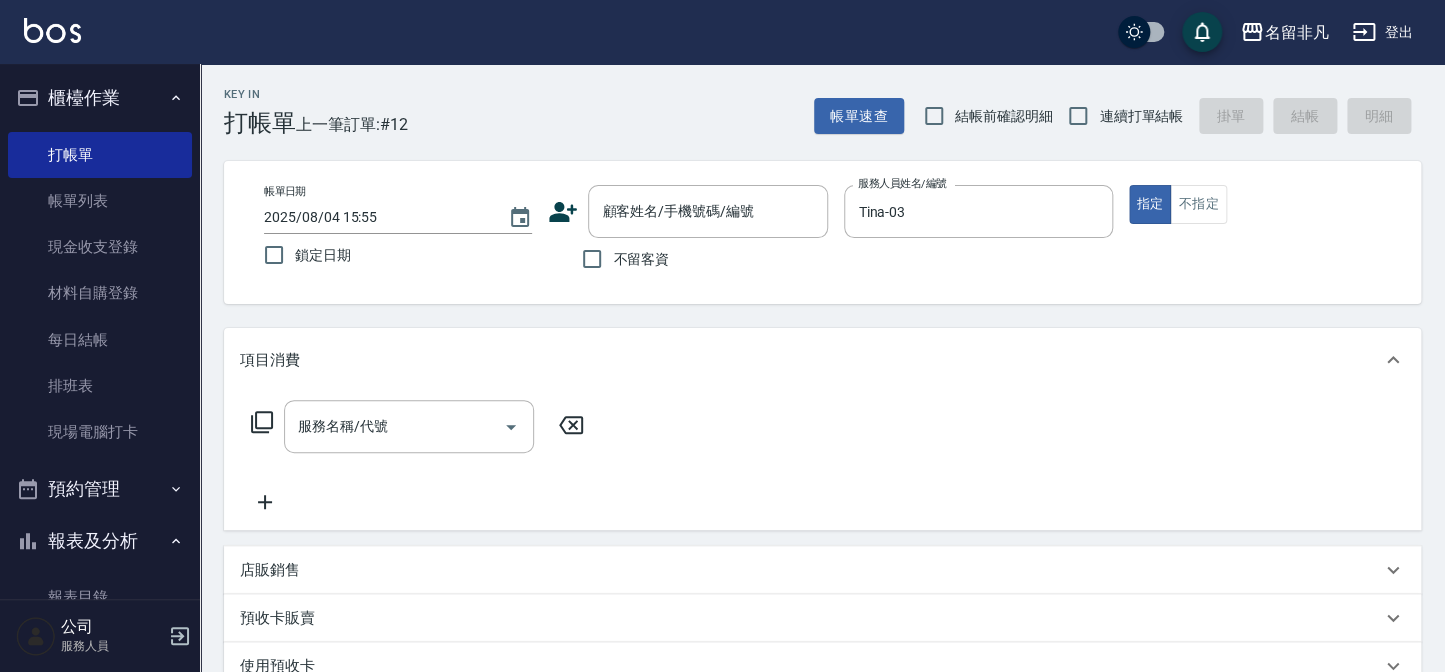 click 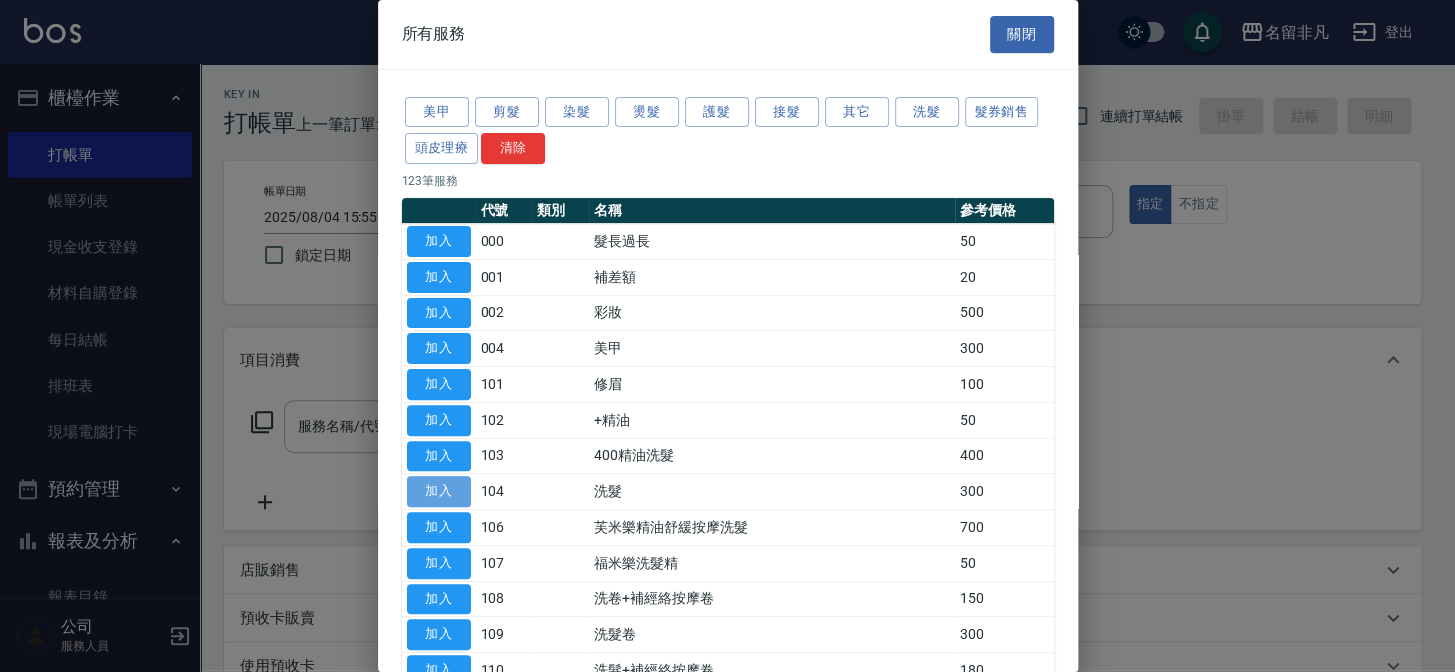 click on "加入" at bounding box center (439, 491) 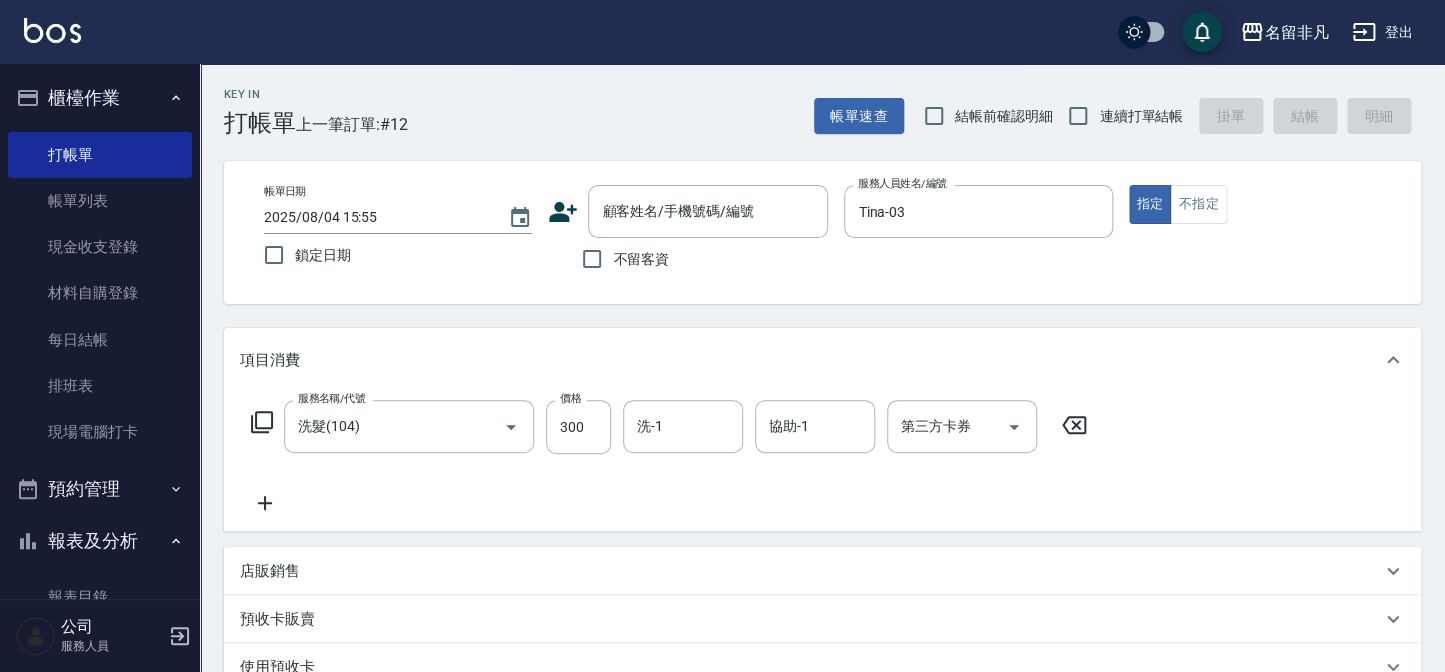 scroll, scrollTop: 0, scrollLeft: 0, axis: both 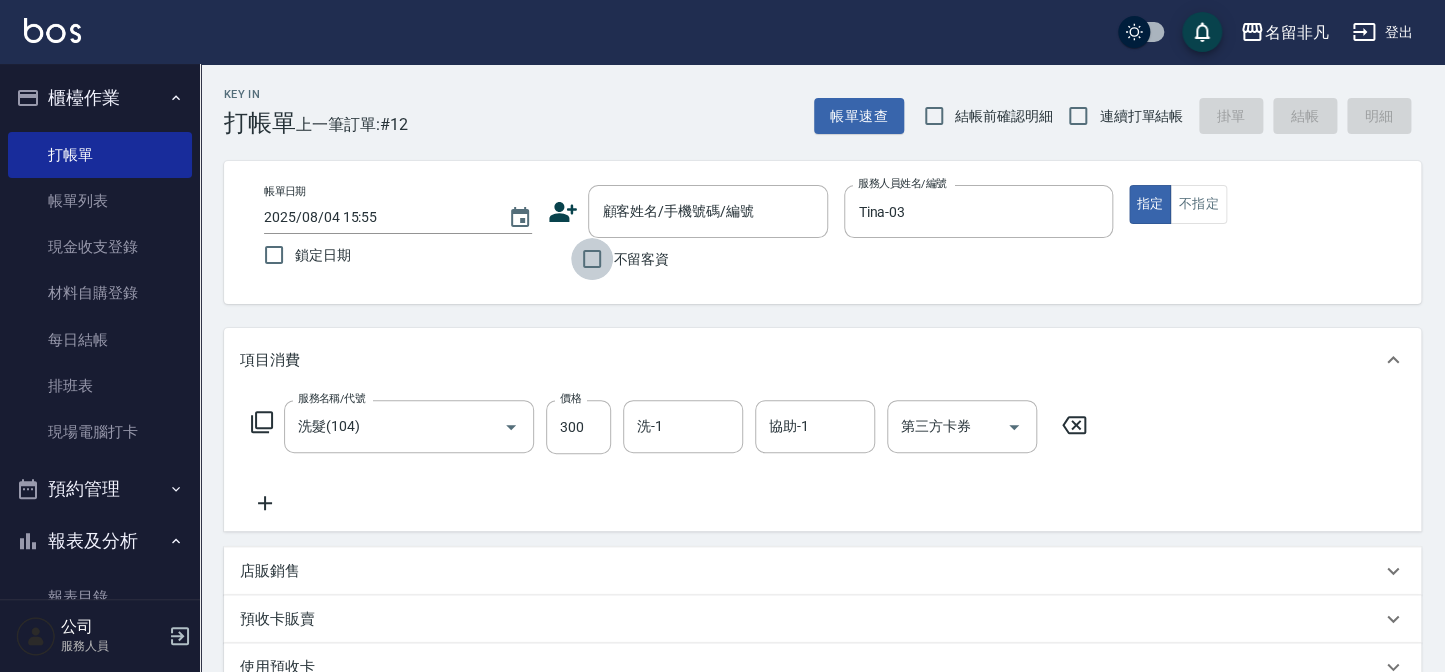 click on "不留客資" at bounding box center [592, 259] 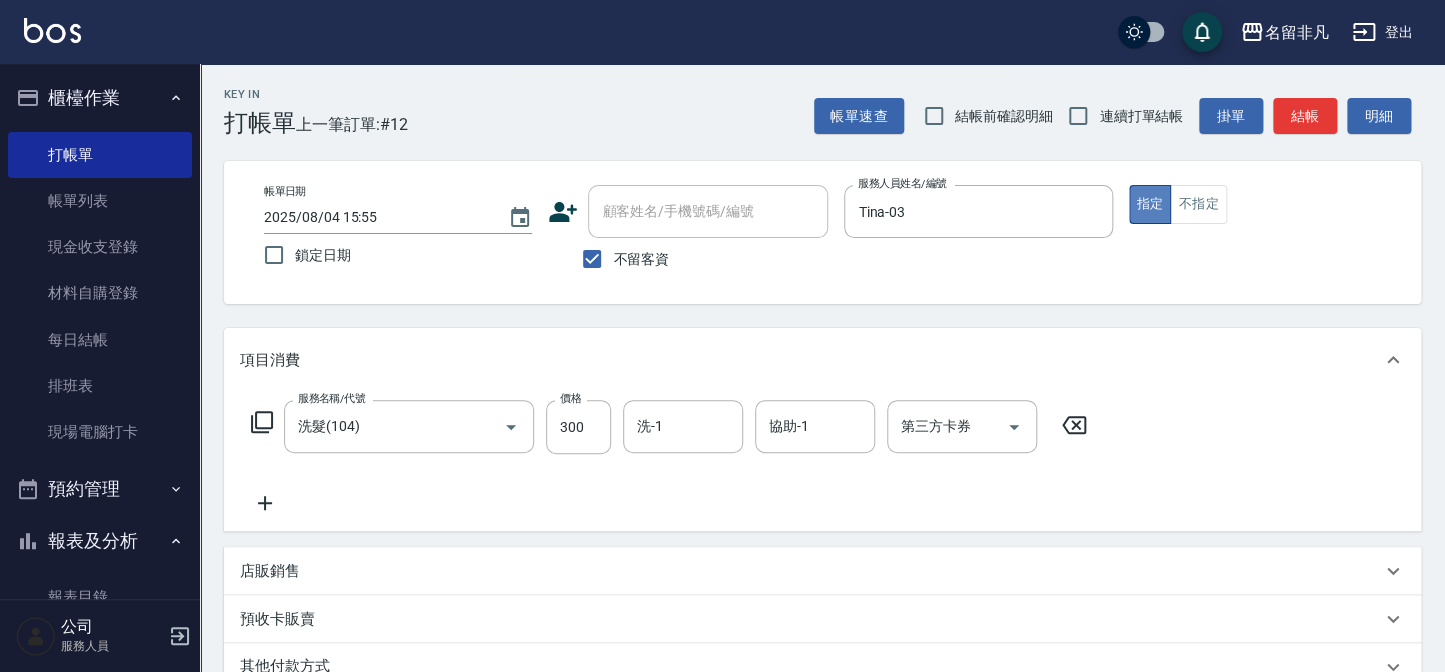click on "指定" at bounding box center [1150, 204] 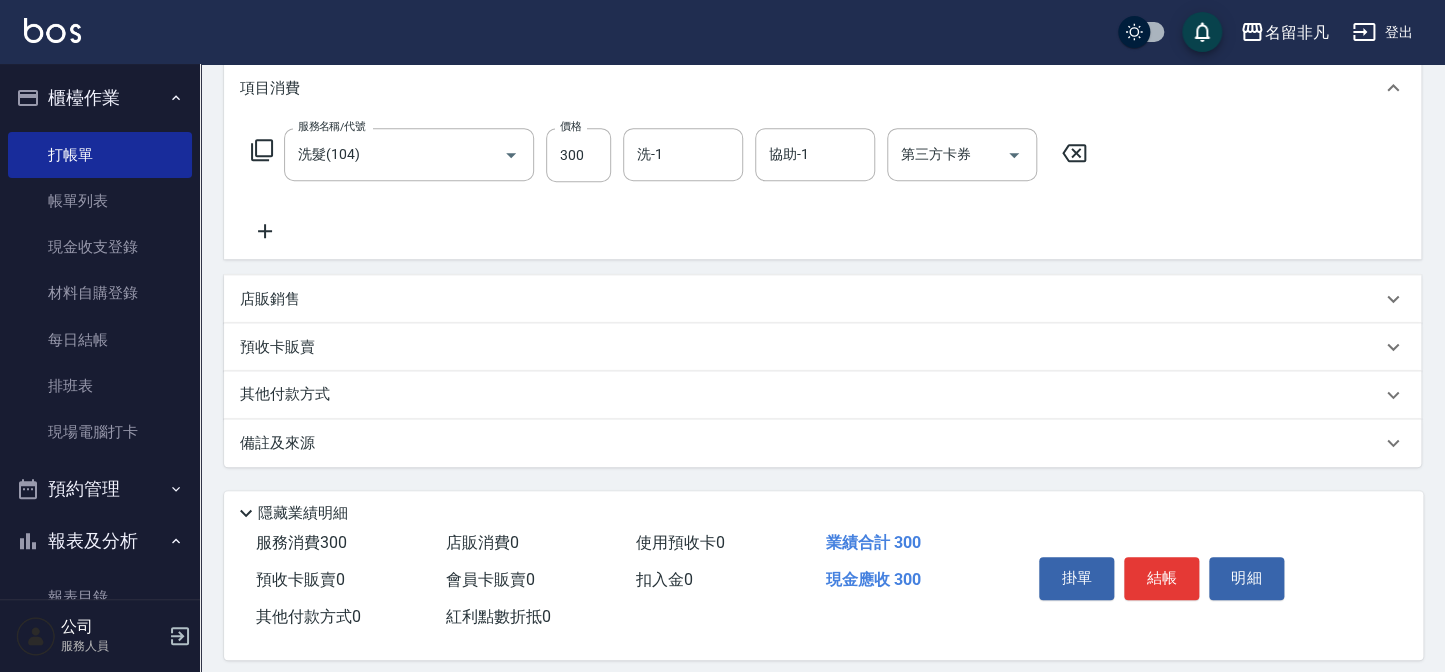 scroll, scrollTop: 289, scrollLeft: 0, axis: vertical 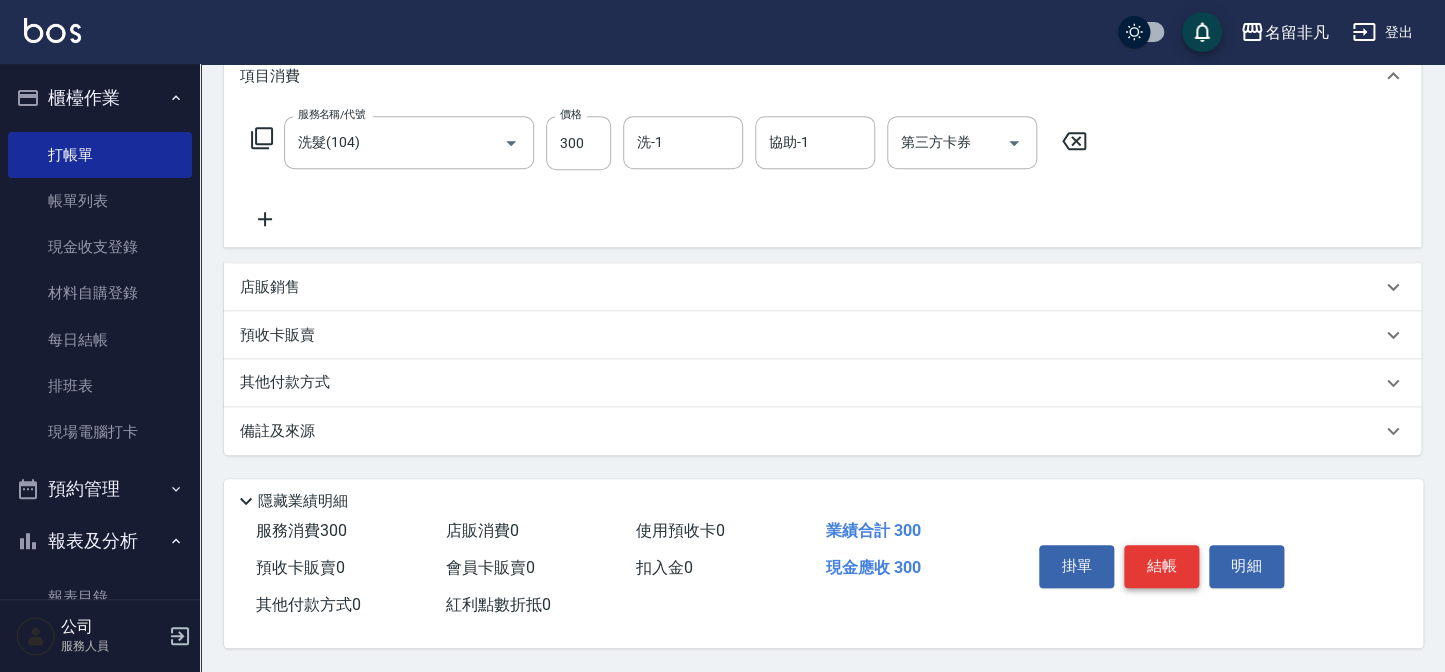 click on "結帳" at bounding box center [1161, 566] 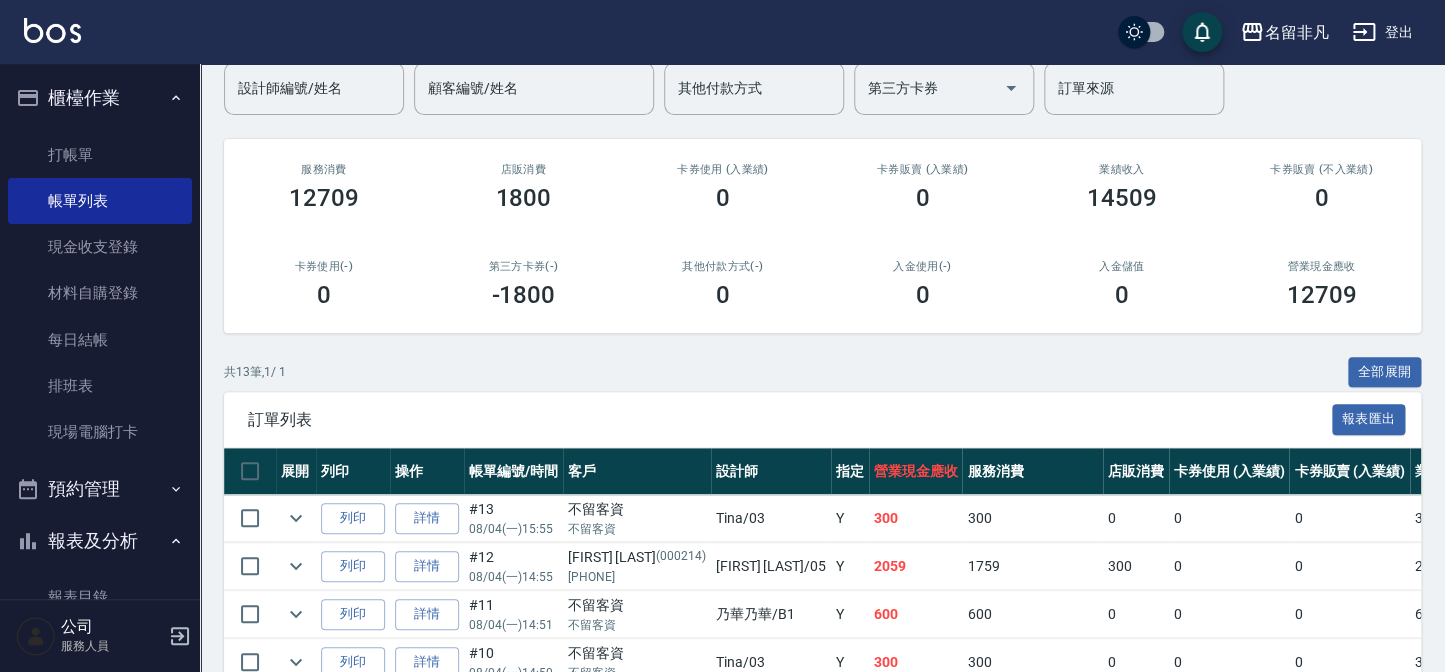 scroll, scrollTop: 181, scrollLeft: 0, axis: vertical 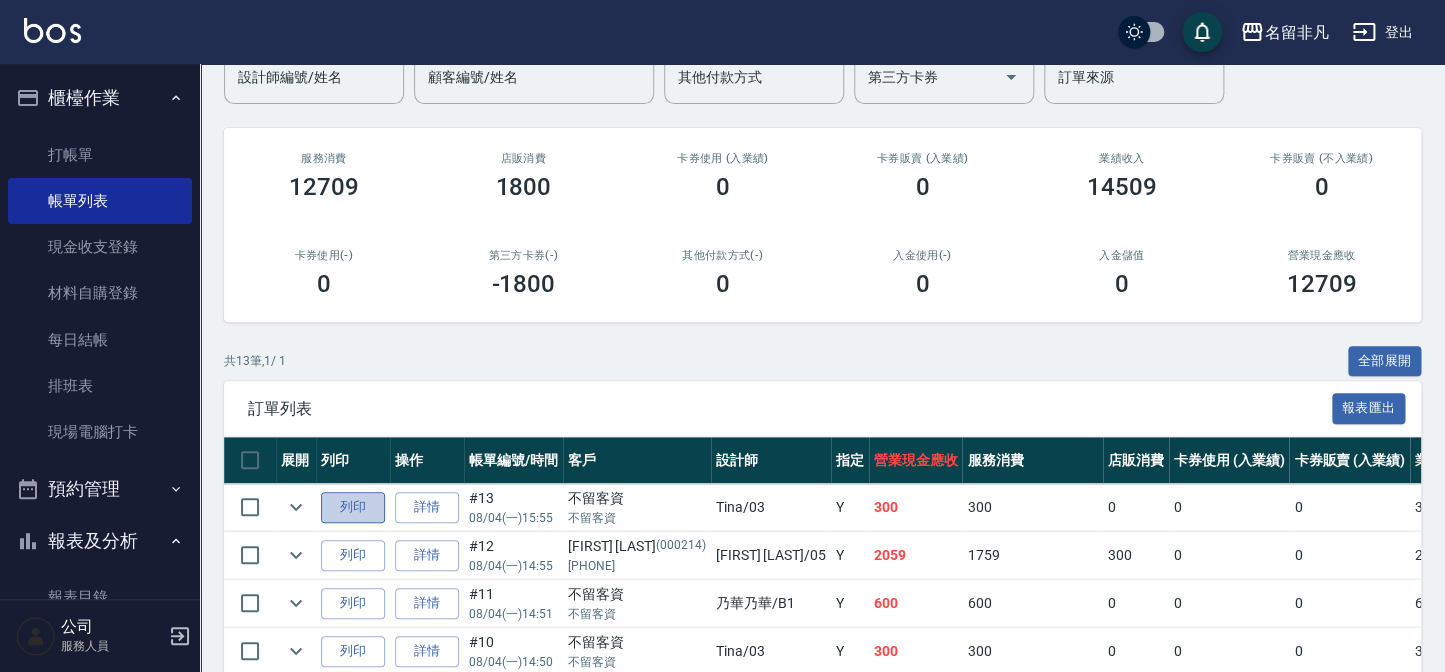 click on "列印" at bounding box center [353, 507] 